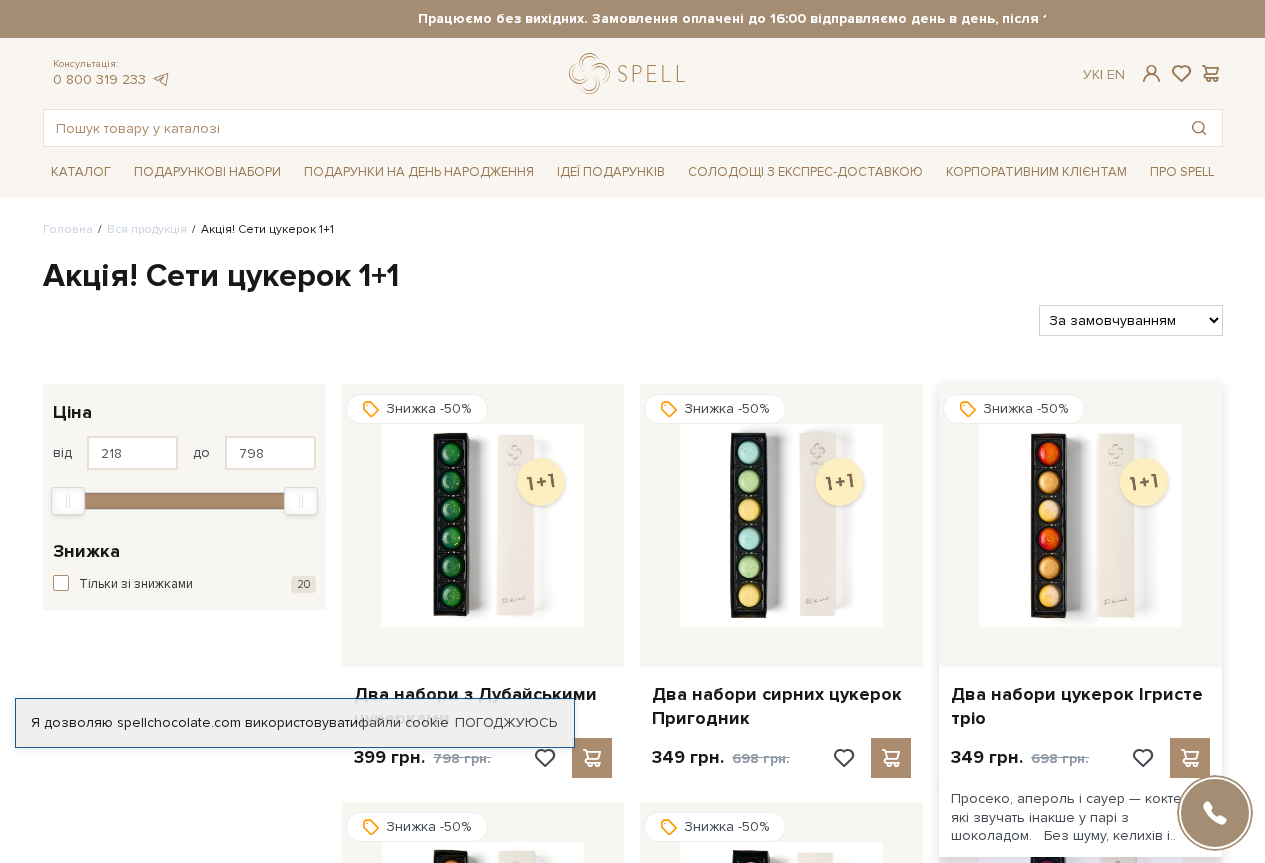 scroll, scrollTop: 0, scrollLeft: 0, axis: both 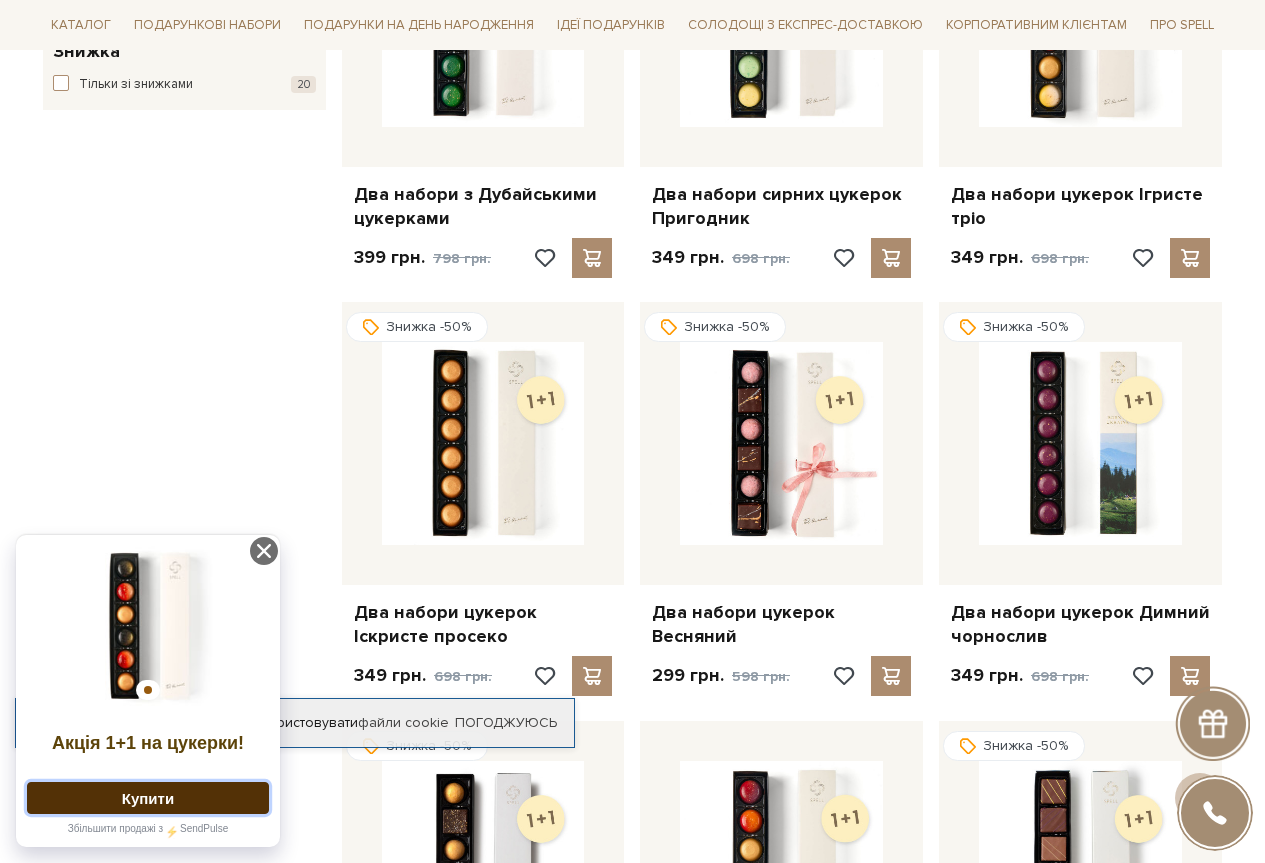 click on "Купити" at bounding box center (148, 798) 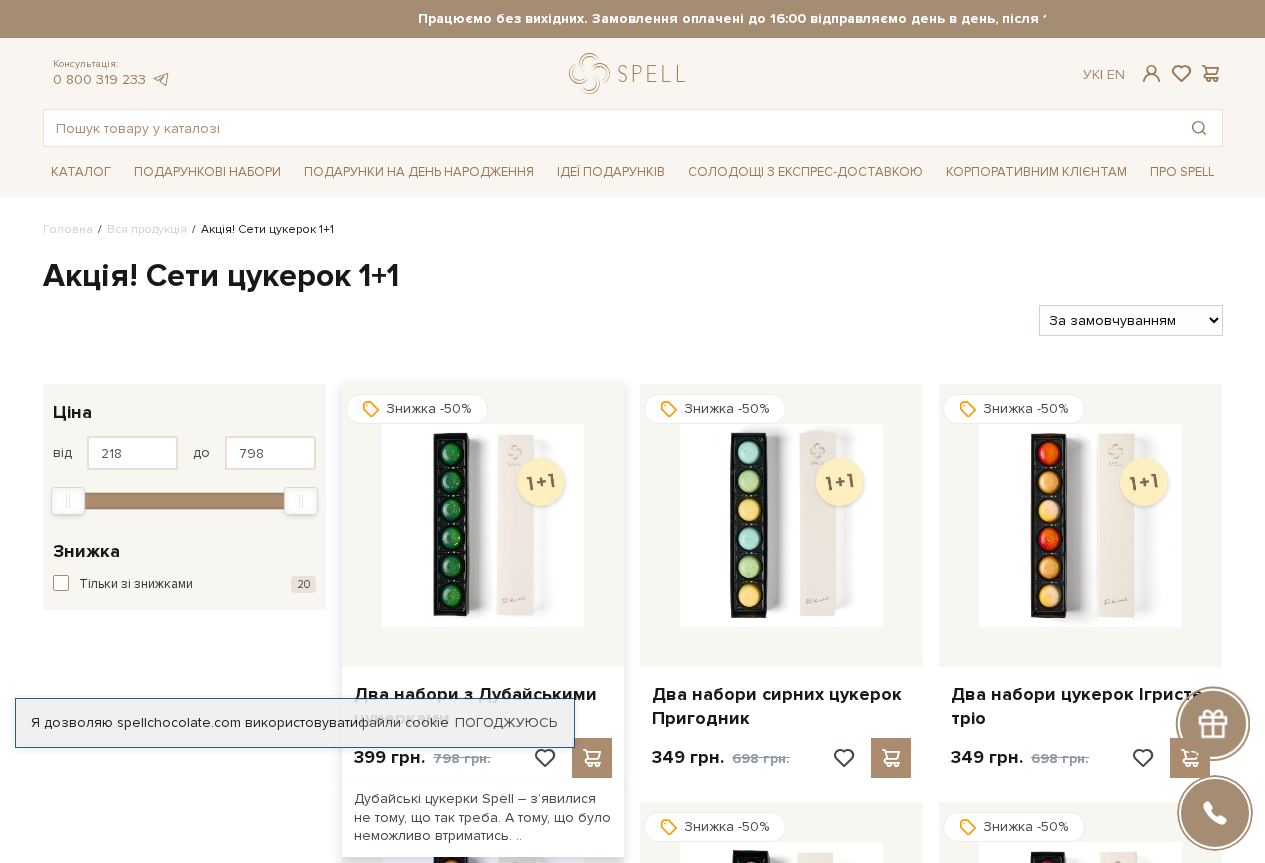 scroll, scrollTop: 0, scrollLeft: 0, axis: both 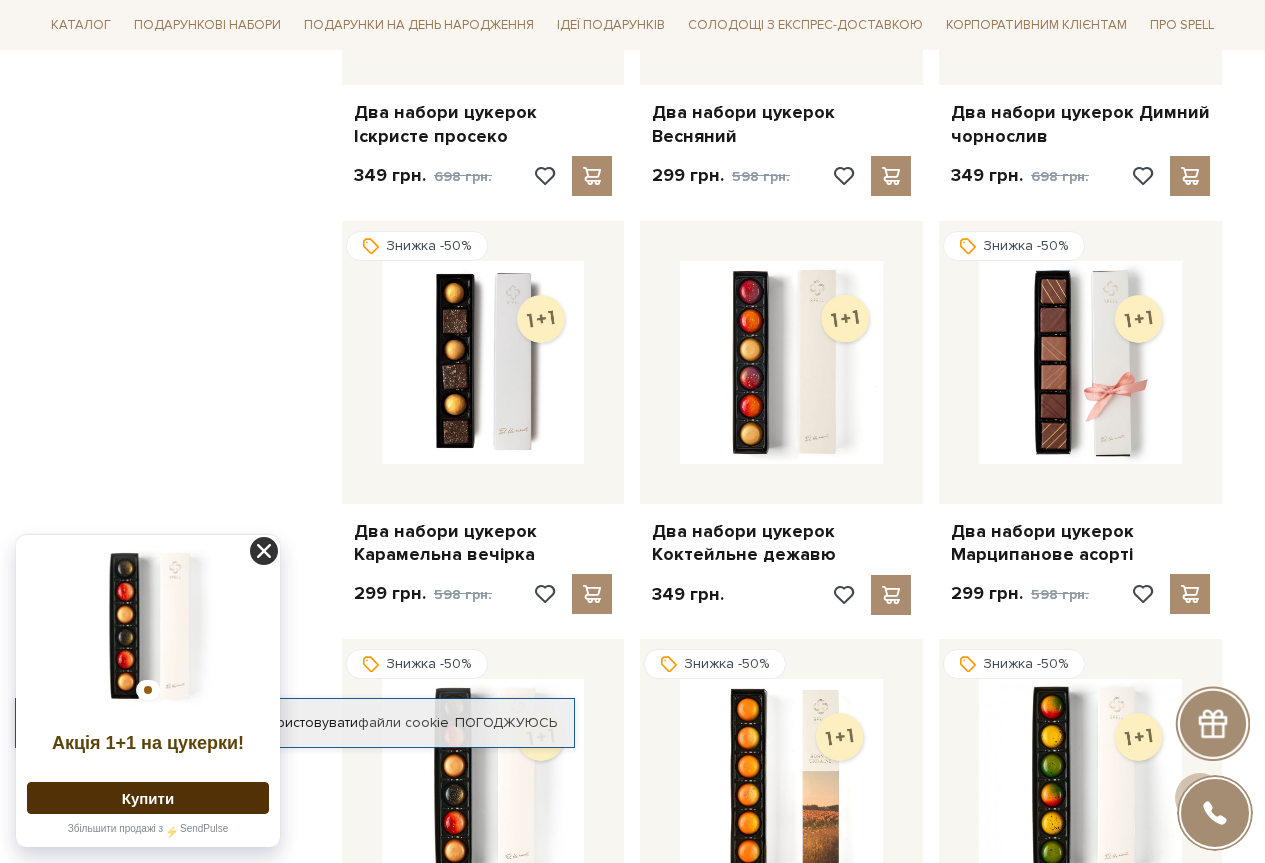 click 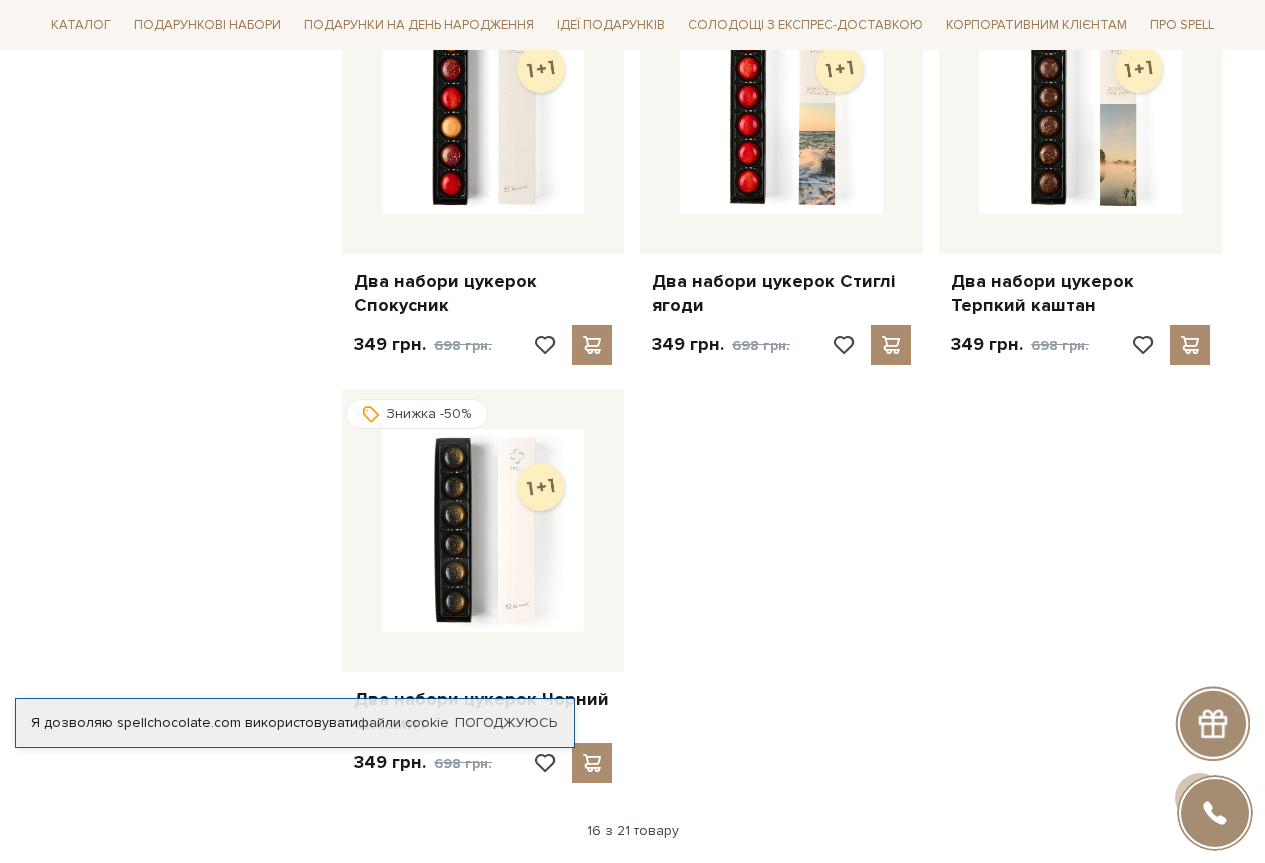 scroll, scrollTop: 2500, scrollLeft: 0, axis: vertical 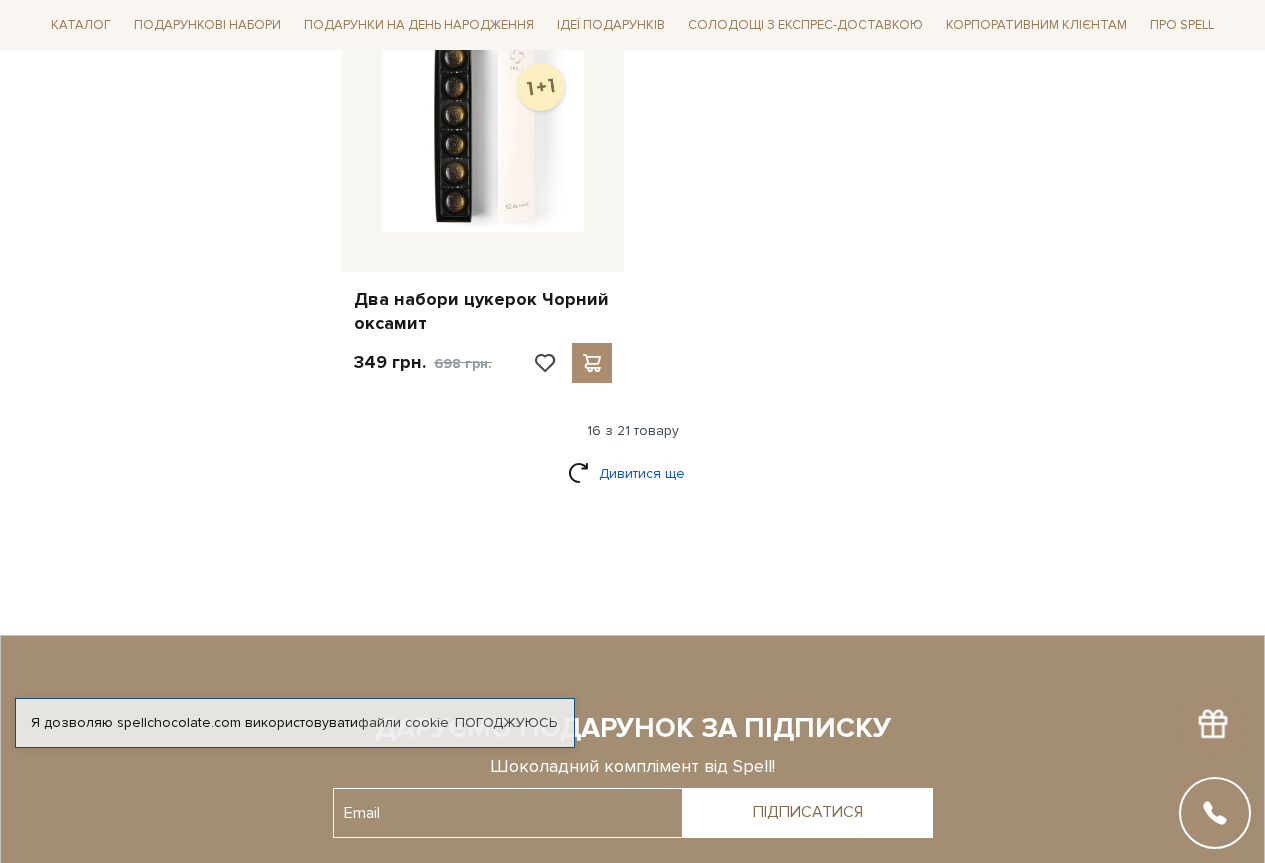 click on "Дивитися ще" at bounding box center [633, 473] 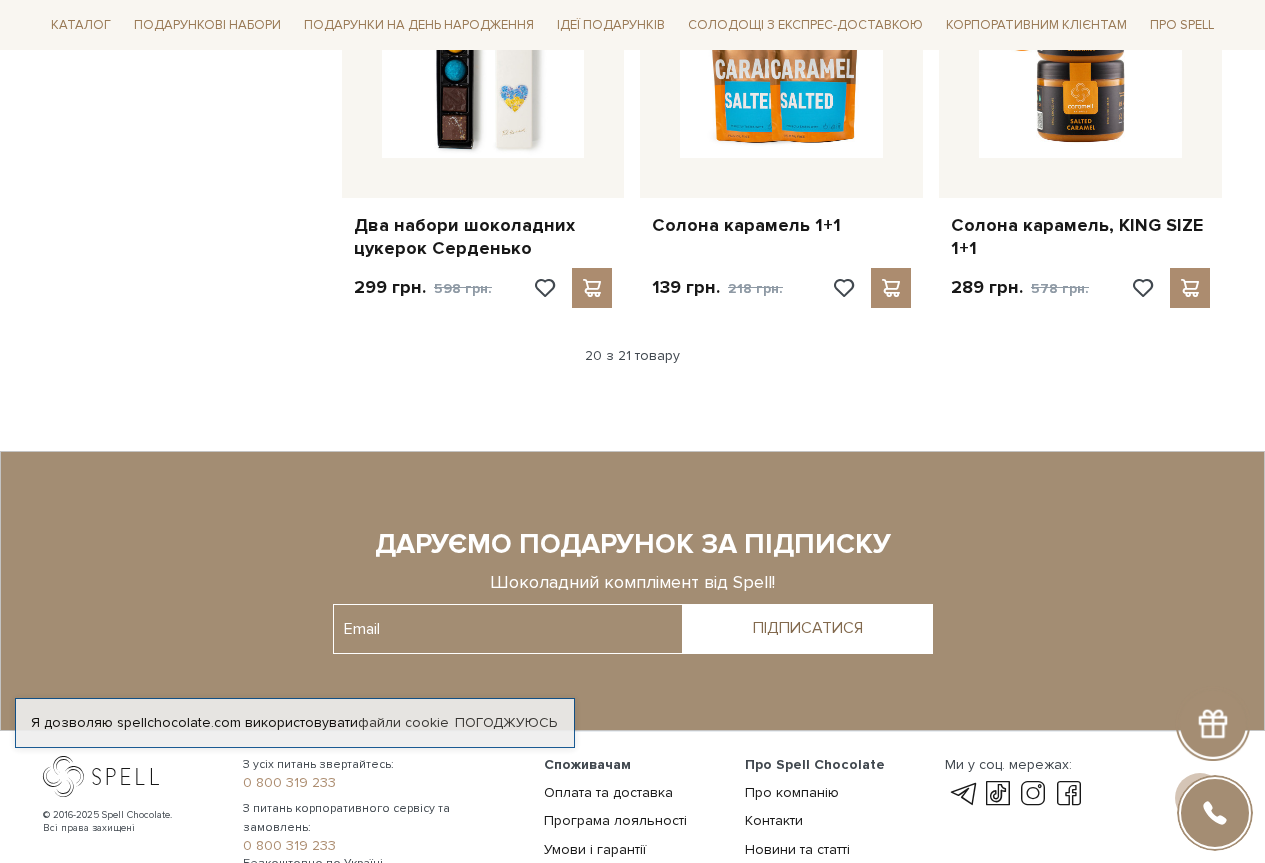 scroll, scrollTop: 2675, scrollLeft: 0, axis: vertical 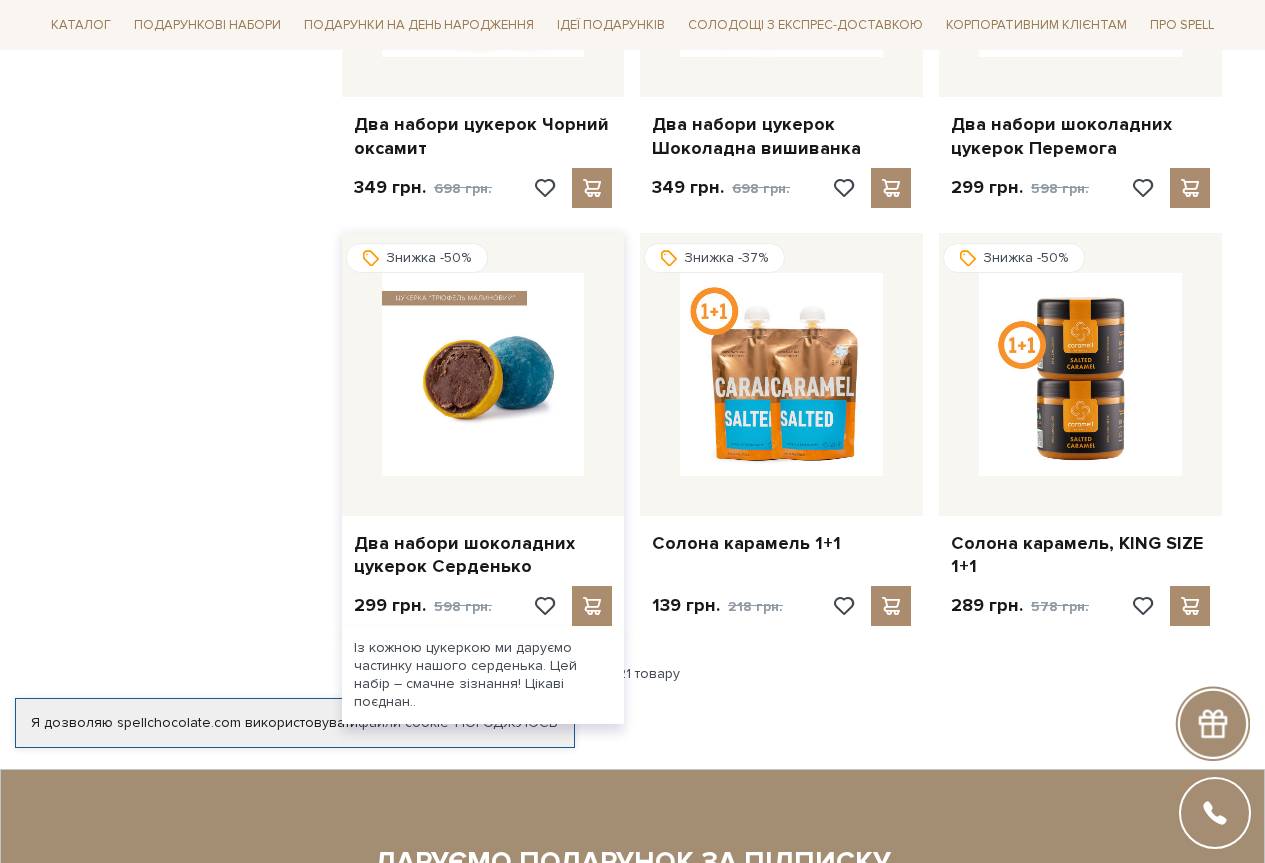 click at bounding box center [483, 374] 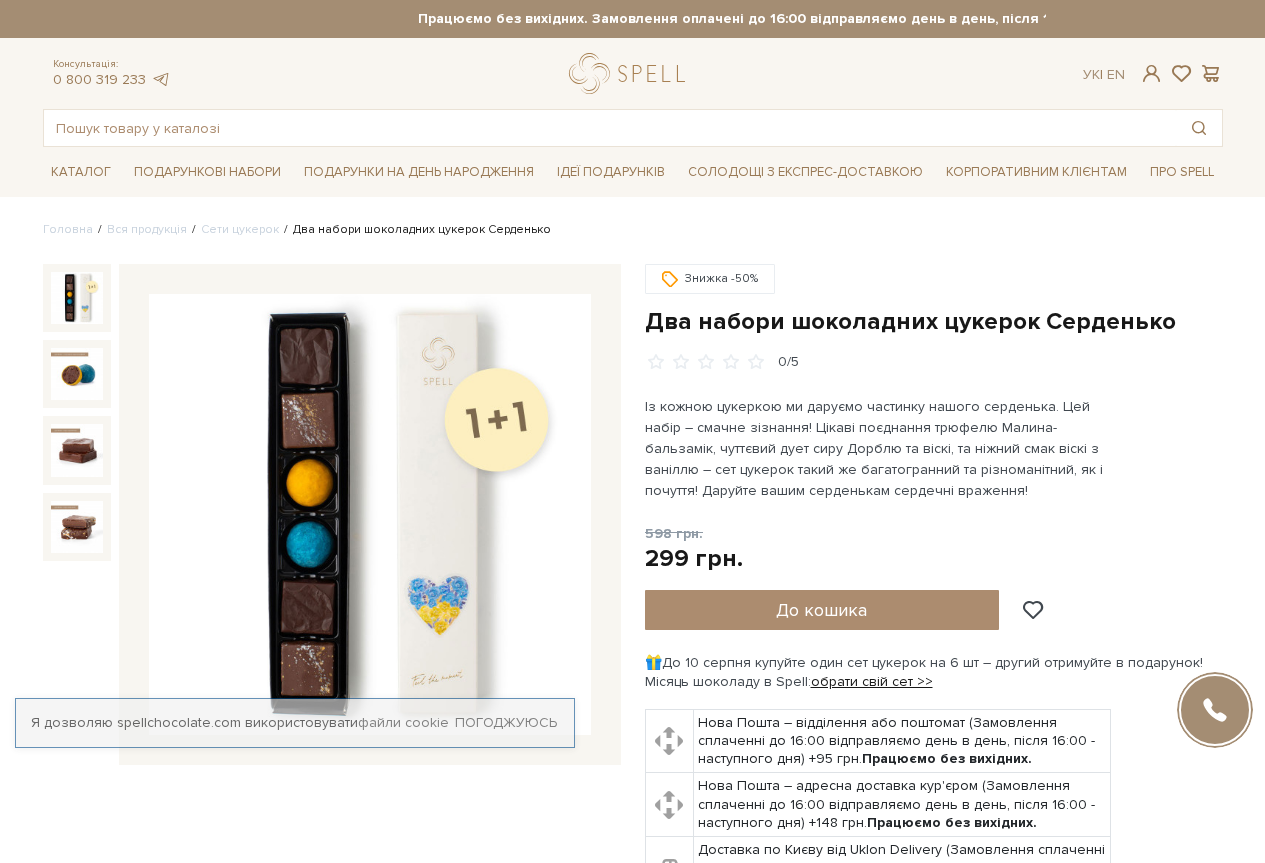 scroll, scrollTop: 0, scrollLeft: 0, axis: both 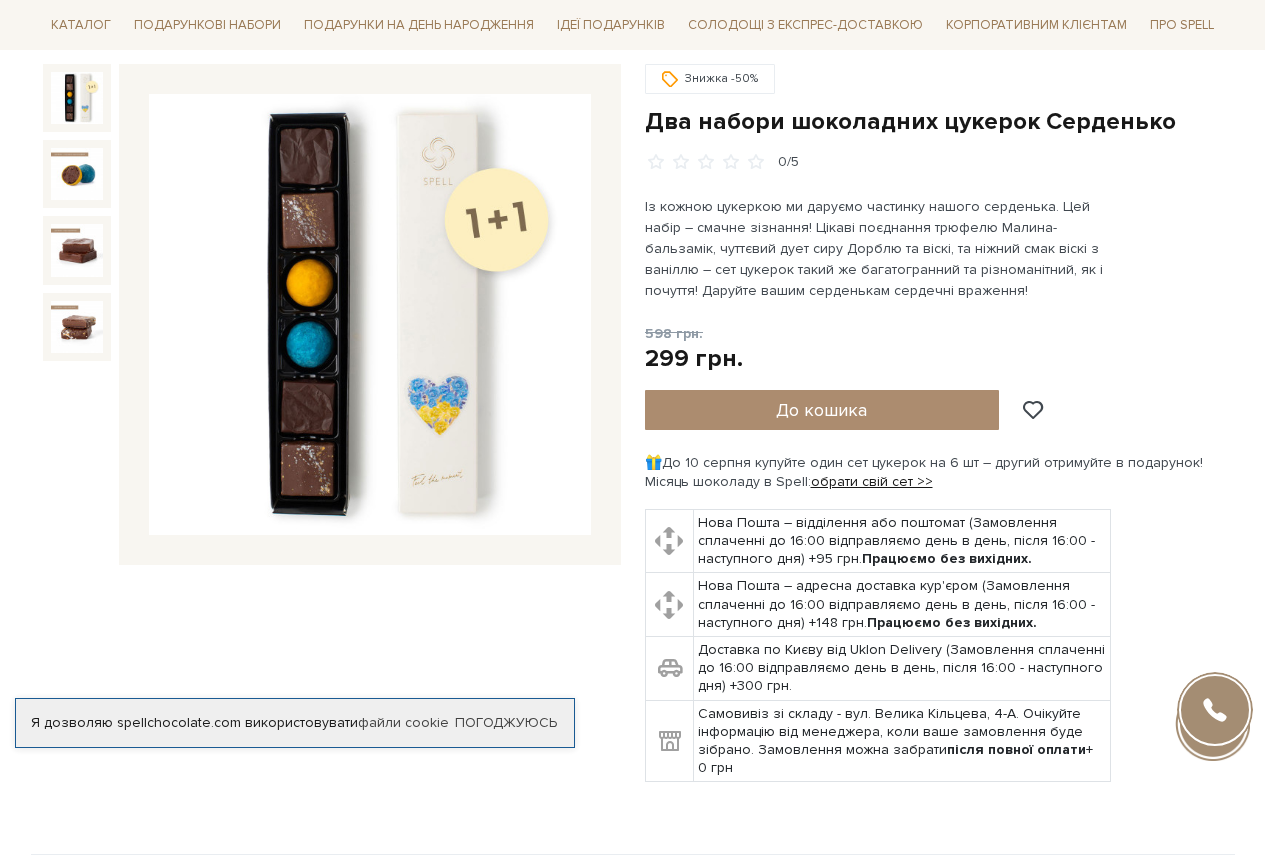click at bounding box center (77, 98) 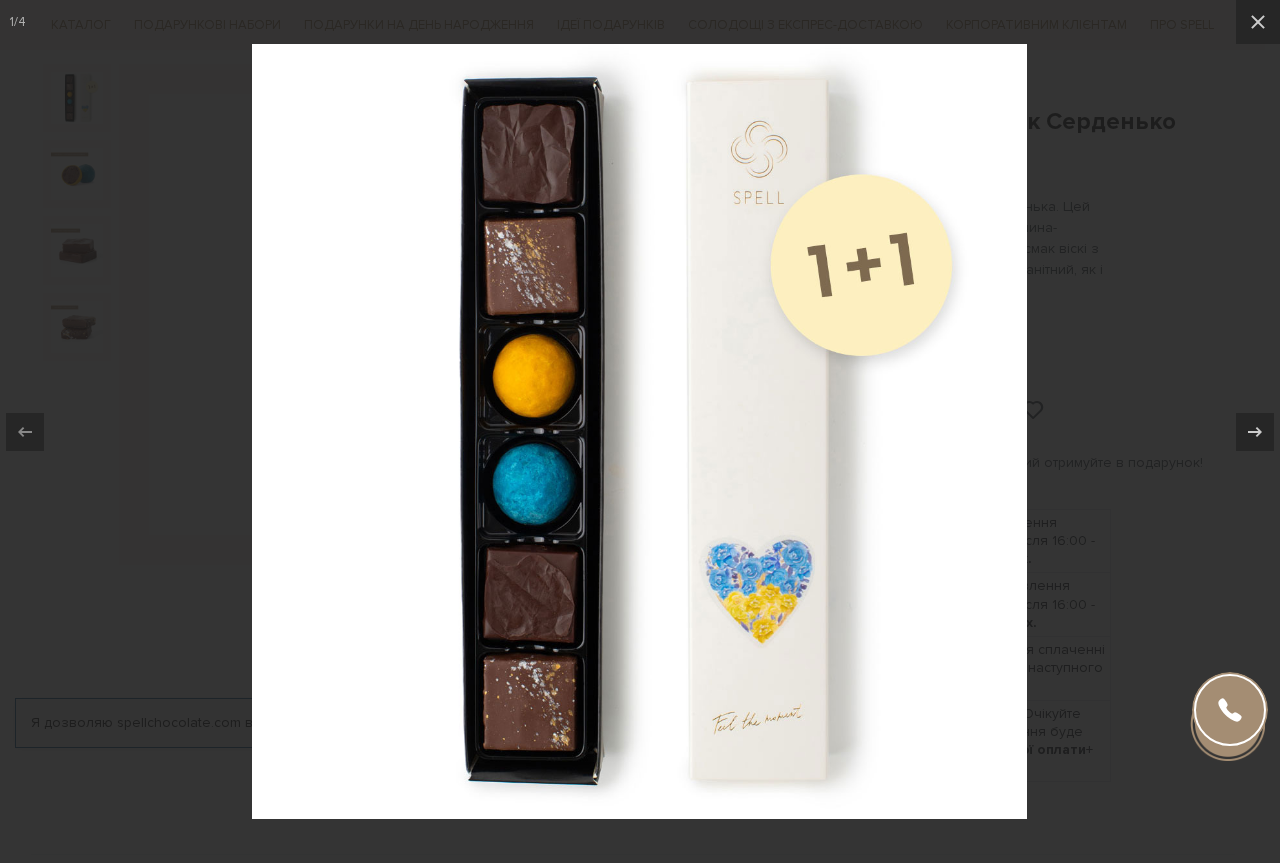 click at bounding box center (639, 431) 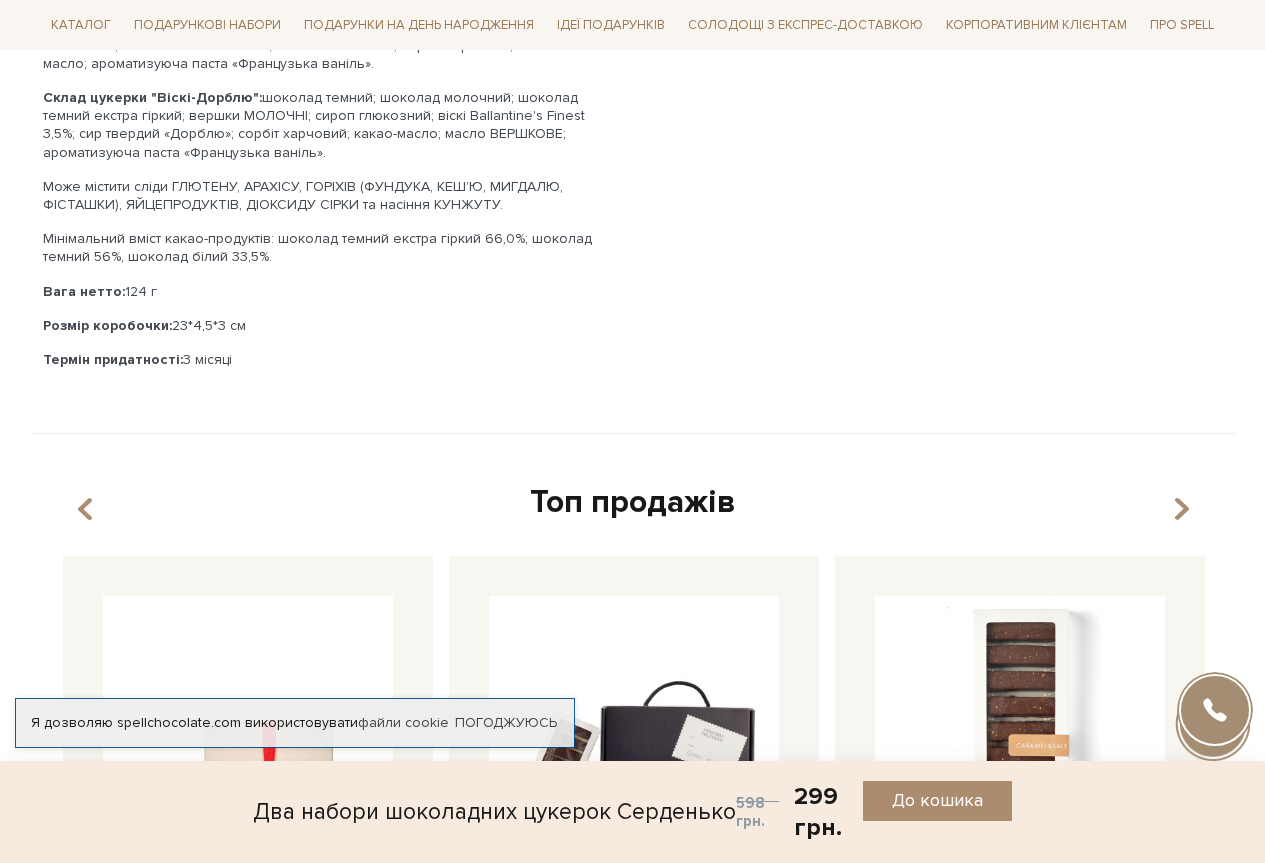scroll, scrollTop: 1200, scrollLeft: 0, axis: vertical 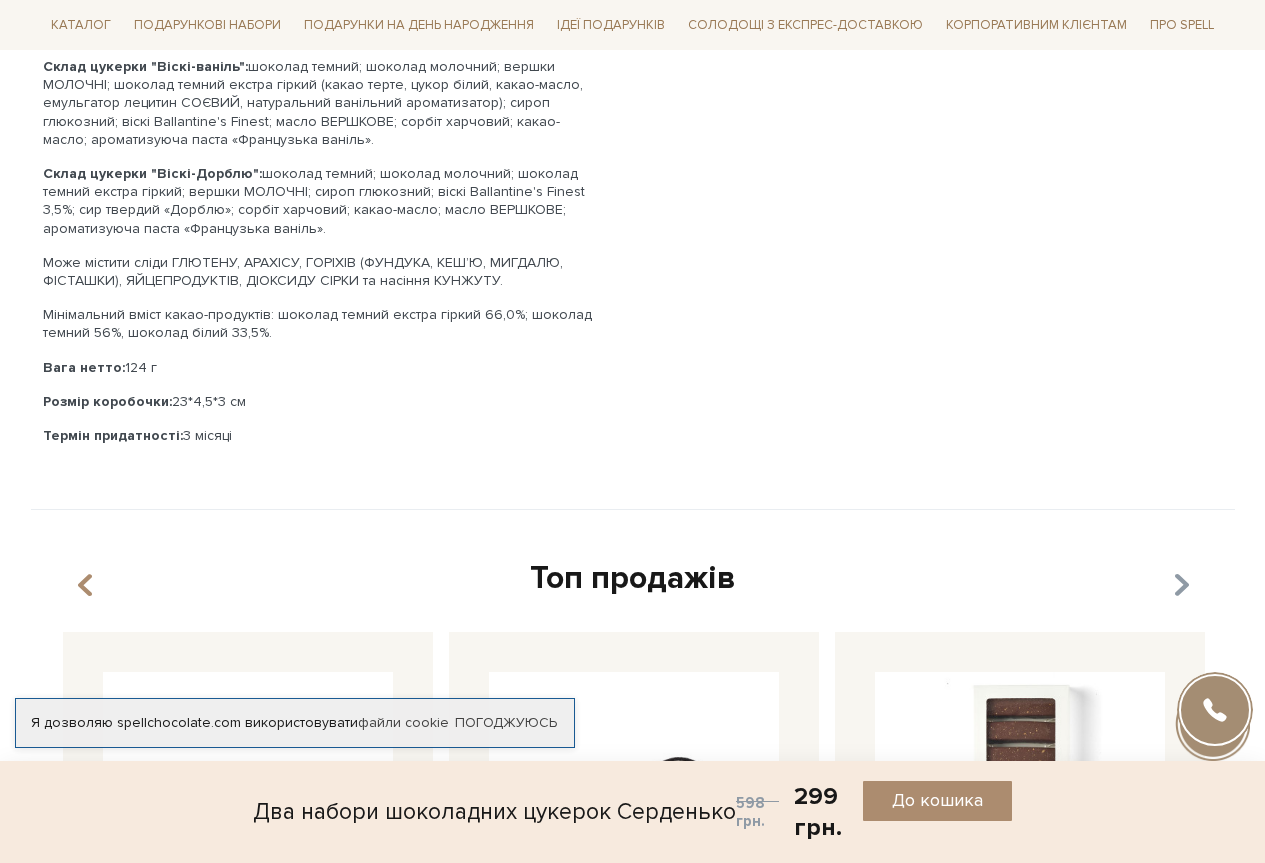 click at bounding box center [1180, 585] 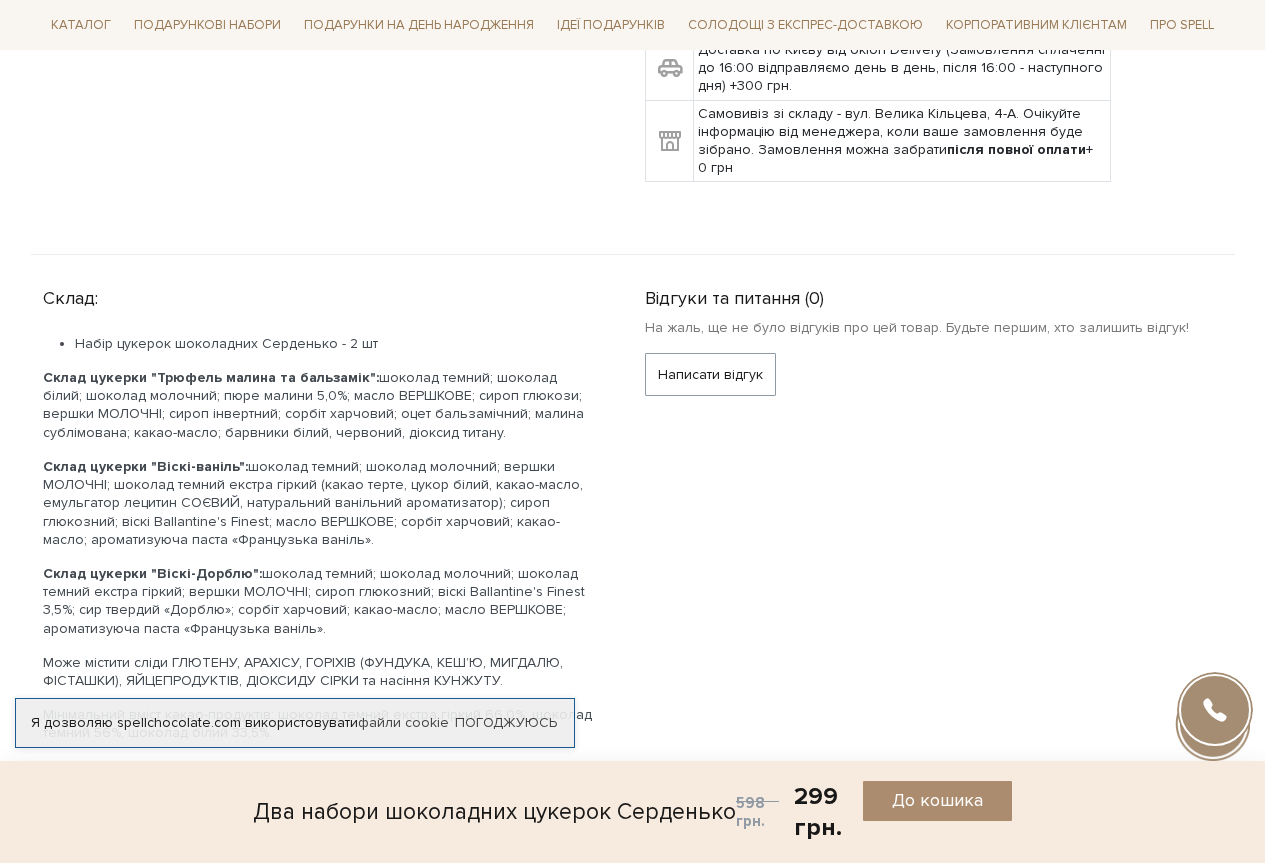 scroll, scrollTop: 200, scrollLeft: 0, axis: vertical 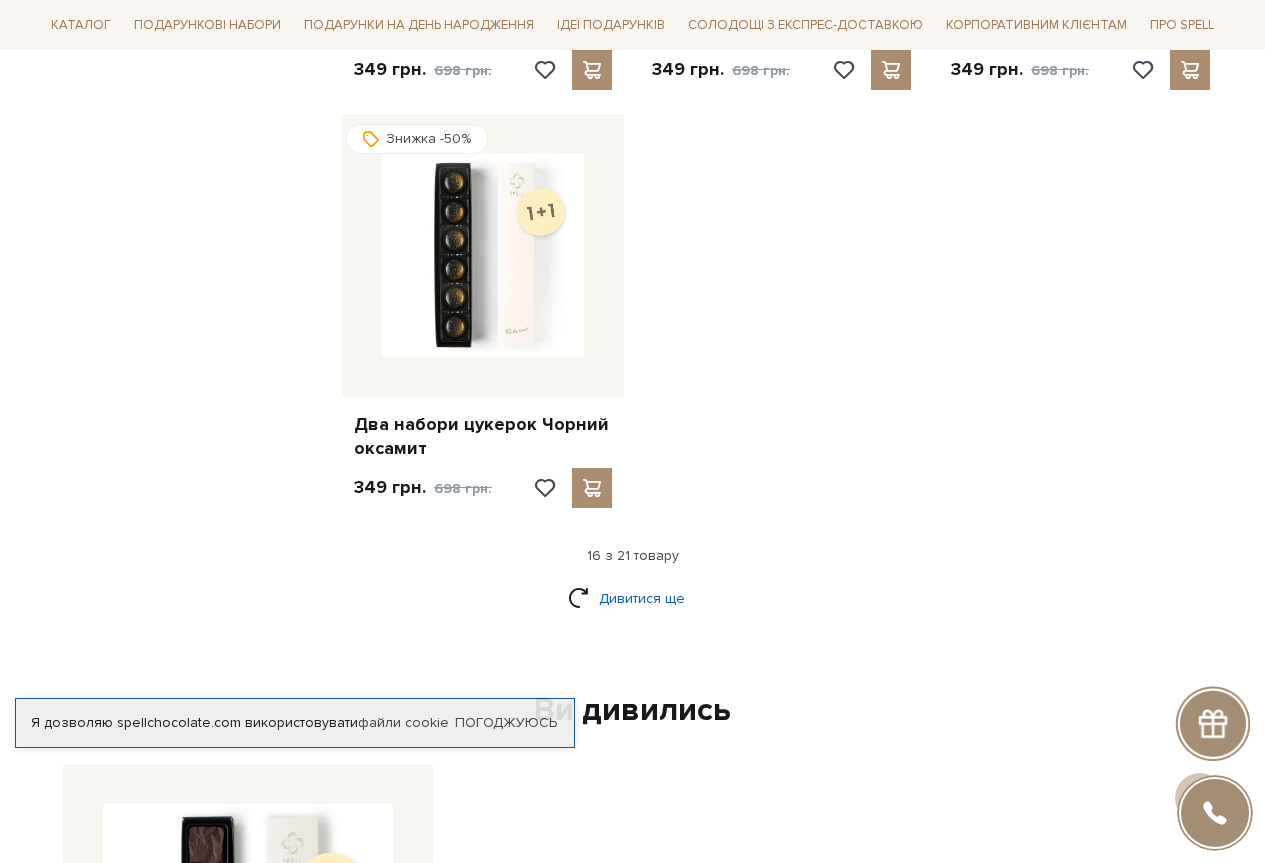 click on "Дивитися ще" at bounding box center (633, 598) 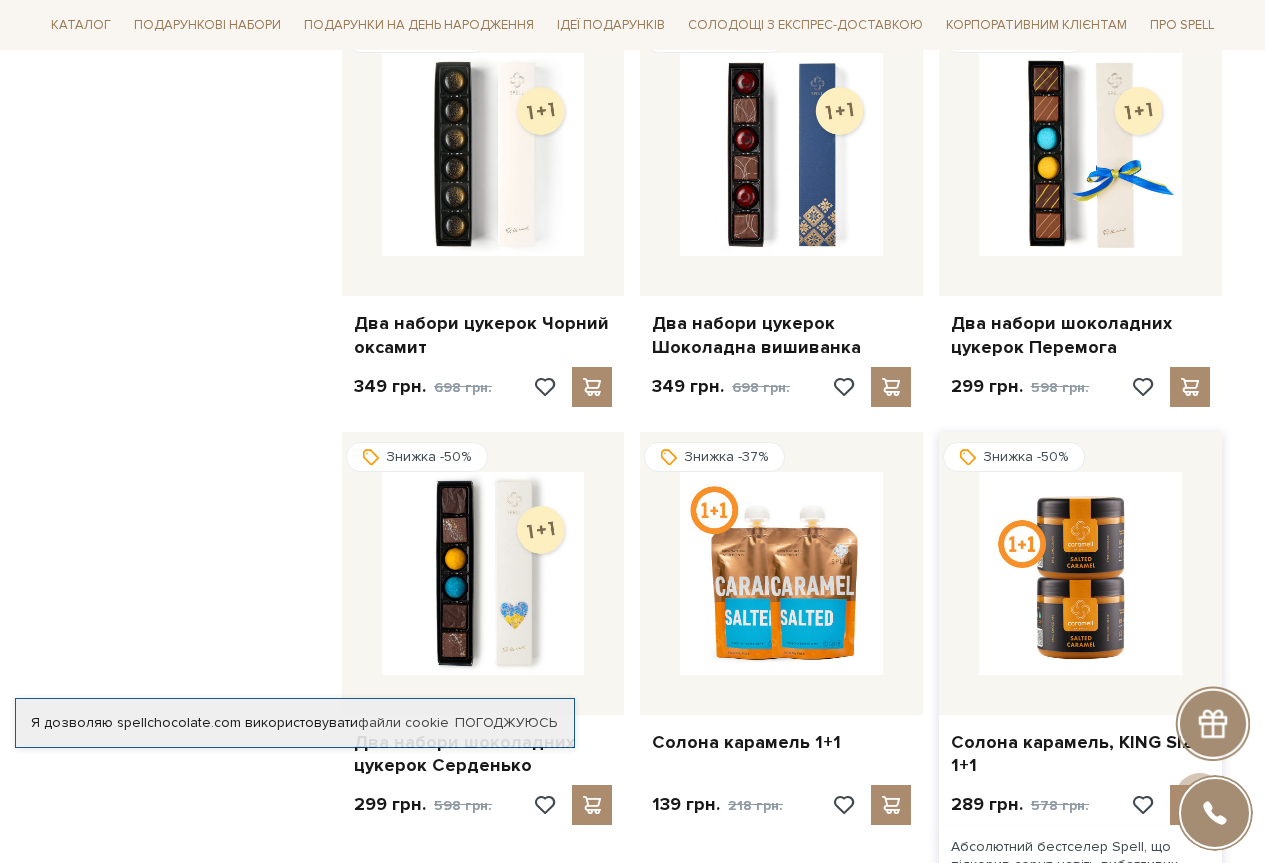 scroll, scrollTop: 2475, scrollLeft: 0, axis: vertical 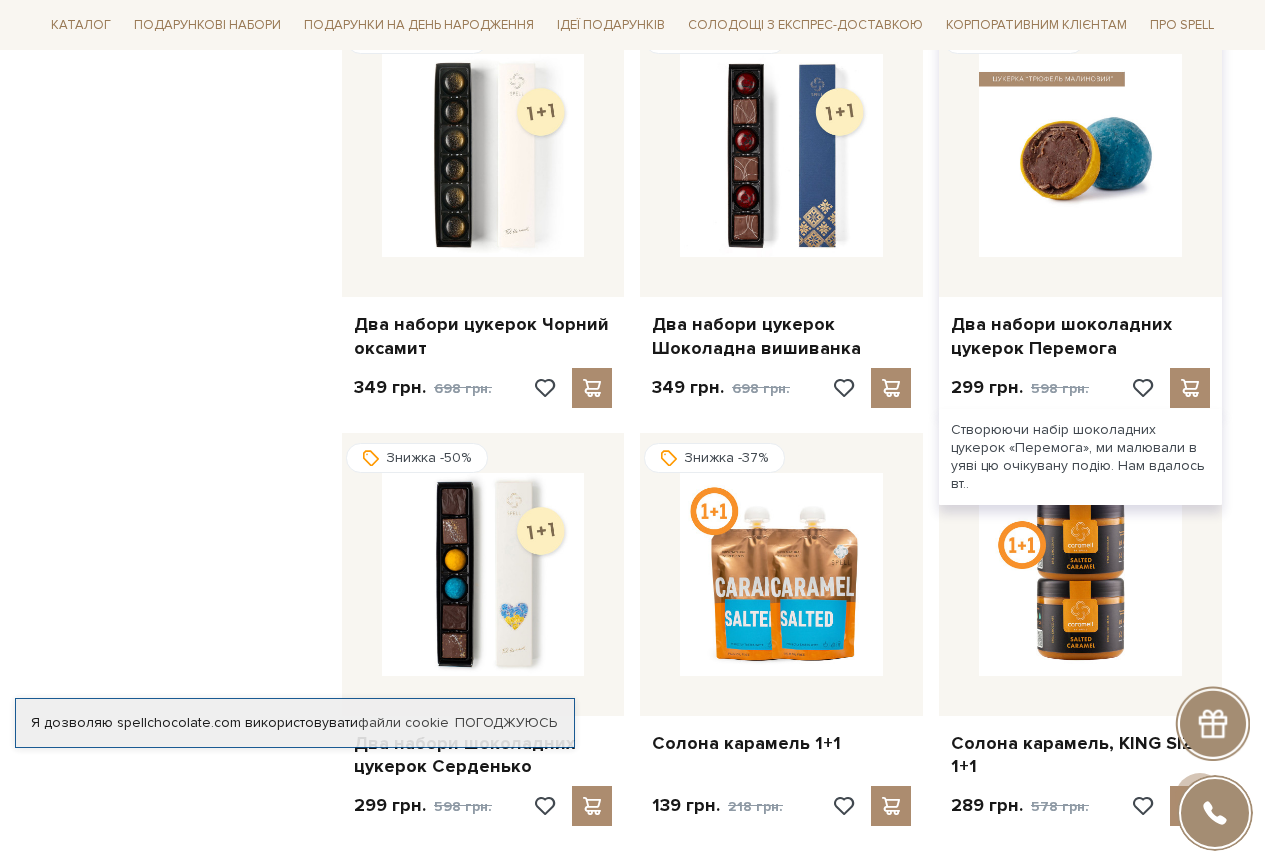 click at bounding box center [1080, 155] 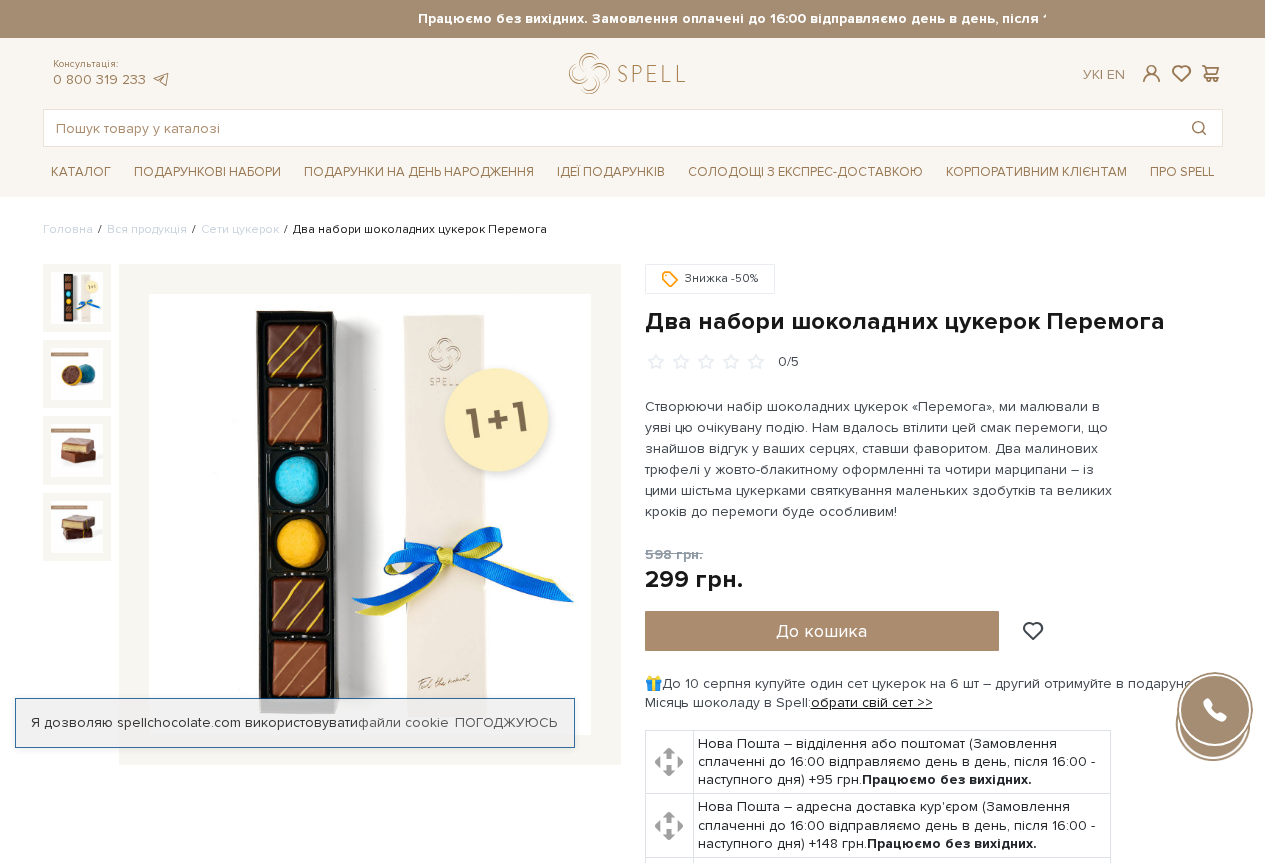 scroll, scrollTop: 0, scrollLeft: 0, axis: both 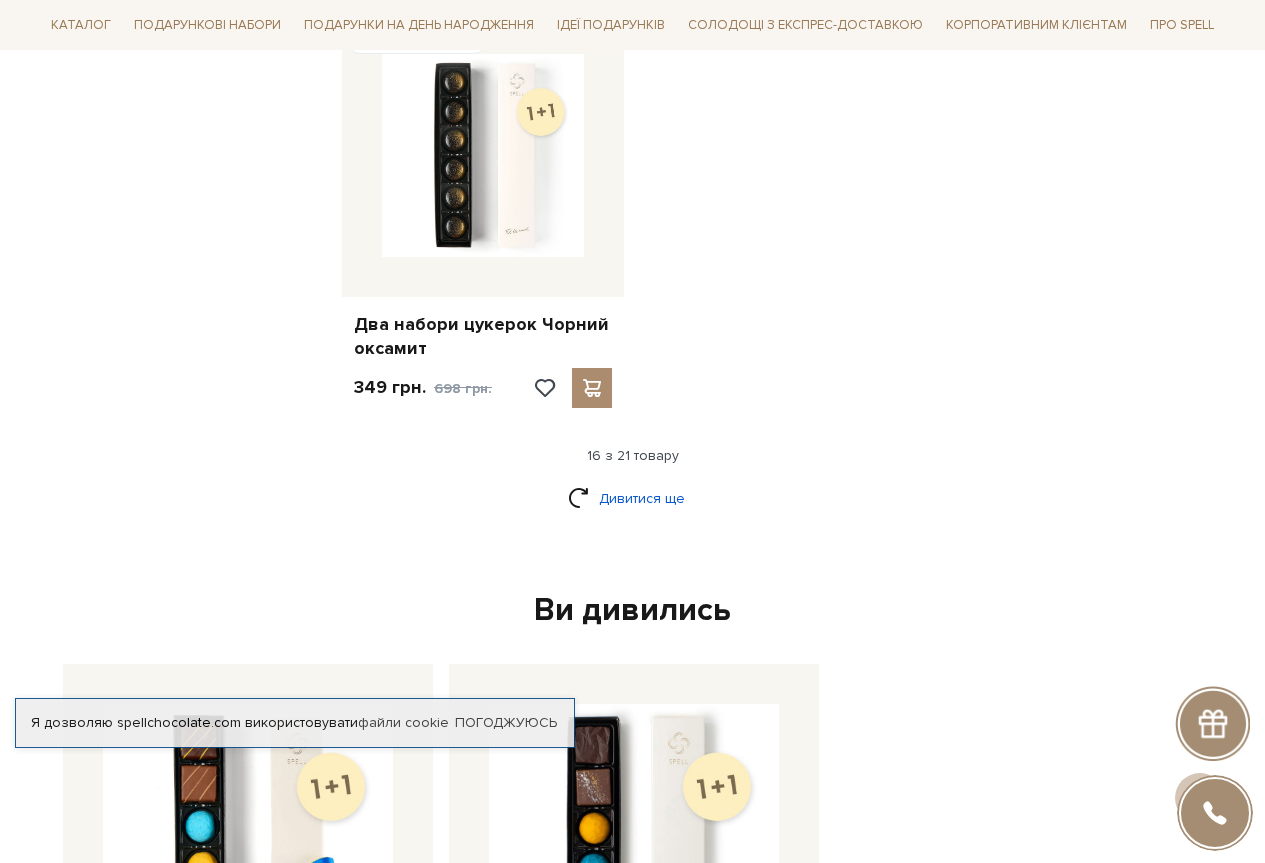 click on "Дивитися ще" at bounding box center (633, 498) 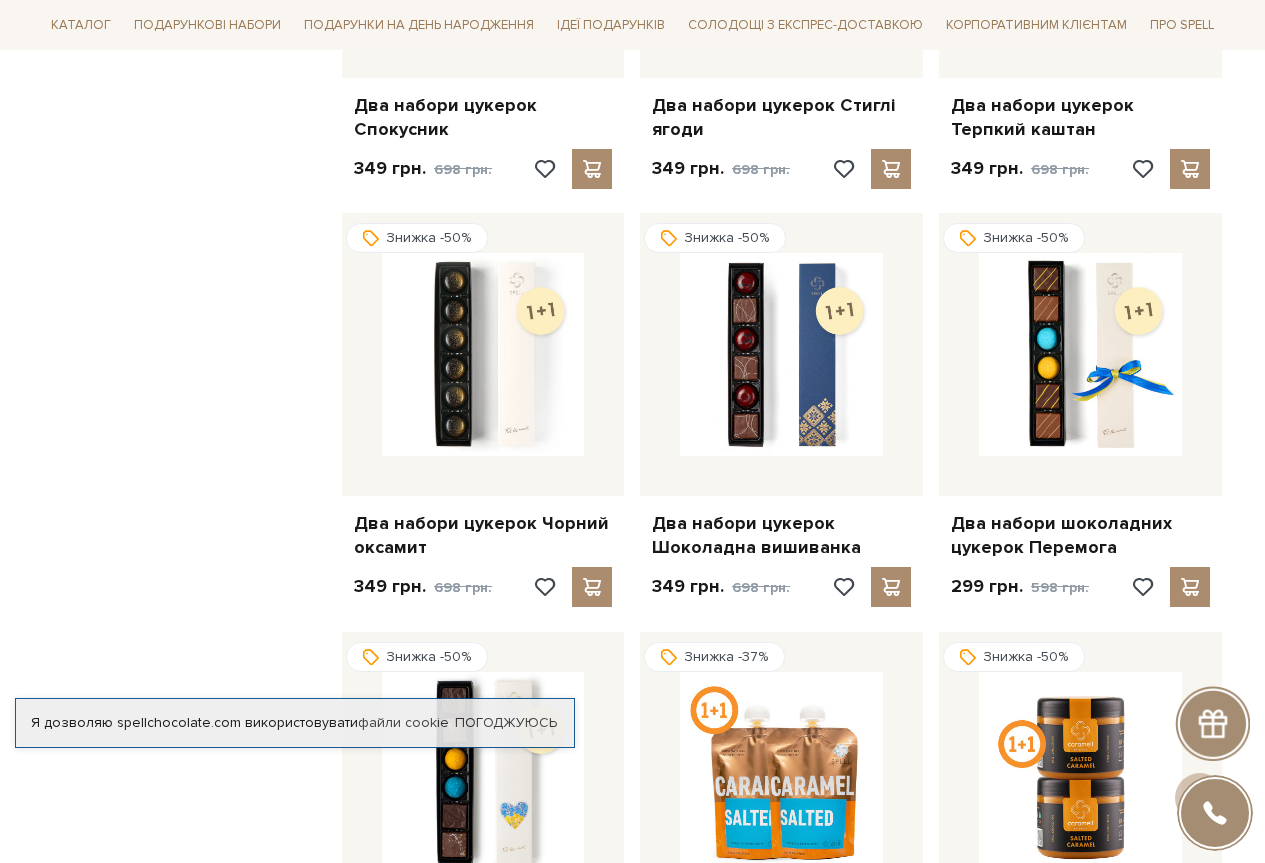 scroll, scrollTop: 2275, scrollLeft: 0, axis: vertical 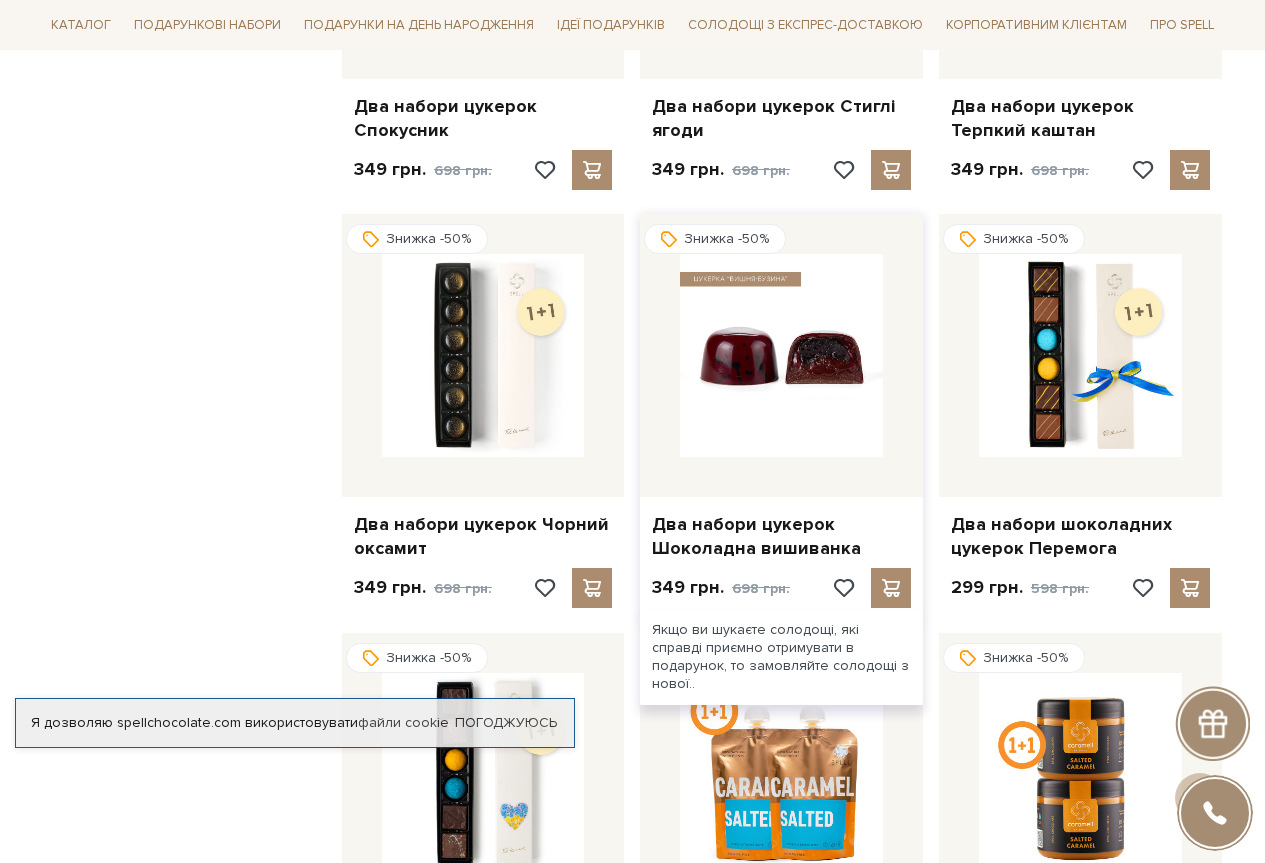 click at bounding box center (781, 355) 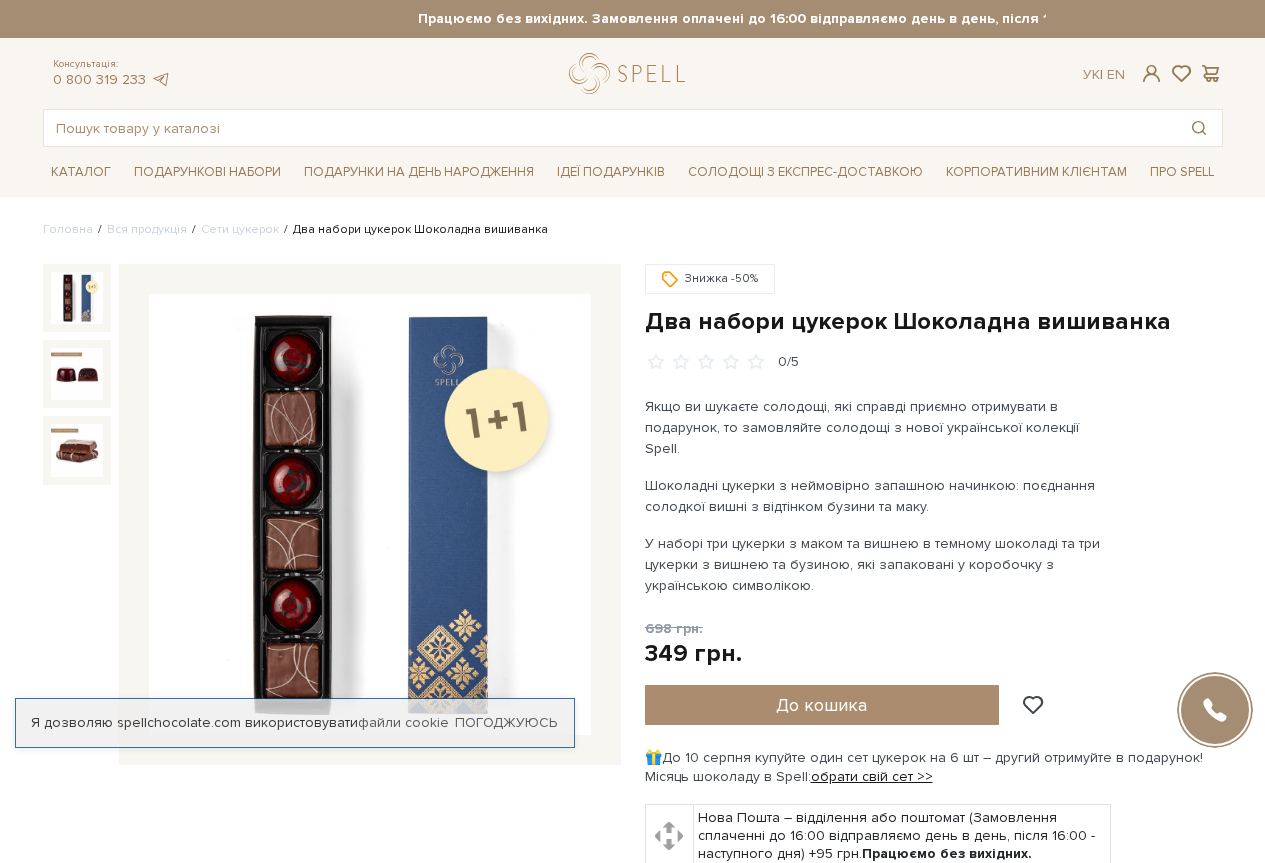 scroll, scrollTop: 0, scrollLeft: 0, axis: both 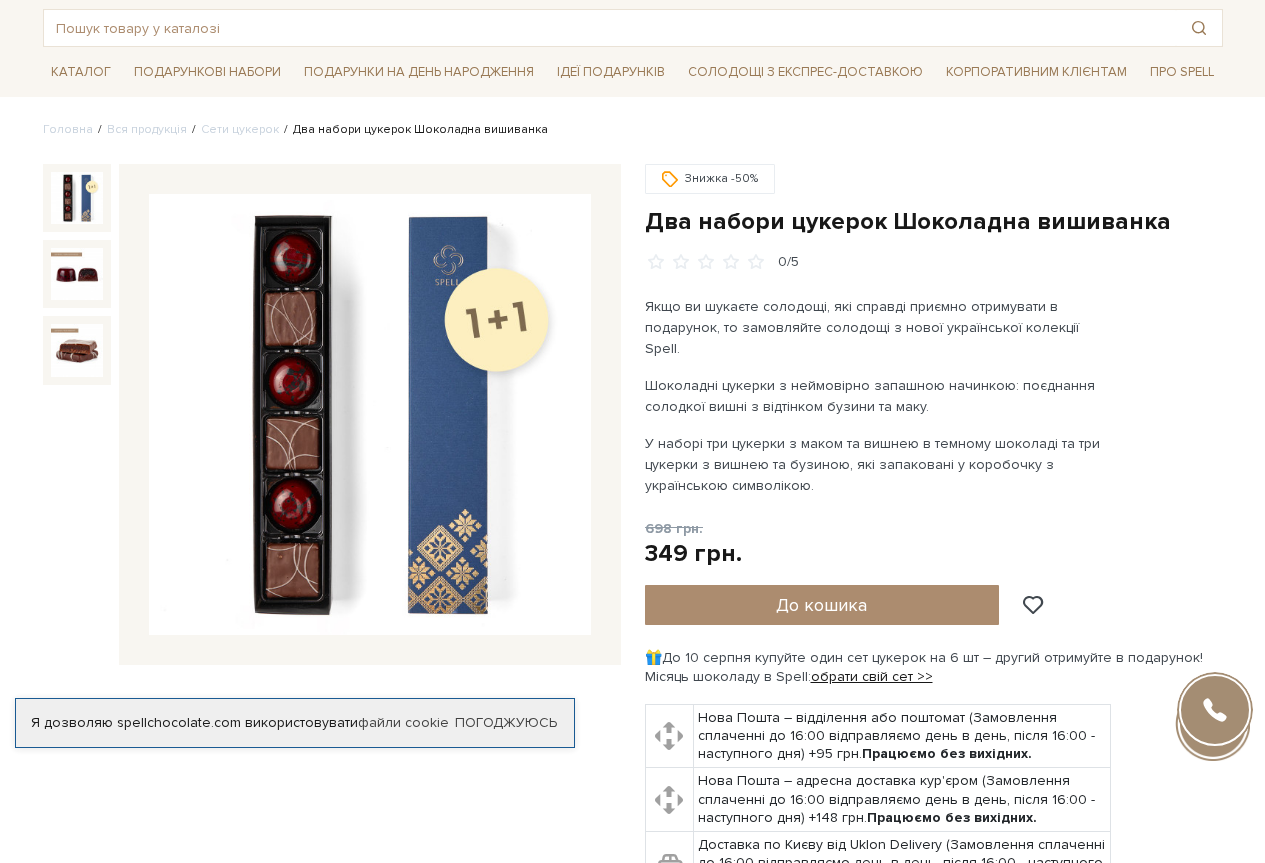 click at bounding box center (370, 415) 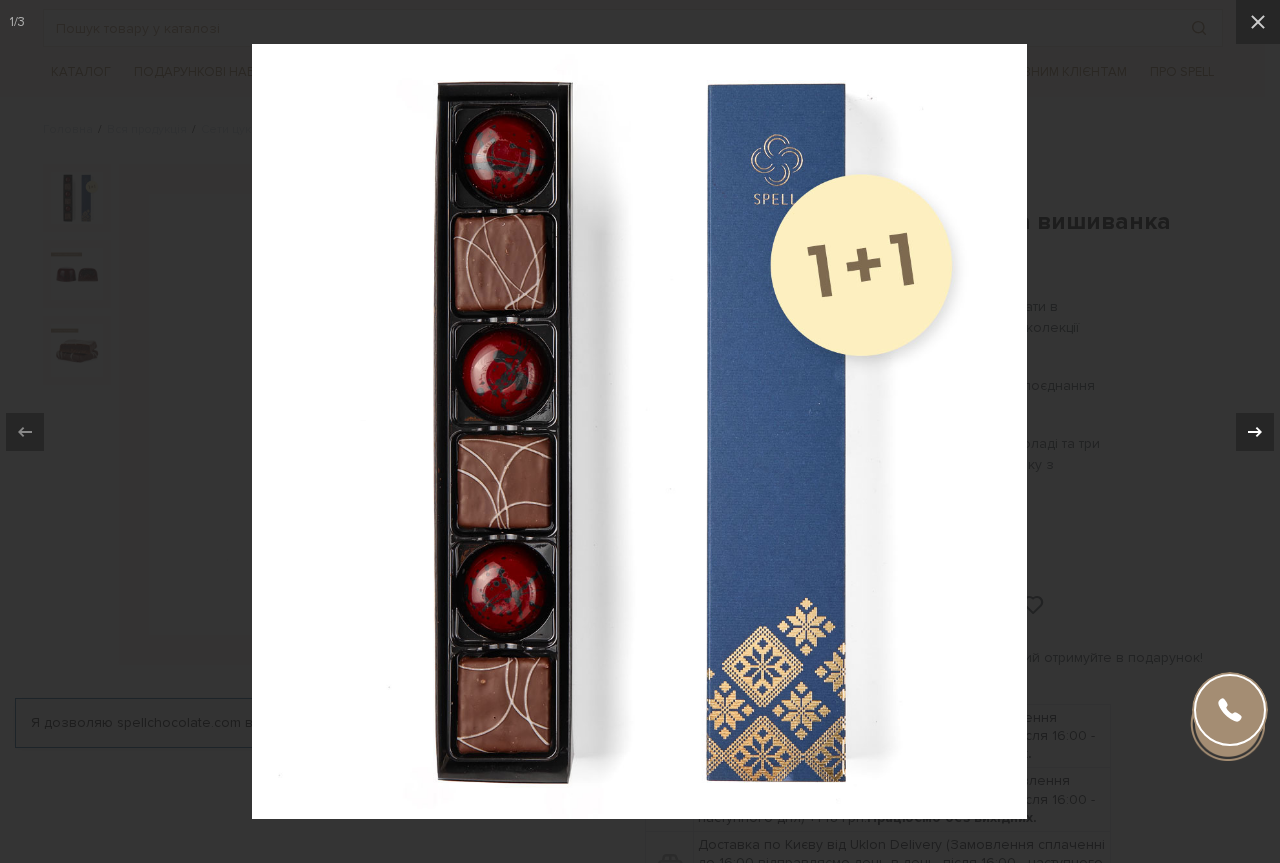 click 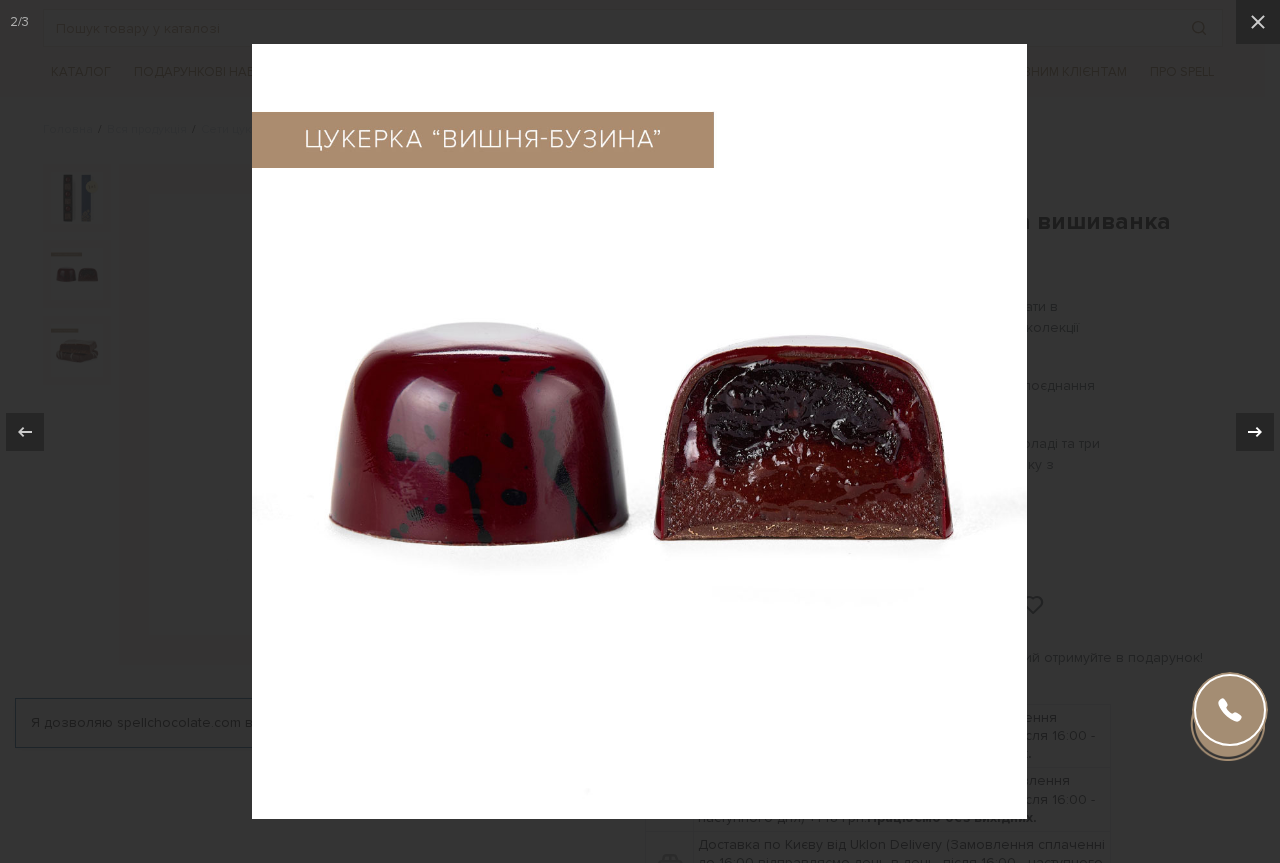 click 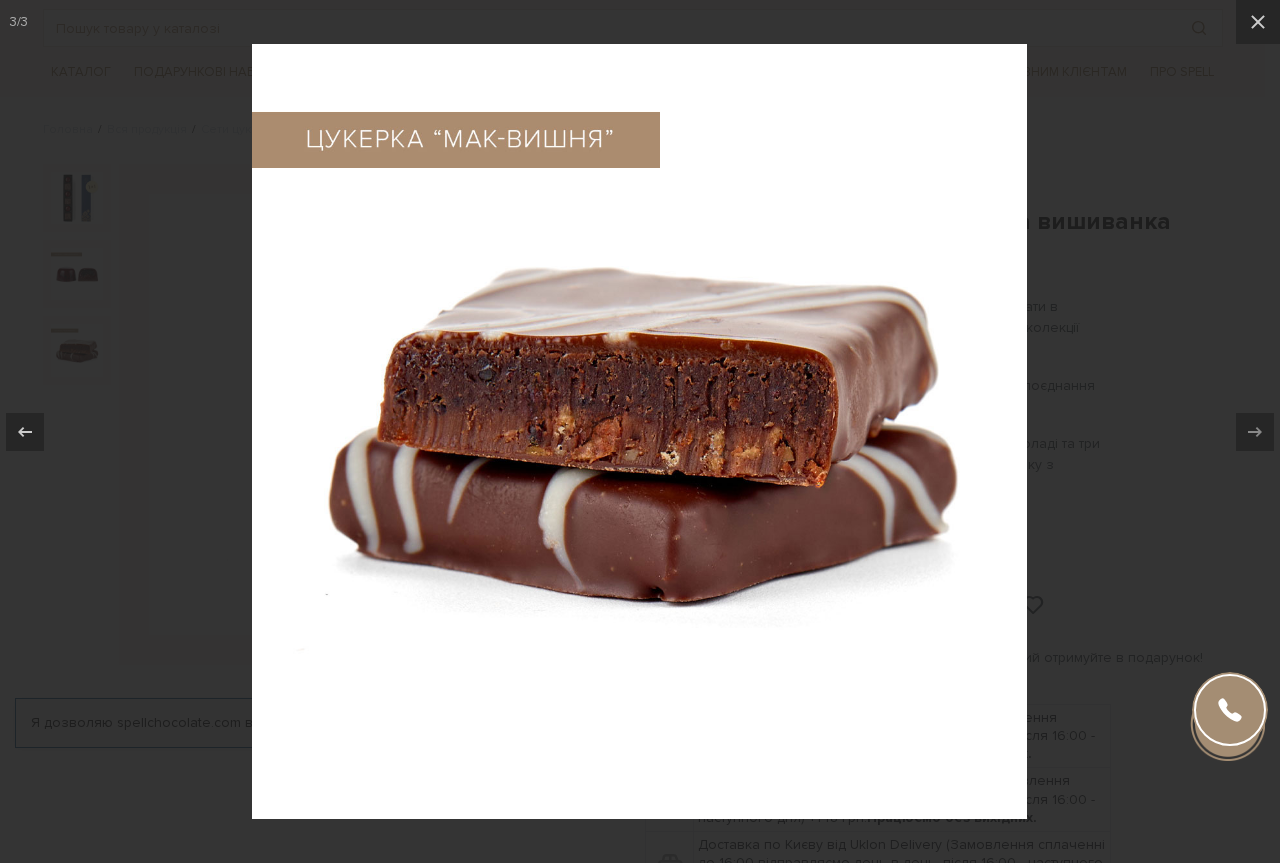 click at bounding box center [639, 431] 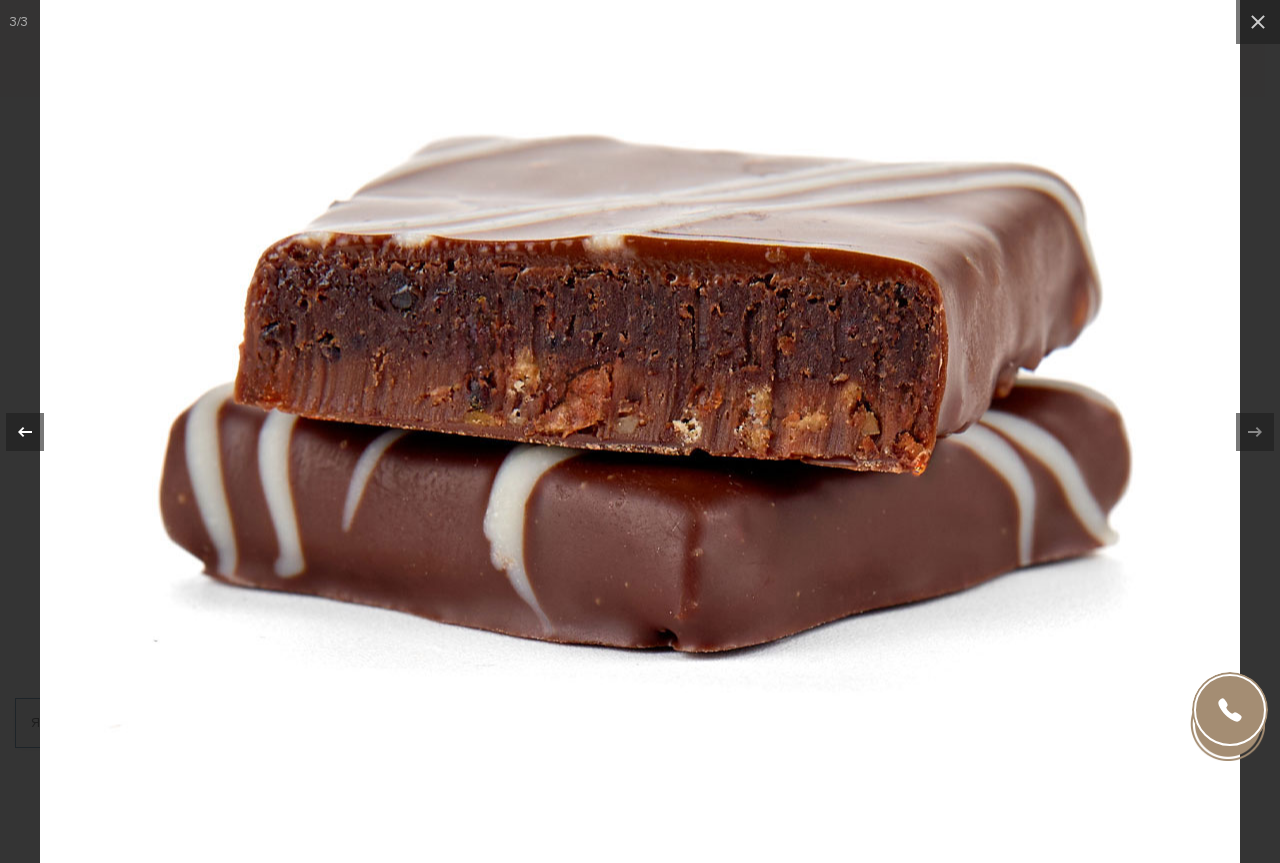 click 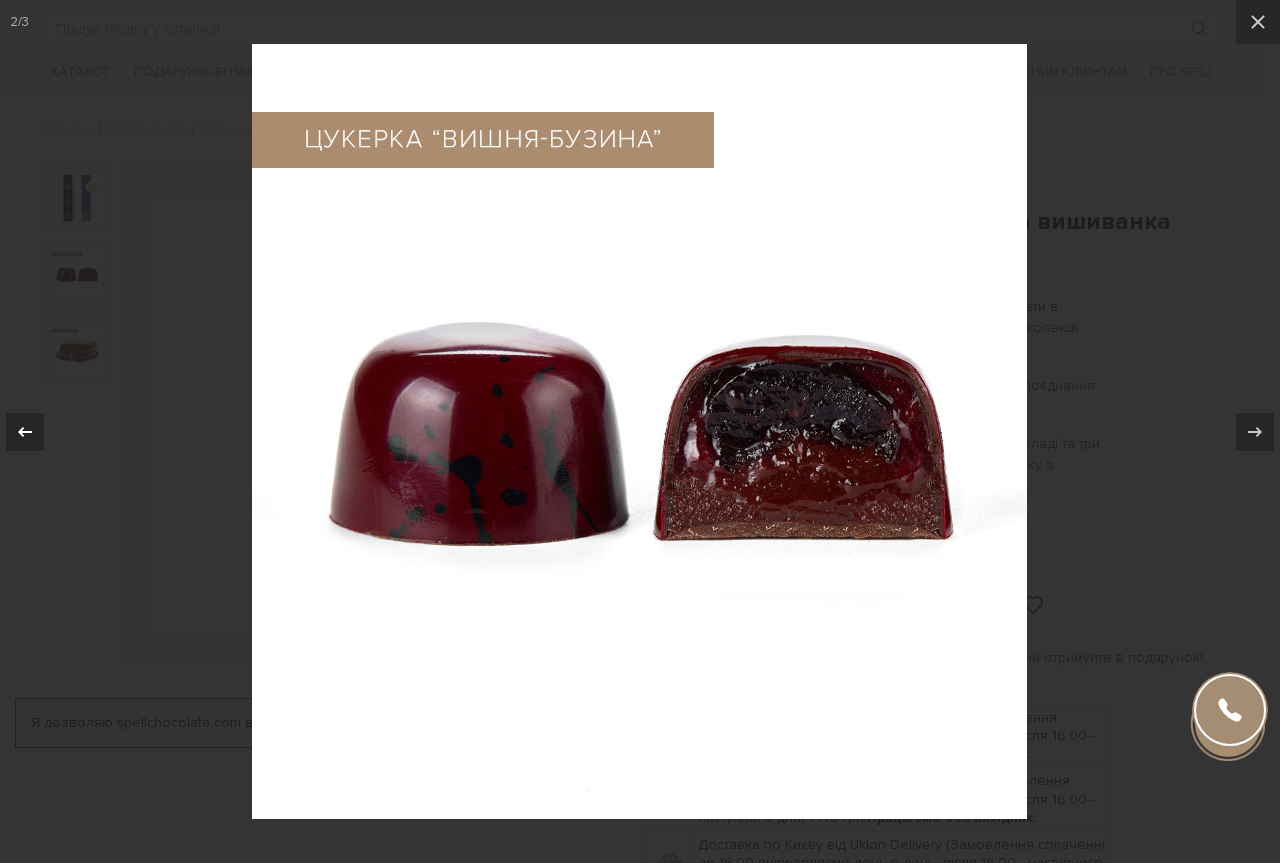 click 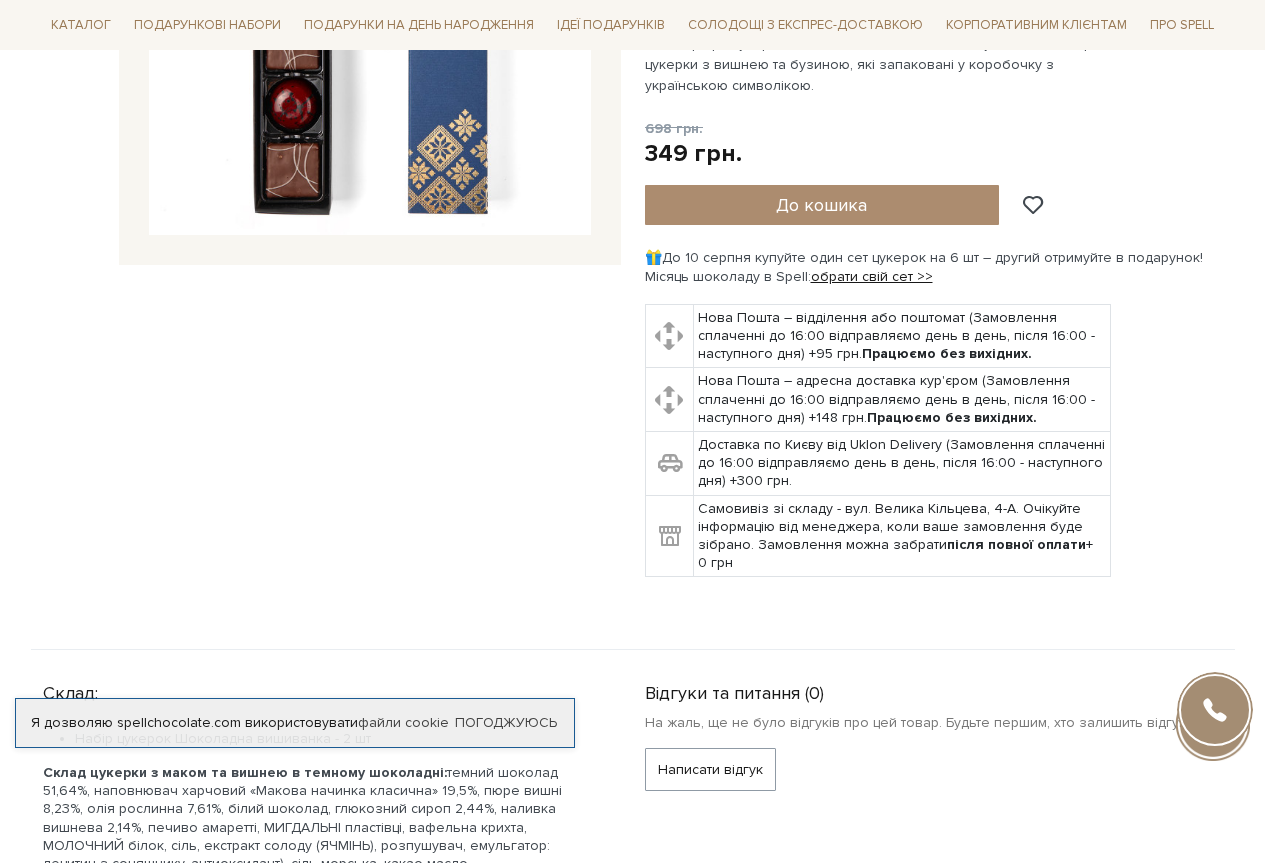 scroll, scrollTop: 0, scrollLeft: 0, axis: both 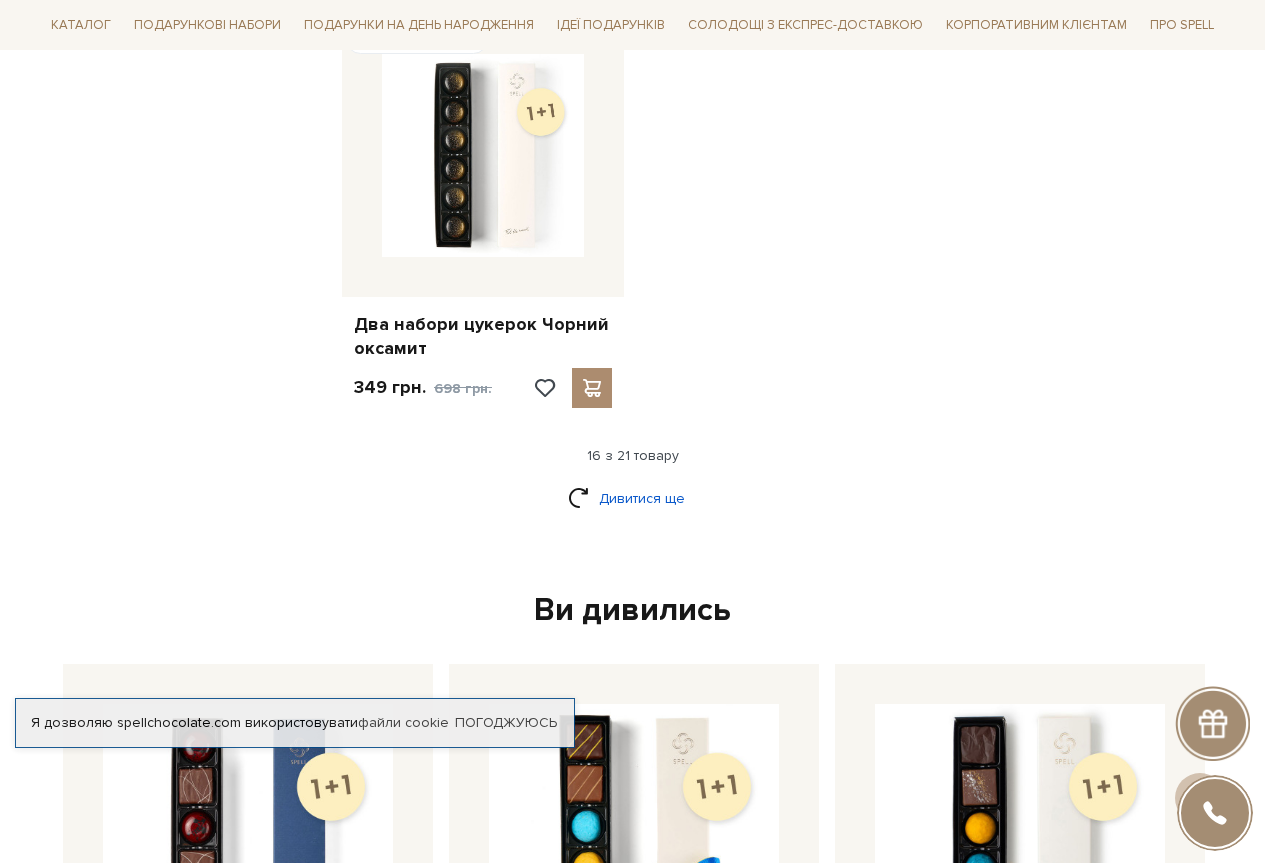 click on "Дивитися ще" at bounding box center [633, 498] 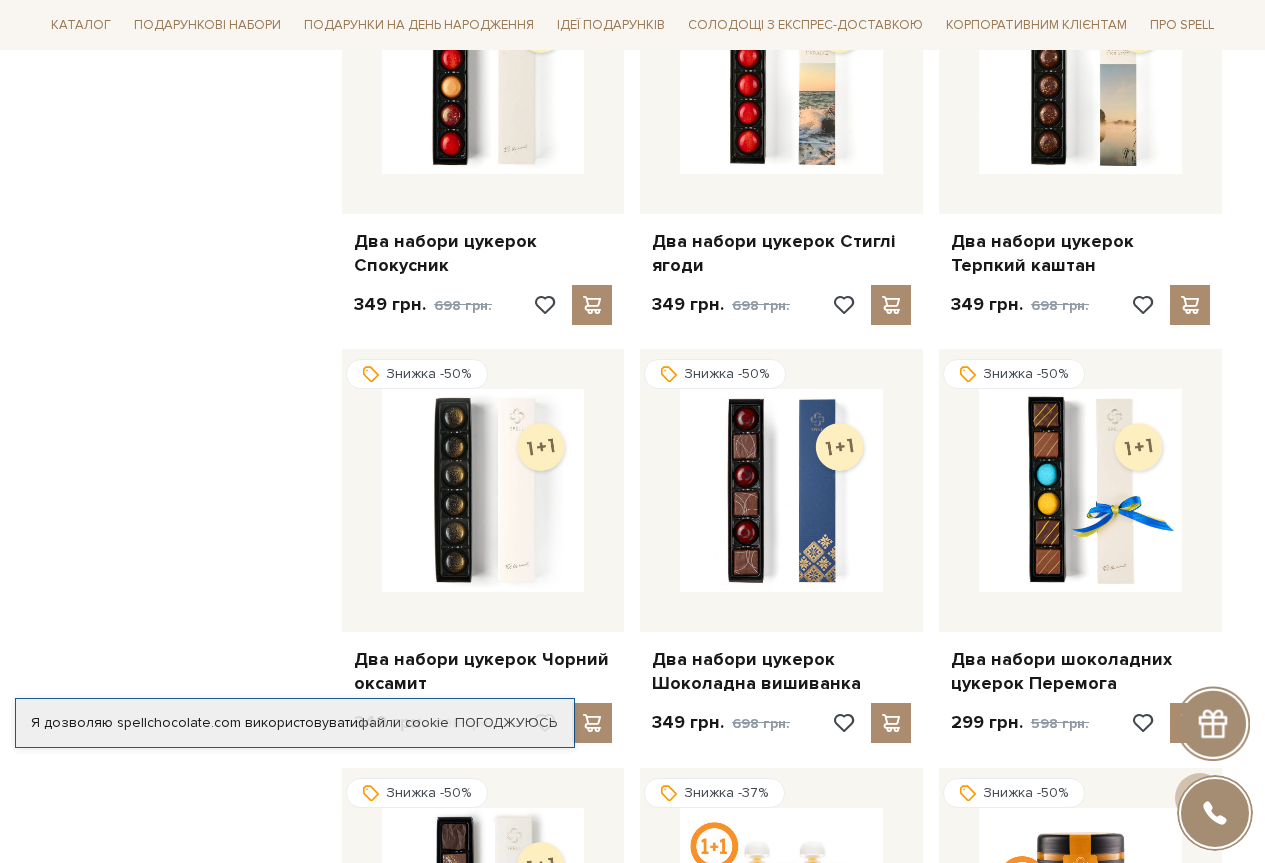 scroll, scrollTop: 2175, scrollLeft: 0, axis: vertical 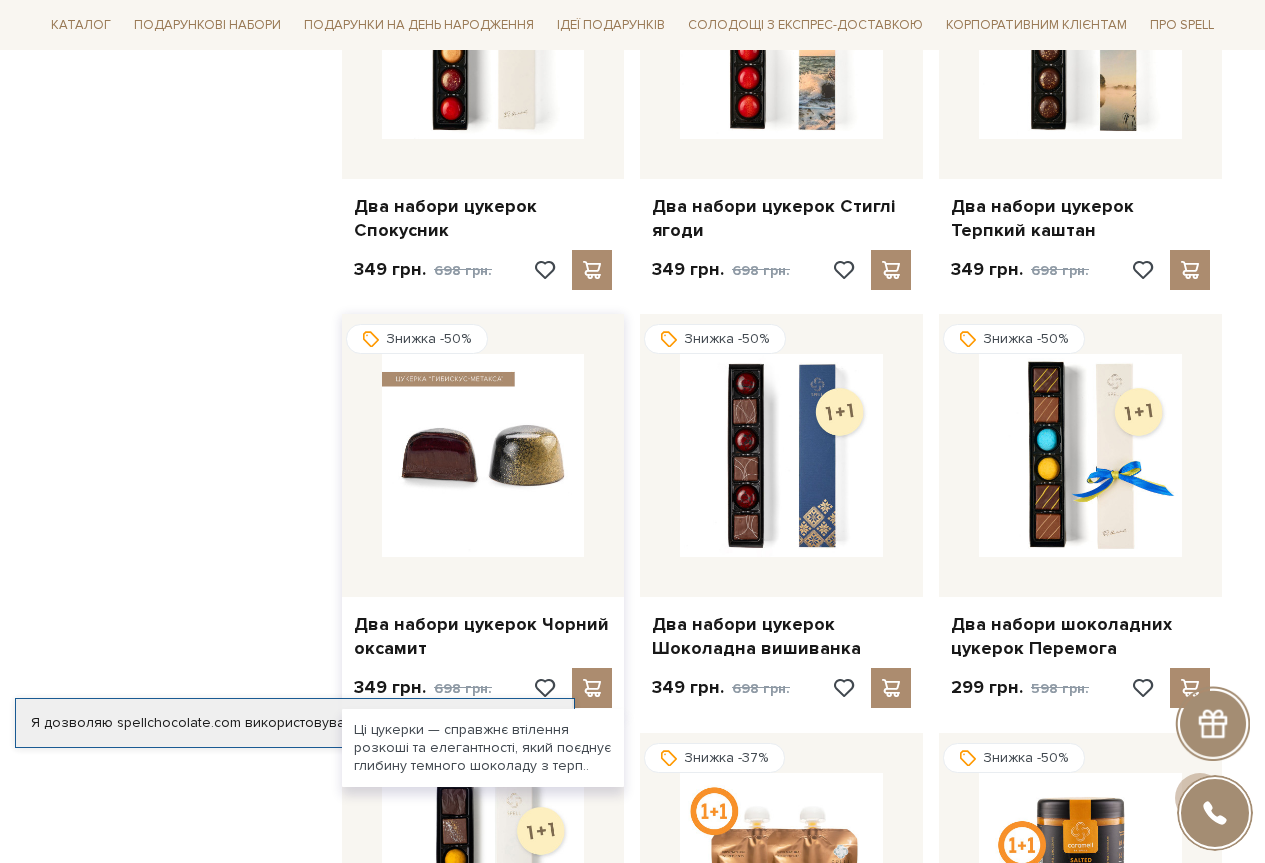 click at bounding box center (483, 455) 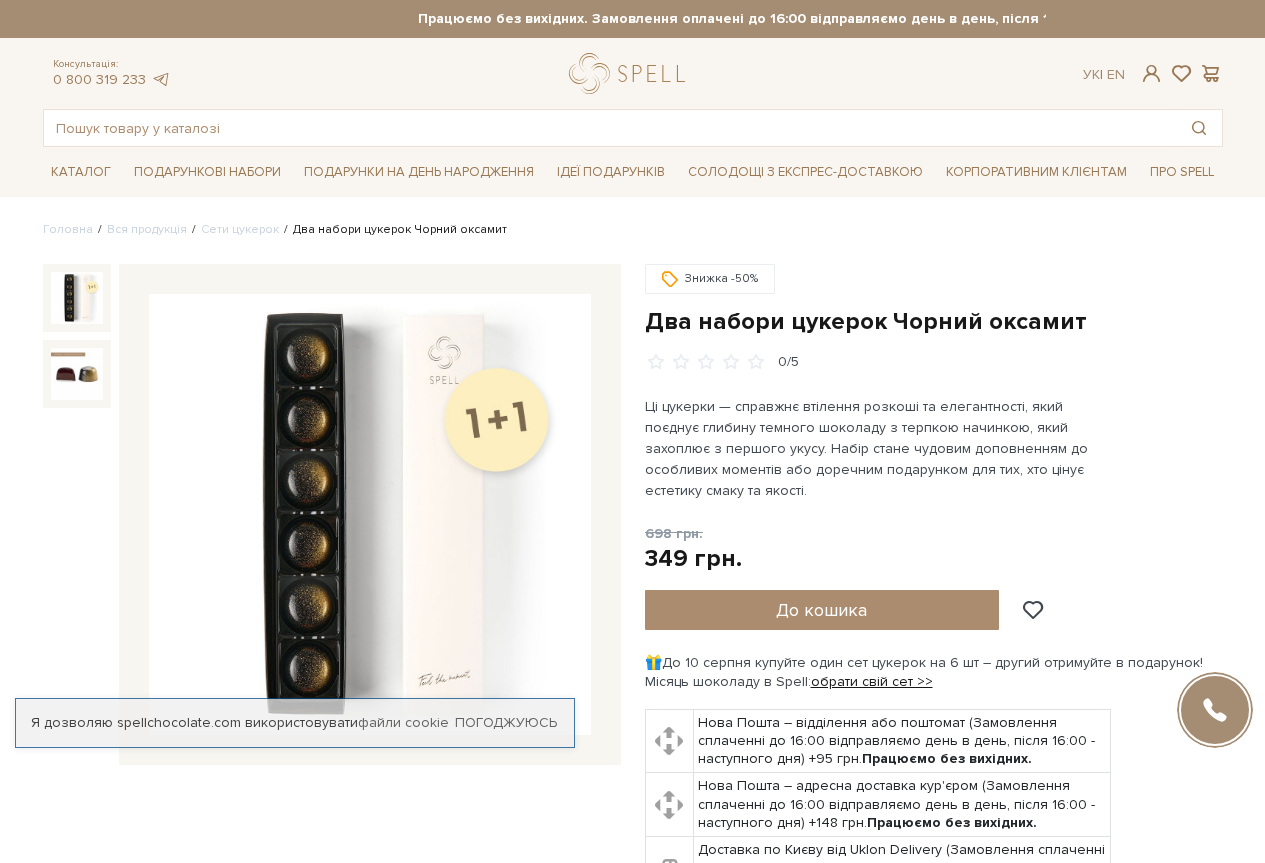 scroll, scrollTop: 0, scrollLeft: 0, axis: both 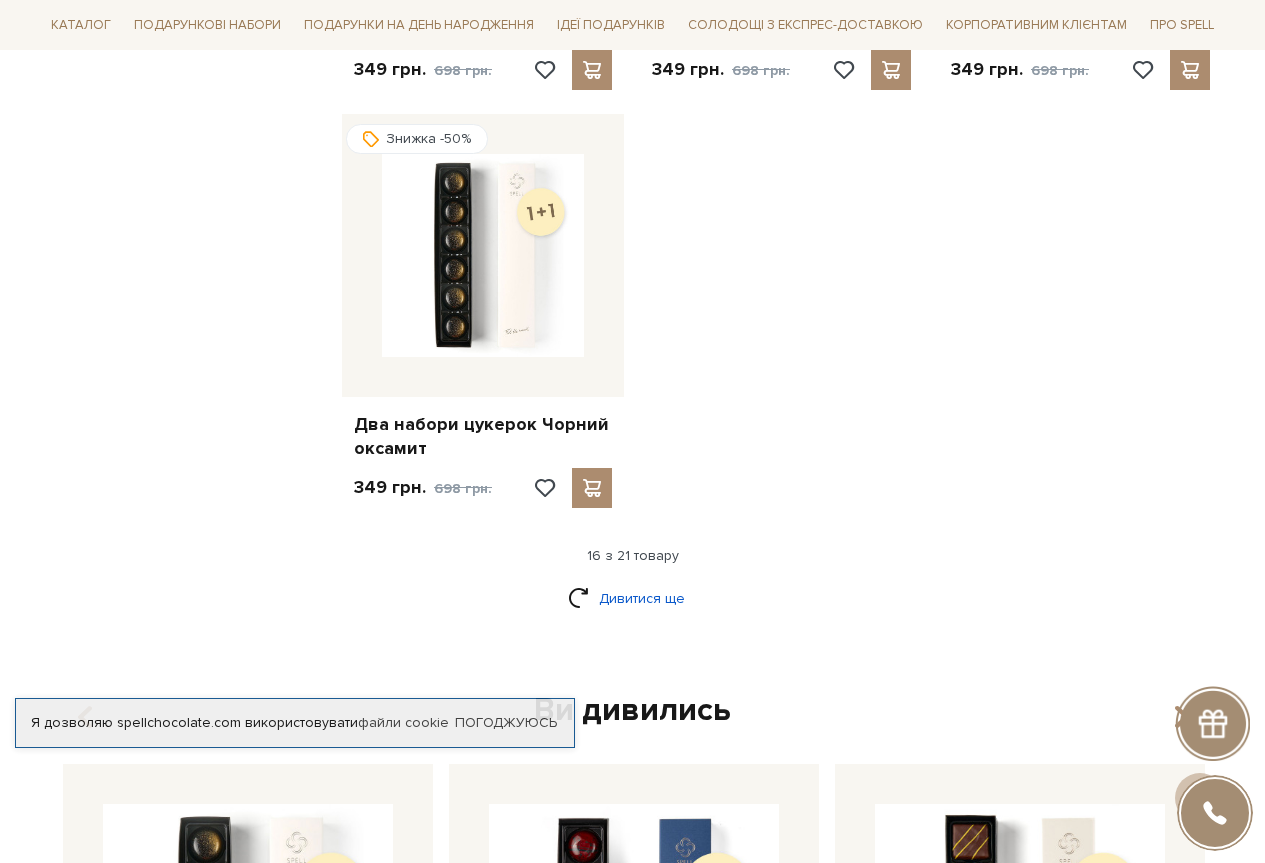 click on "Дивитися ще" at bounding box center (633, 598) 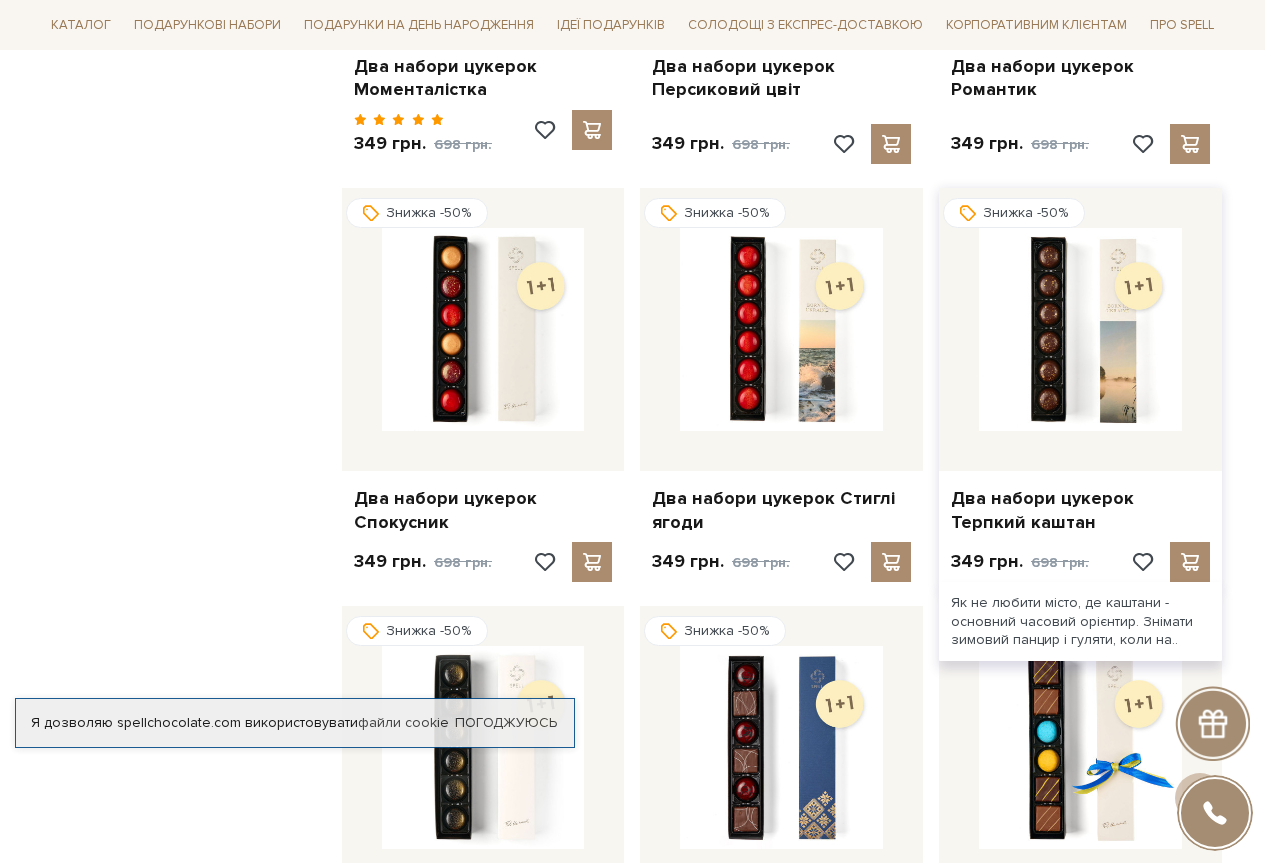 scroll, scrollTop: 1875, scrollLeft: 0, axis: vertical 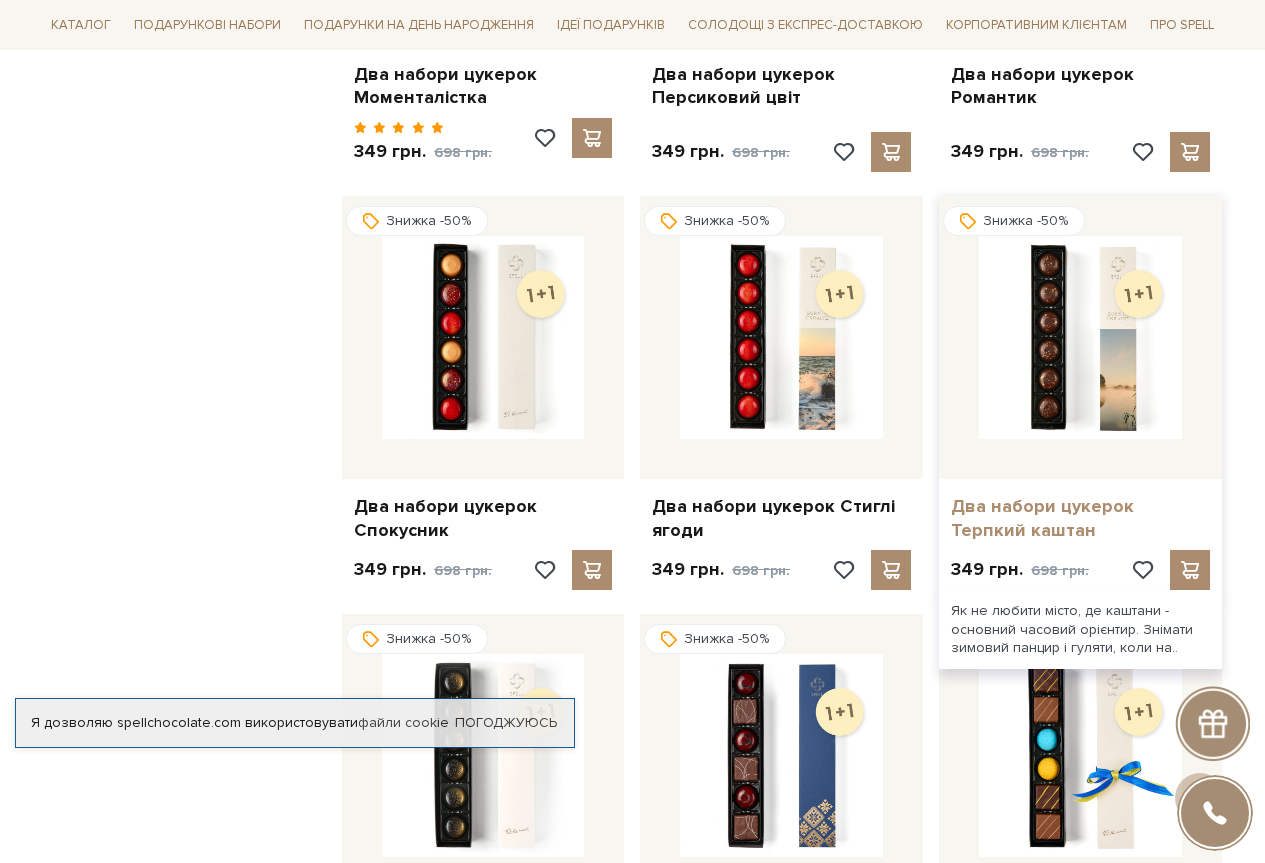 click on "Два набори цукерок Терпкий каштан" at bounding box center [1080, 518] 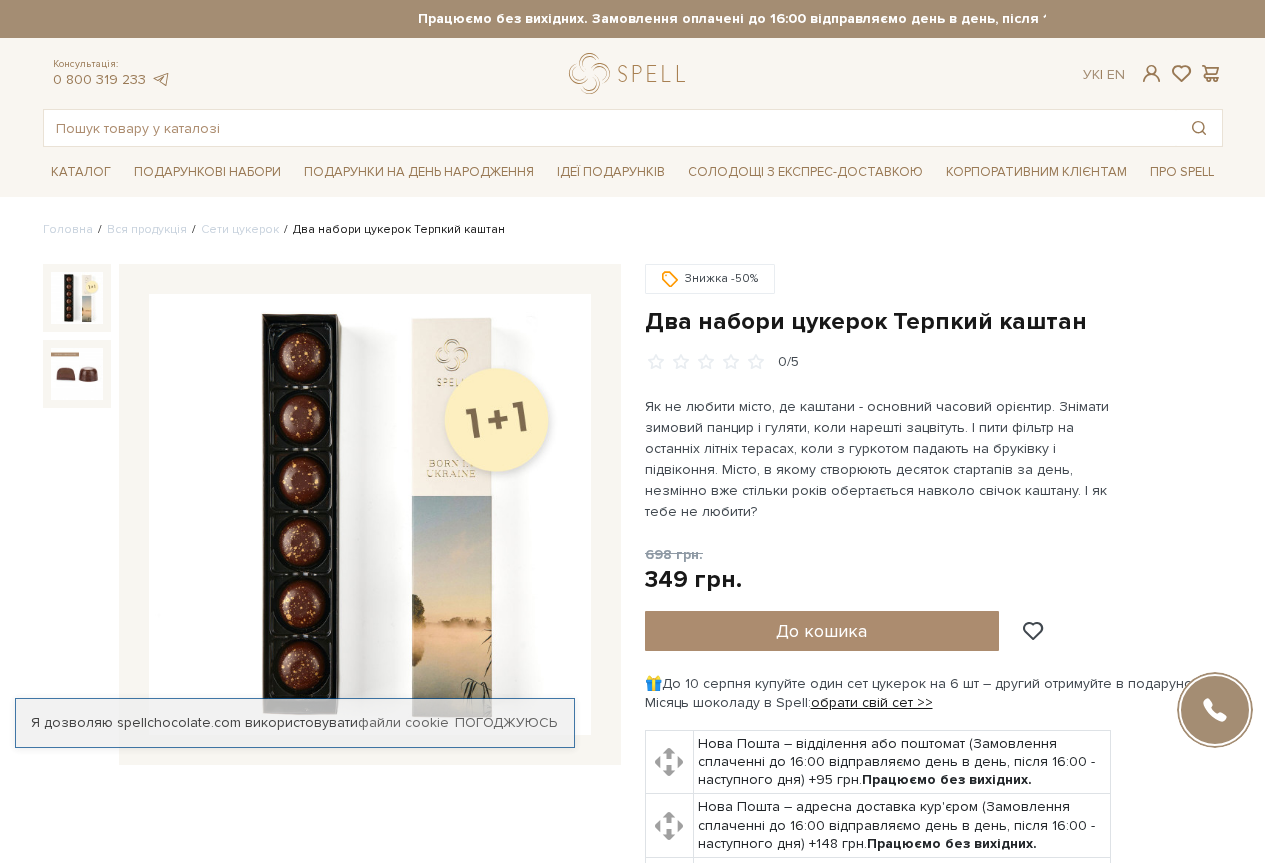 scroll, scrollTop: 0, scrollLeft: 0, axis: both 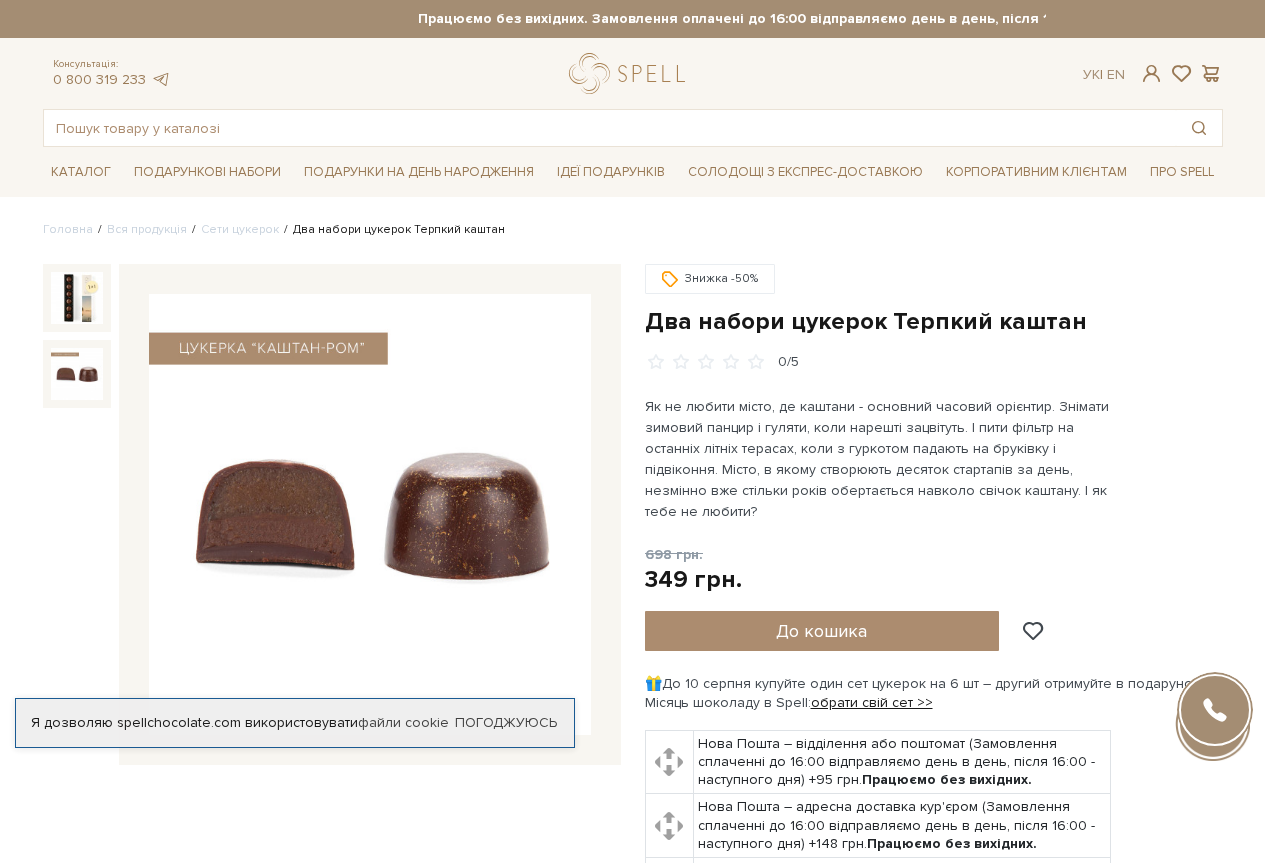 click at bounding box center [77, 374] 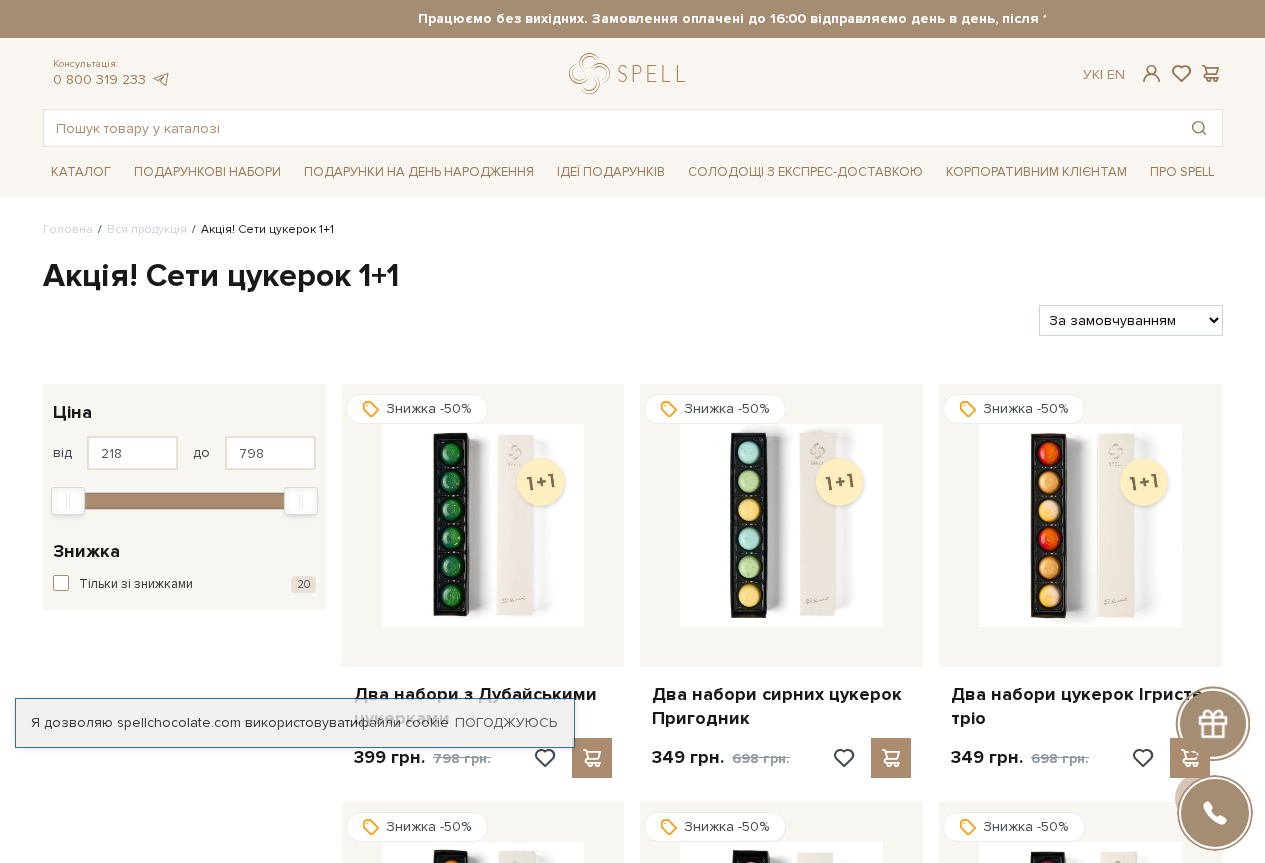 scroll, scrollTop: 1888, scrollLeft: 0, axis: vertical 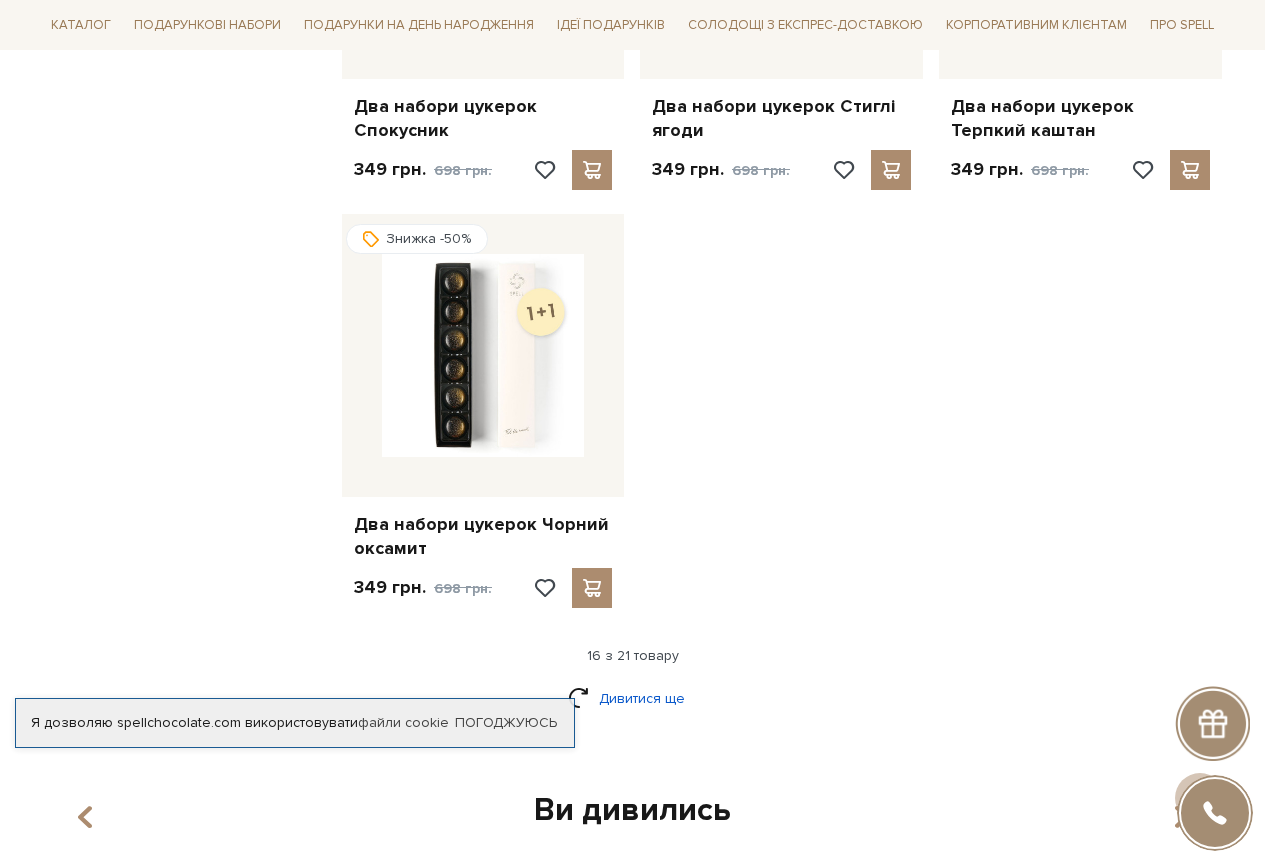 drag, startPoint x: 634, startPoint y: 699, endPoint x: 651, endPoint y: 700, distance: 17.029387 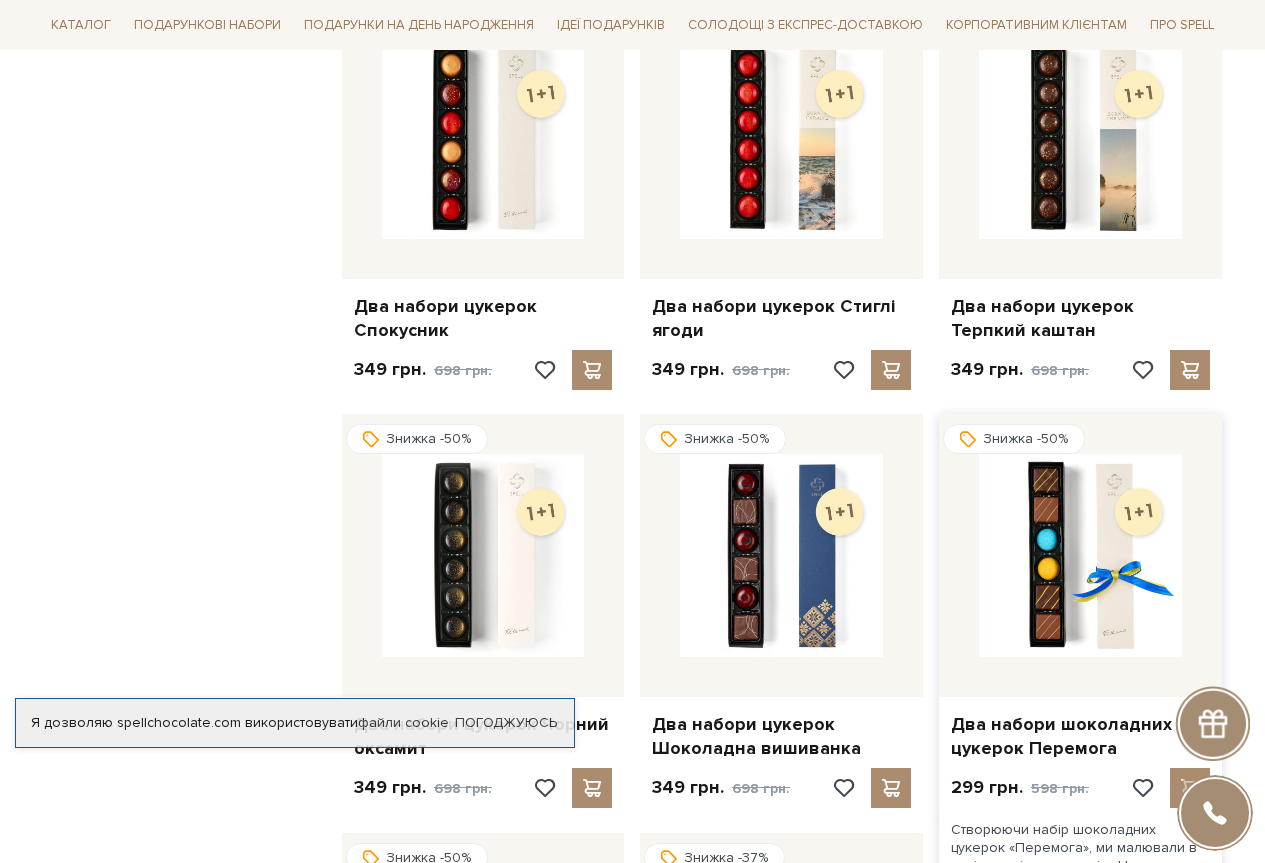 scroll, scrollTop: 1975, scrollLeft: 0, axis: vertical 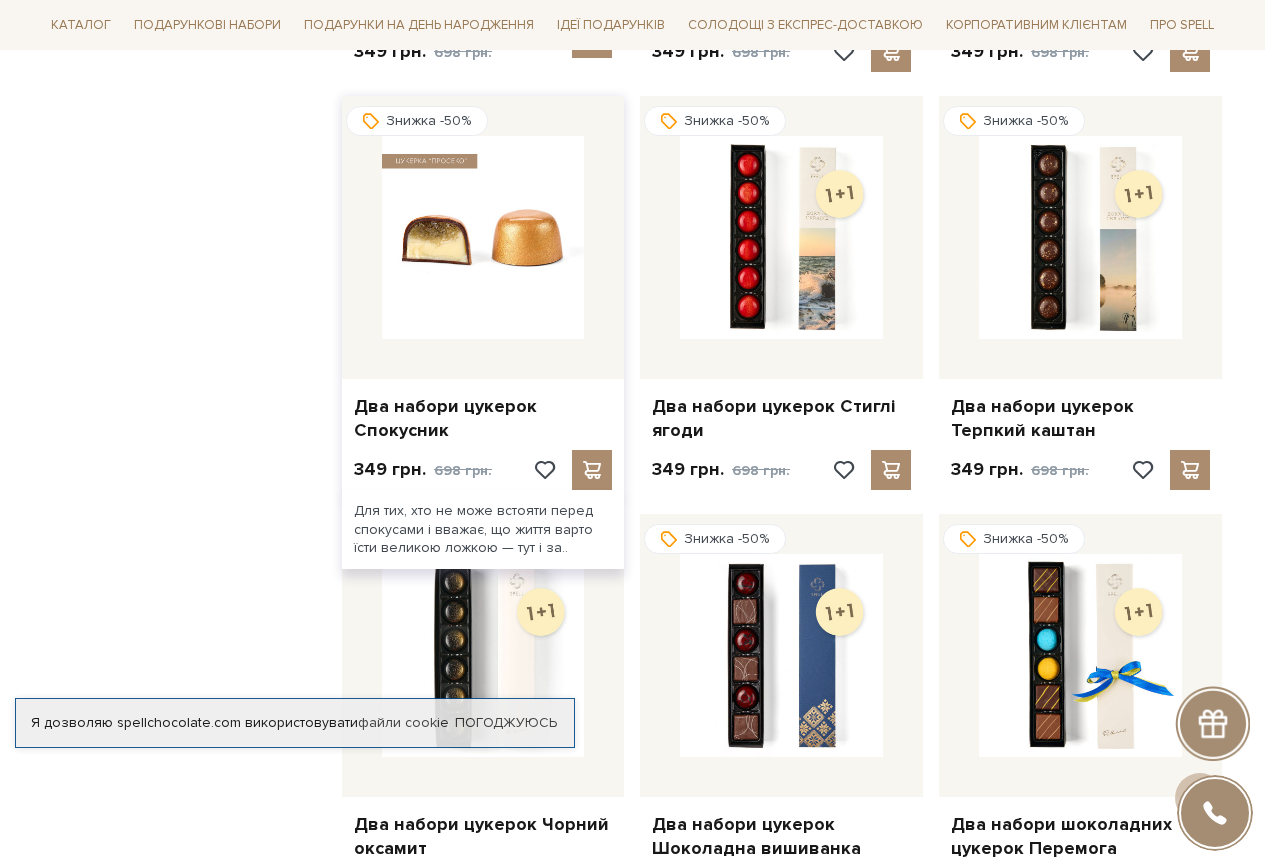 click at bounding box center [483, 237] 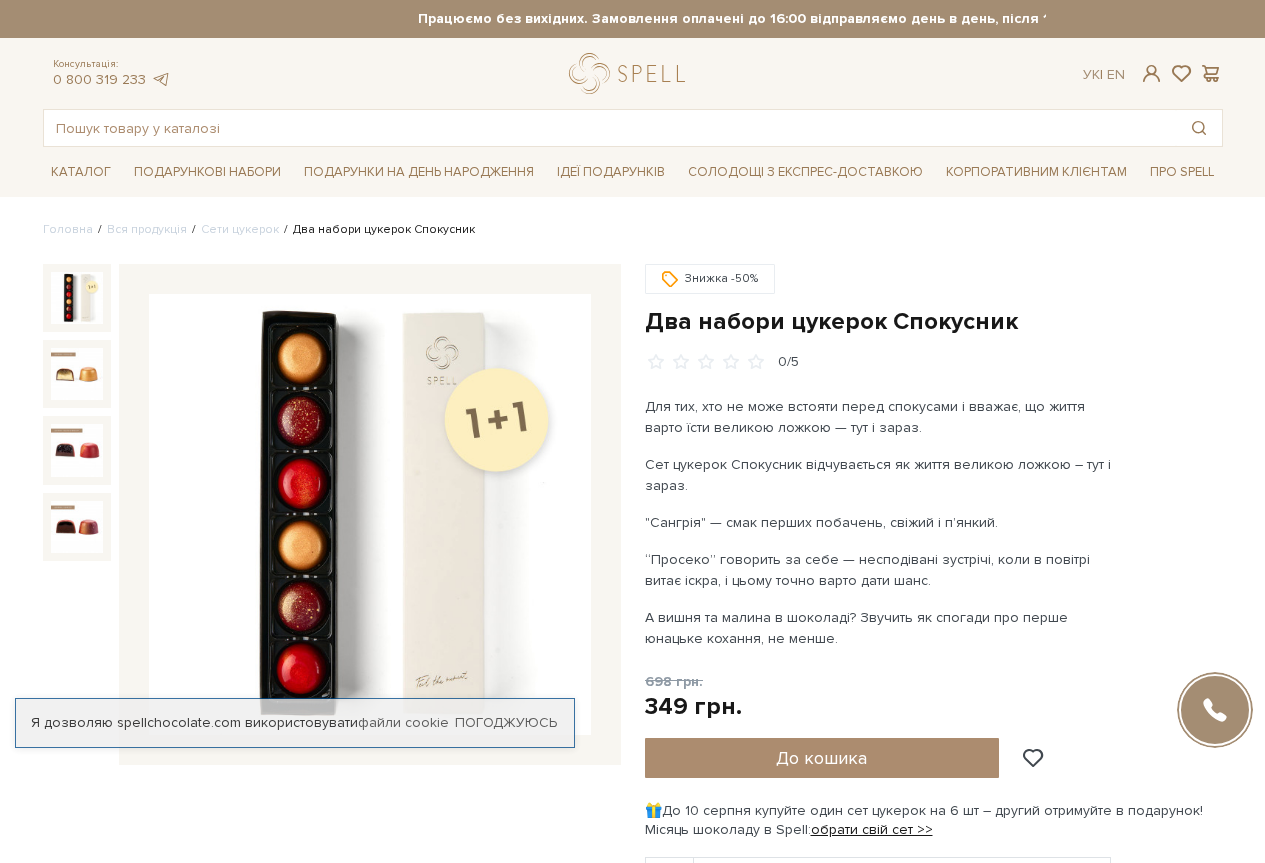 scroll, scrollTop: 0, scrollLeft: 0, axis: both 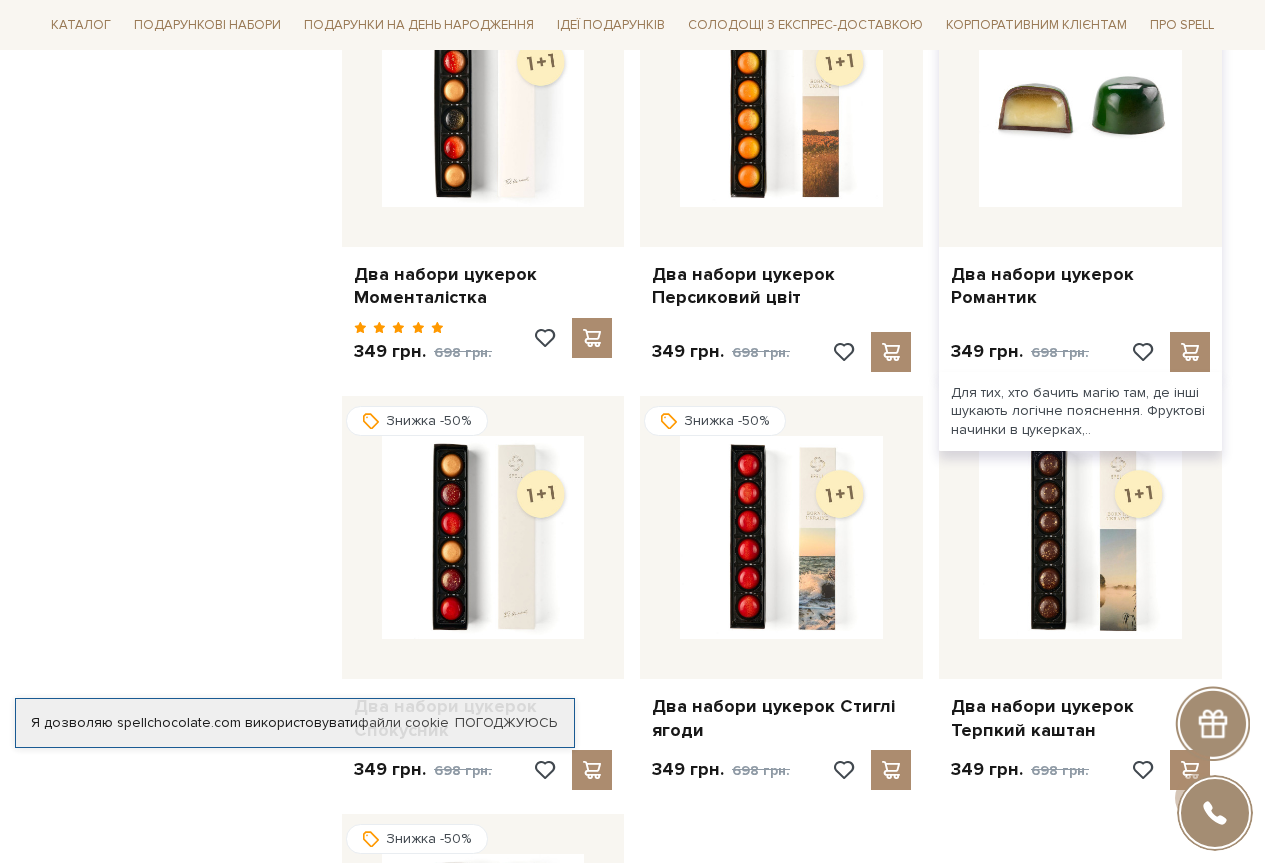 click at bounding box center [1080, 105] 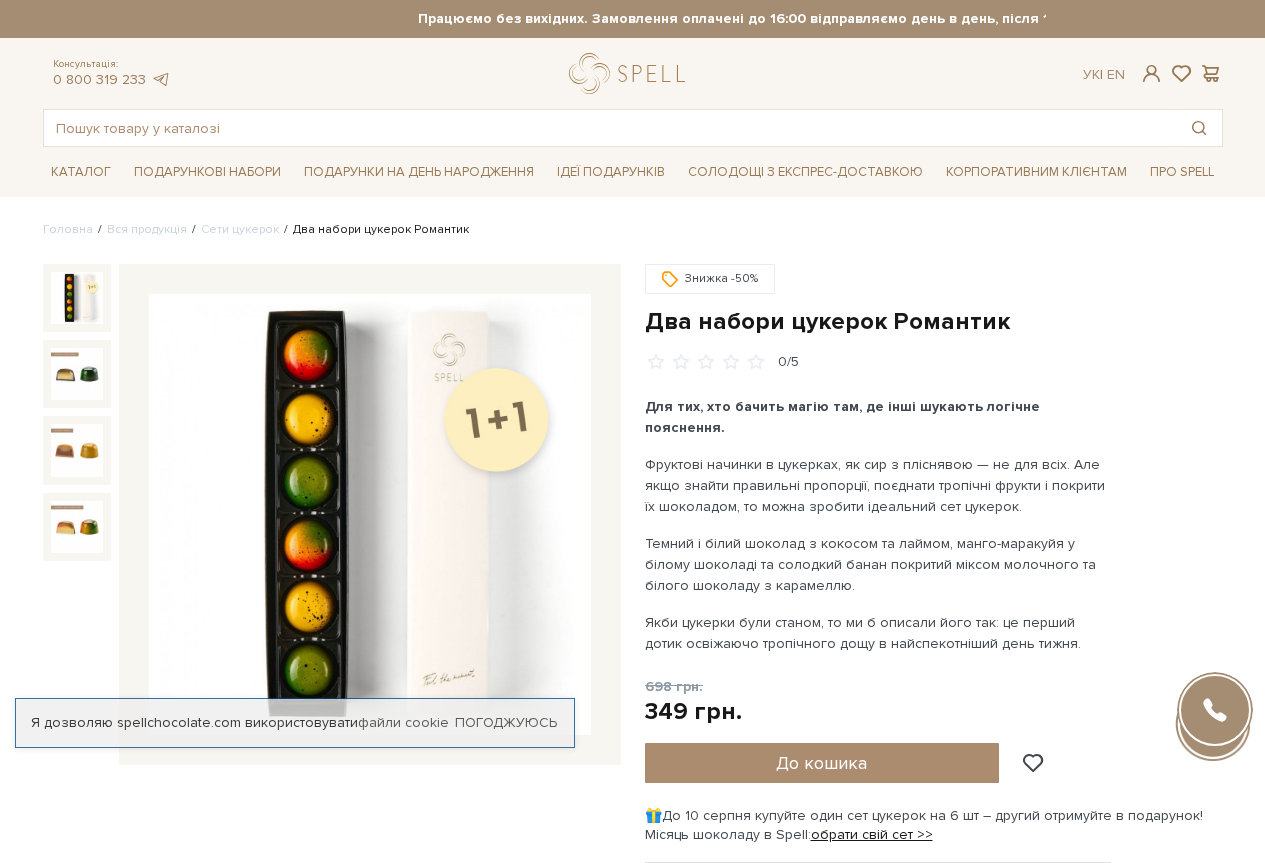 scroll, scrollTop: 0, scrollLeft: 0, axis: both 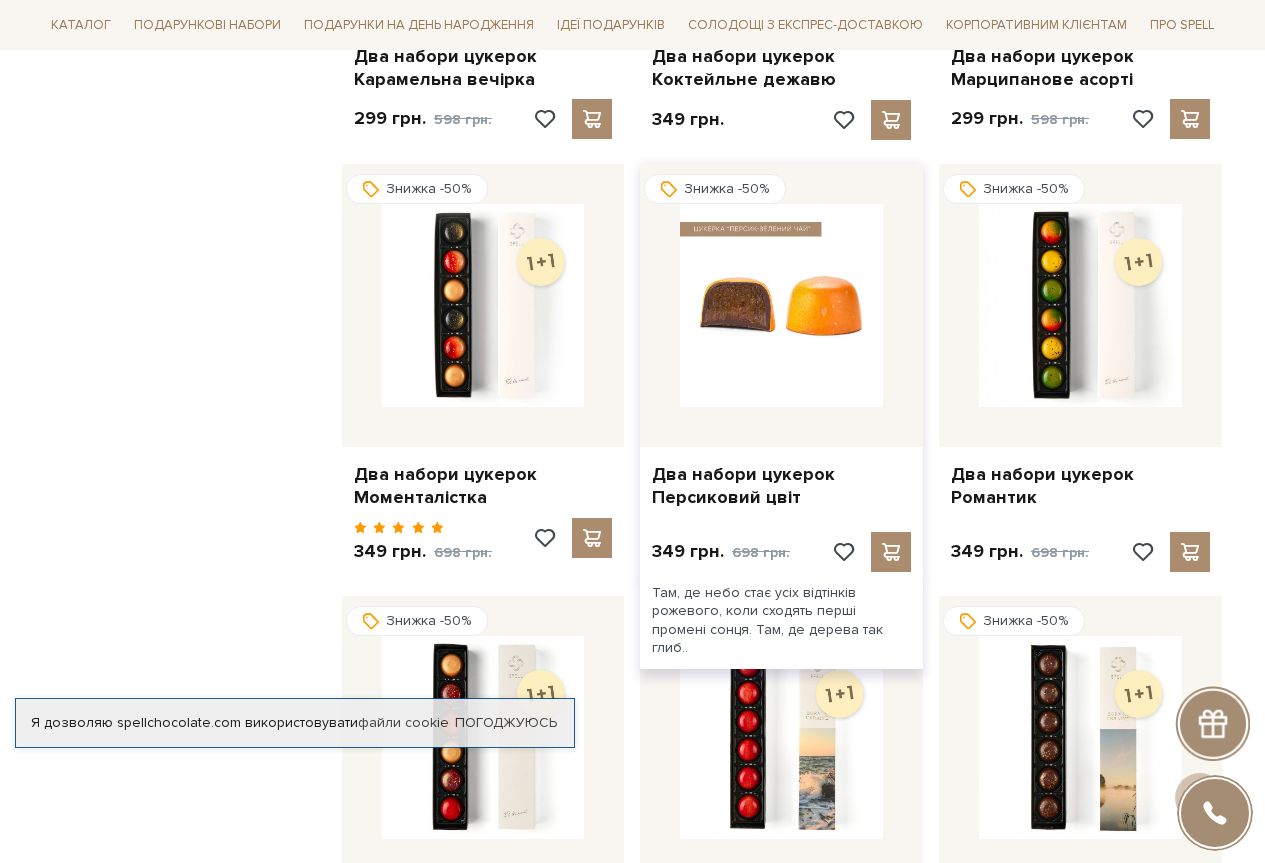 click at bounding box center [781, 305] 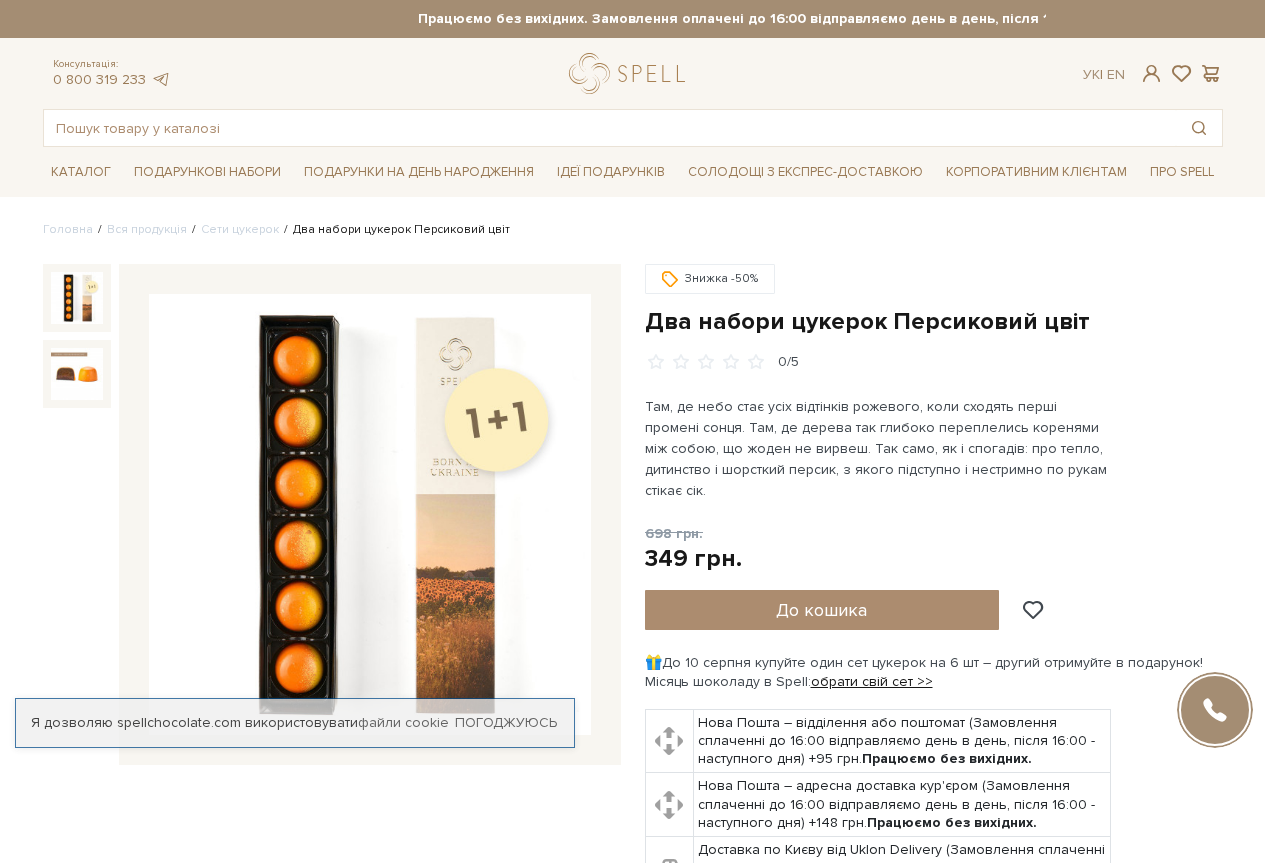 scroll, scrollTop: 0, scrollLeft: 0, axis: both 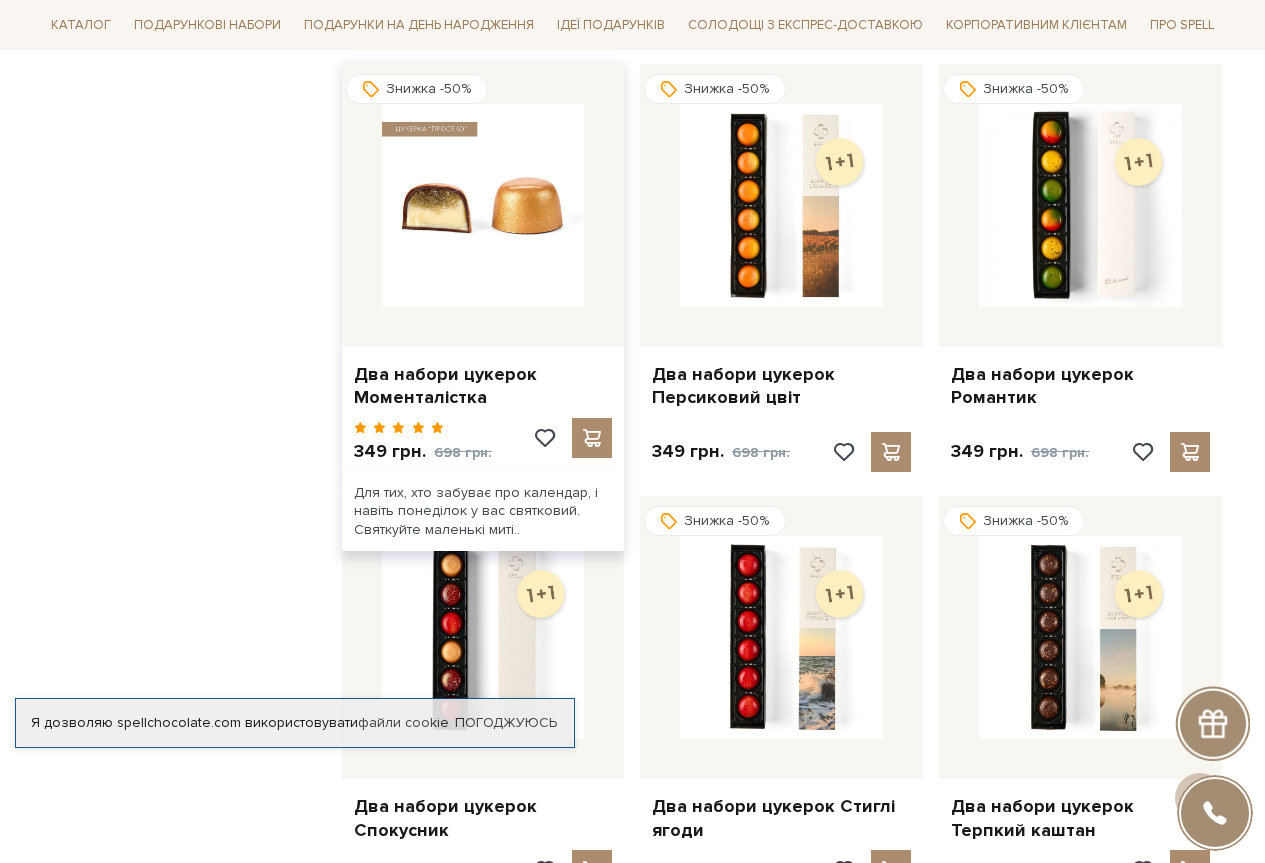 click at bounding box center (483, 205) 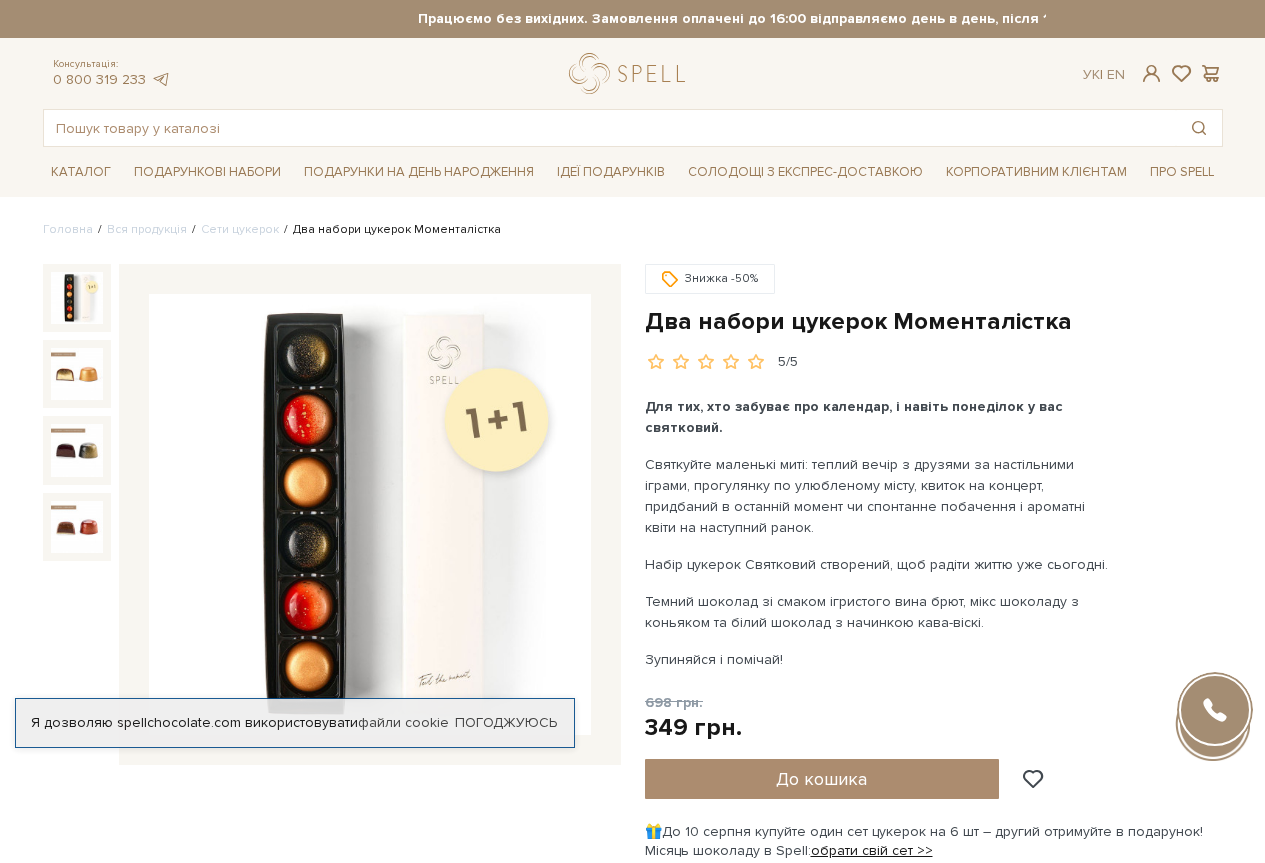 scroll, scrollTop: 0, scrollLeft: 0, axis: both 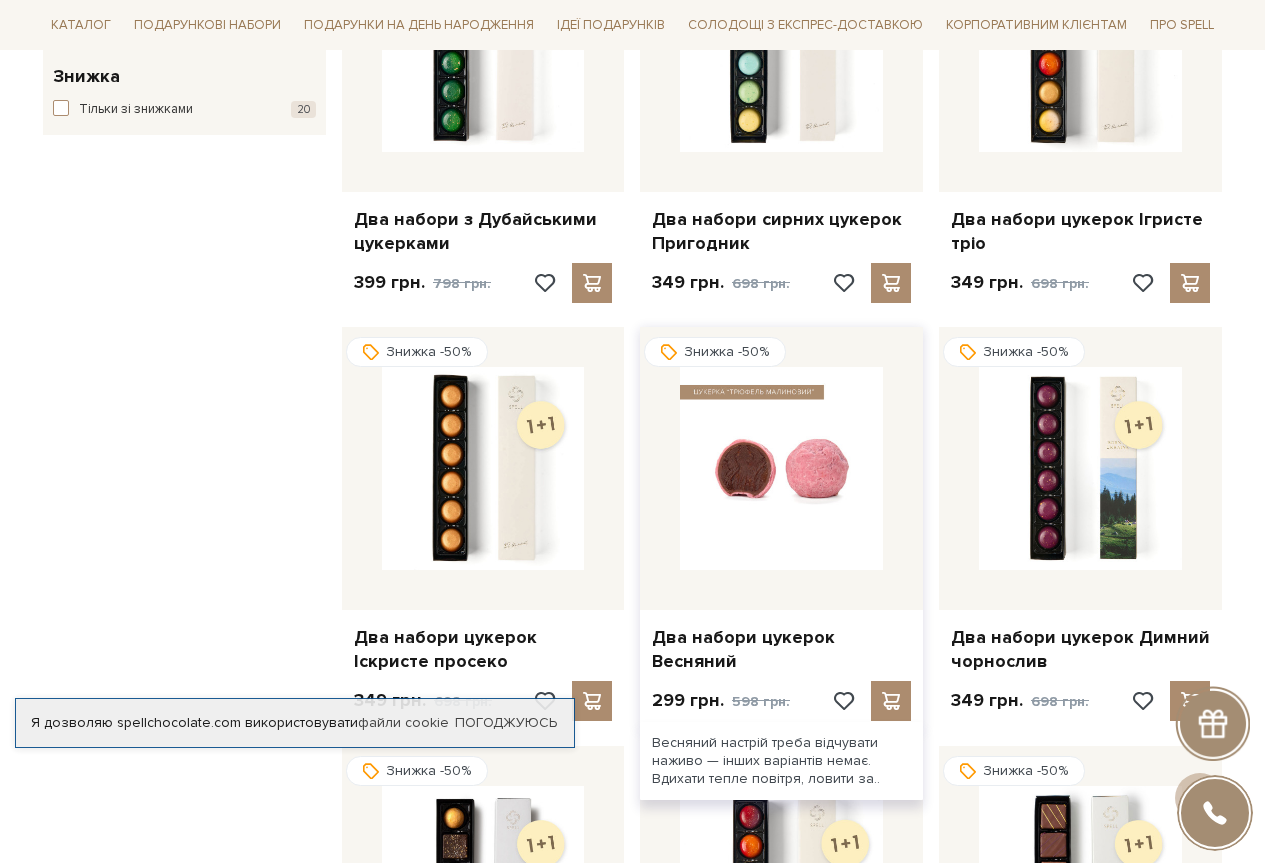 click at bounding box center (781, 468) 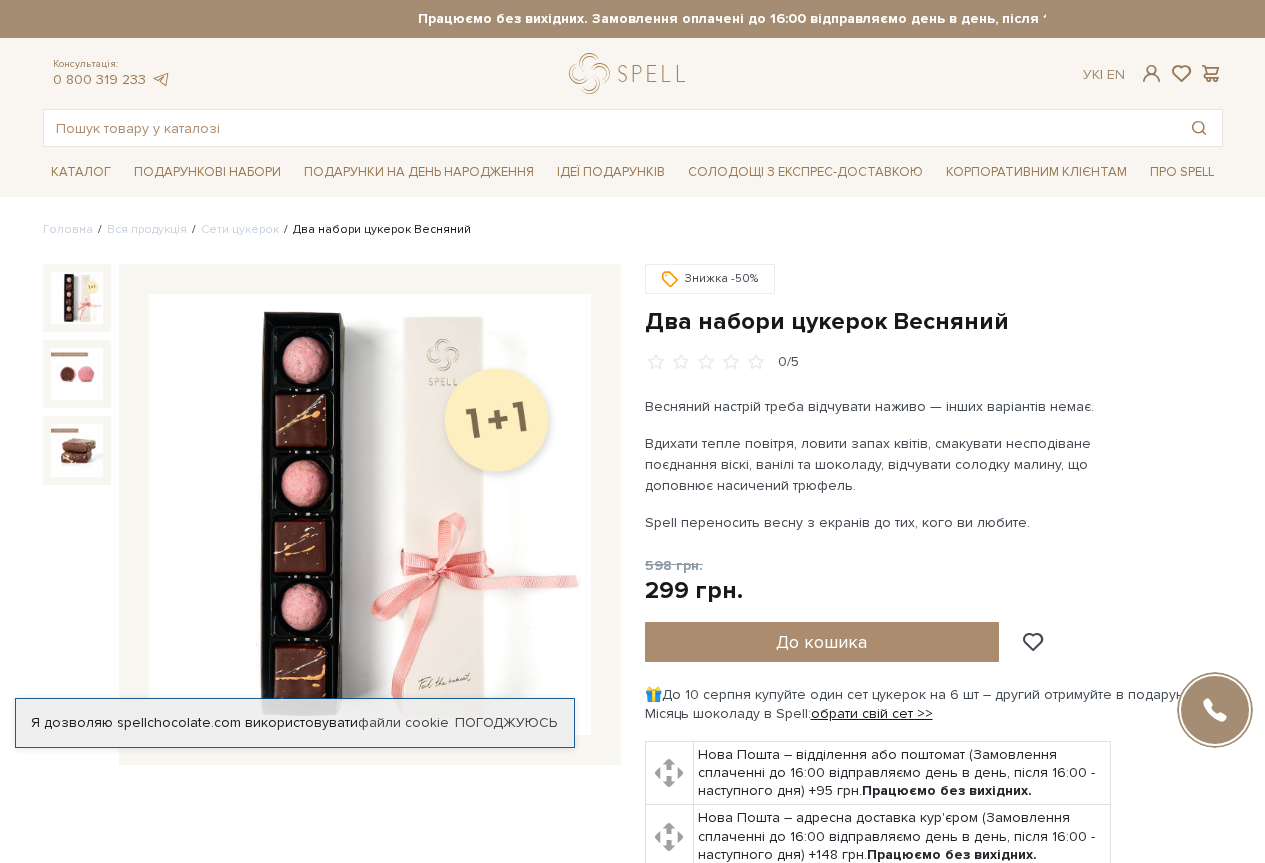 scroll, scrollTop: 0, scrollLeft: 0, axis: both 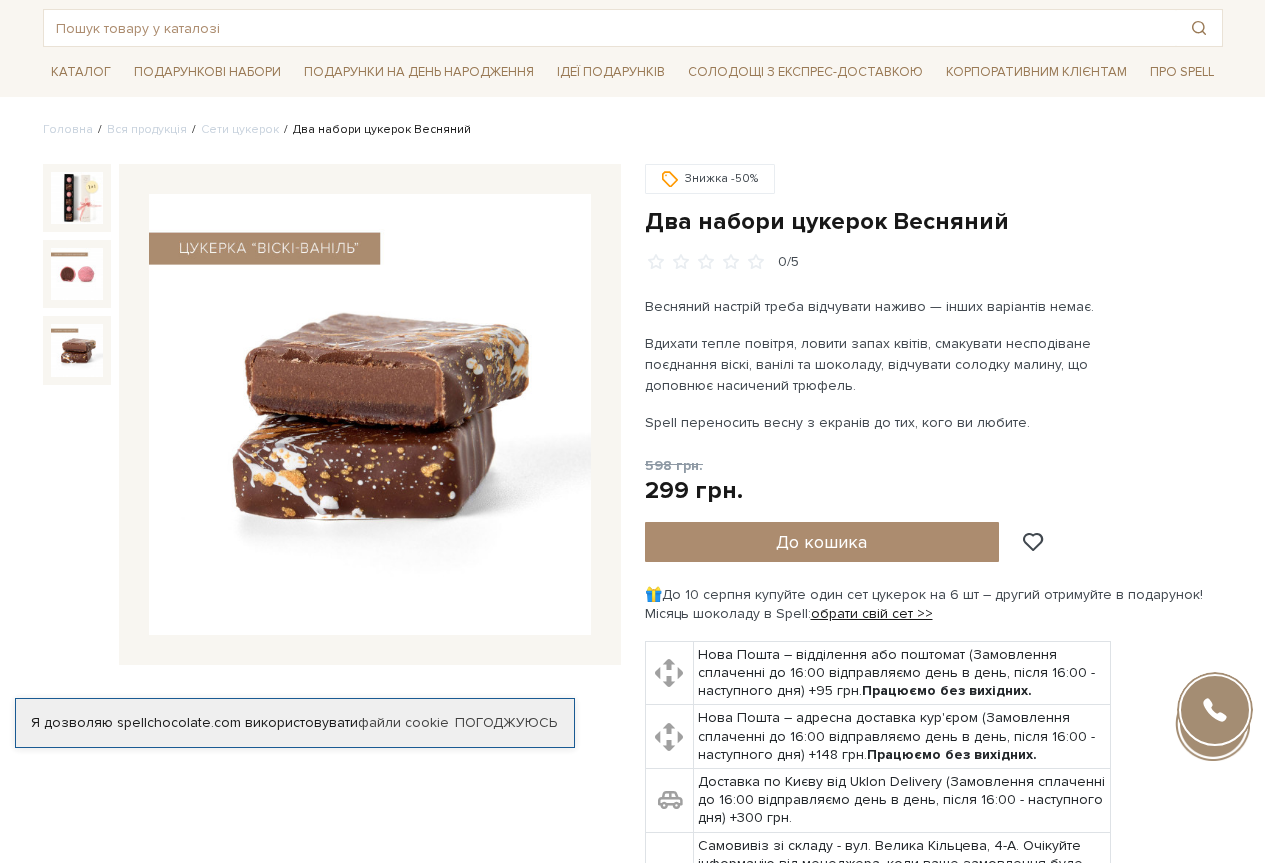 click at bounding box center [655, 262] 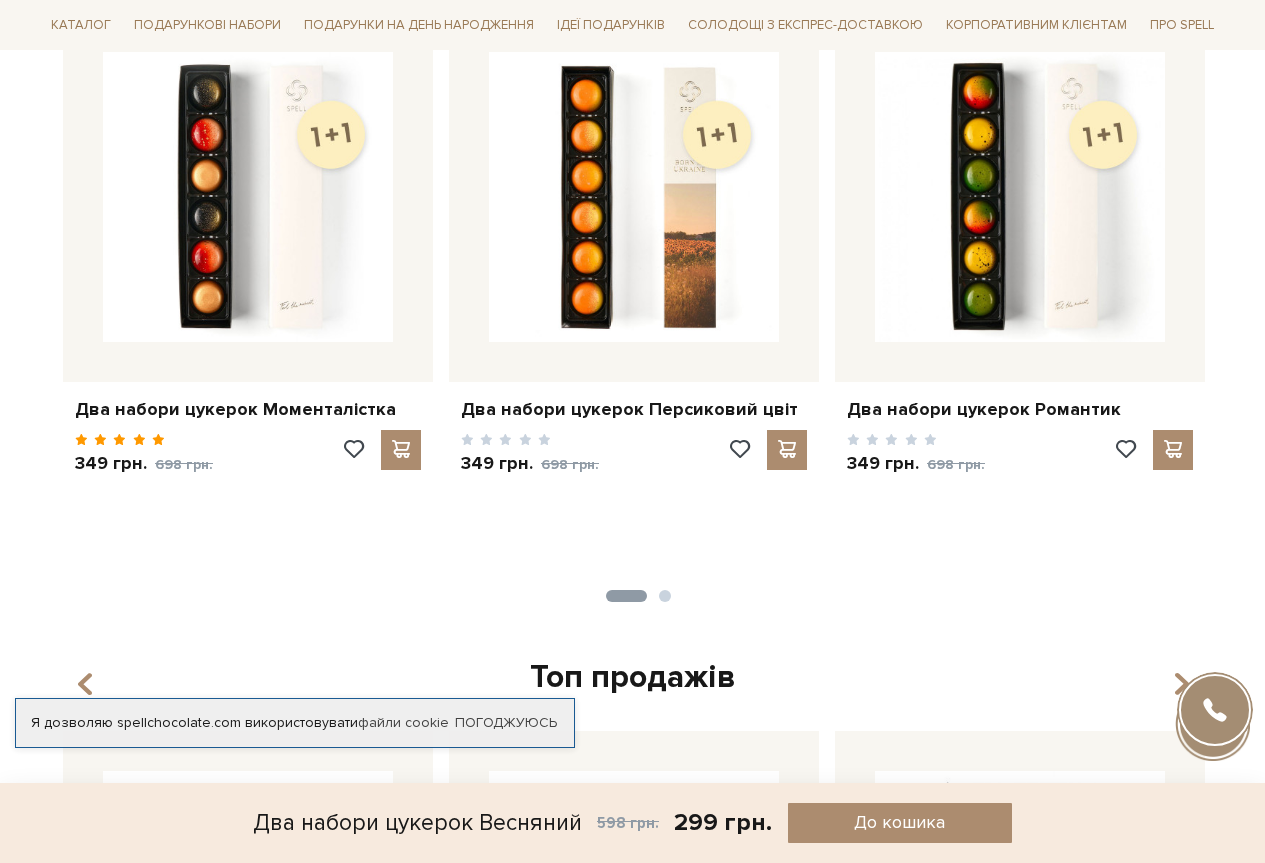 scroll, scrollTop: 1800, scrollLeft: 0, axis: vertical 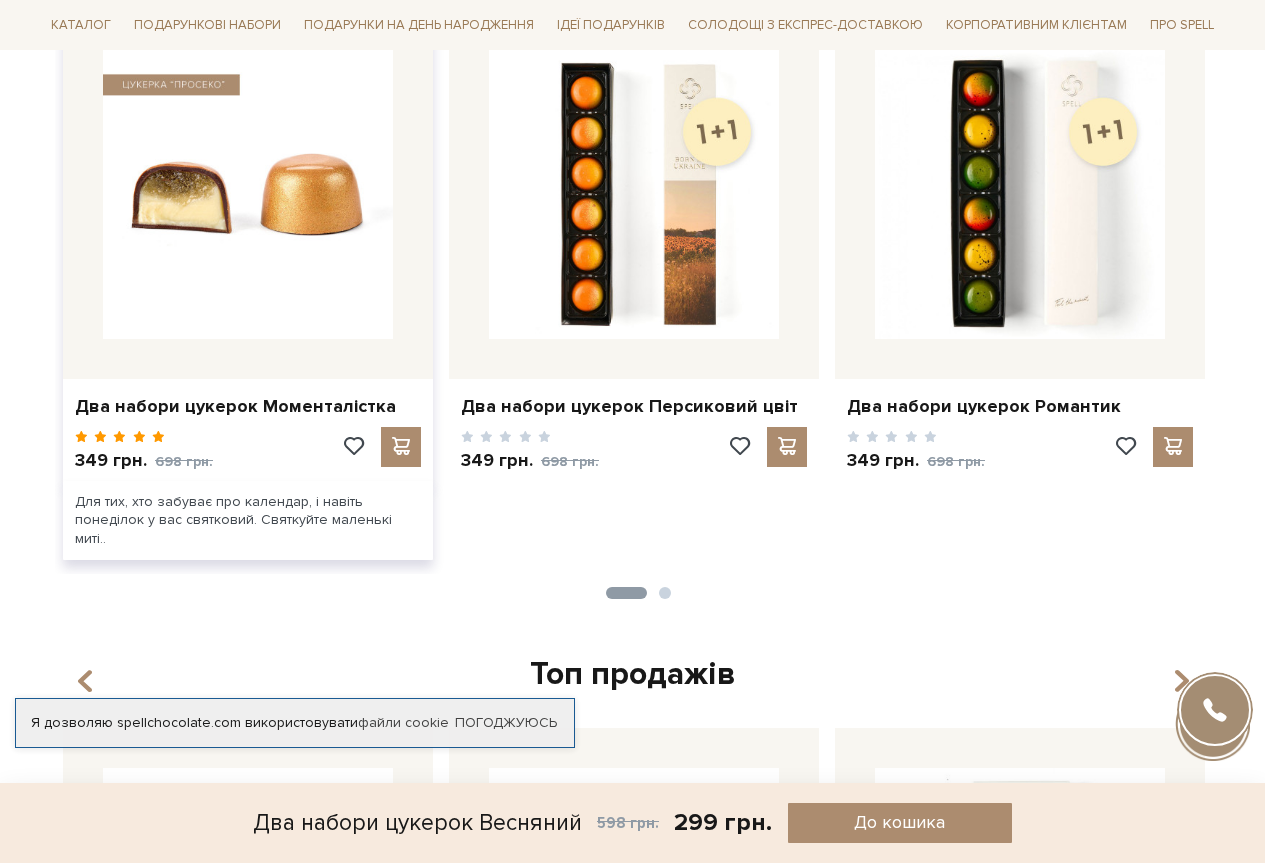 click at bounding box center [248, 194] 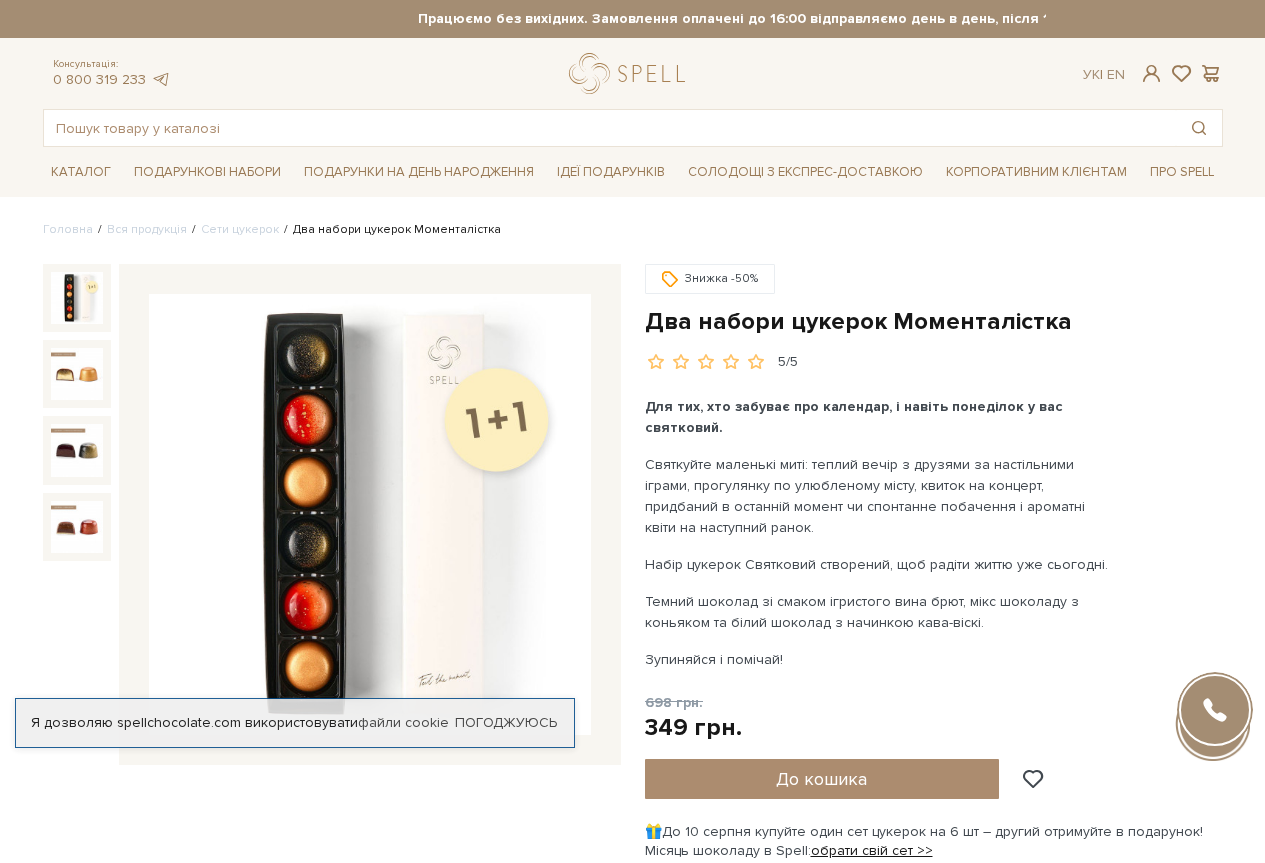 scroll, scrollTop: 0, scrollLeft: 0, axis: both 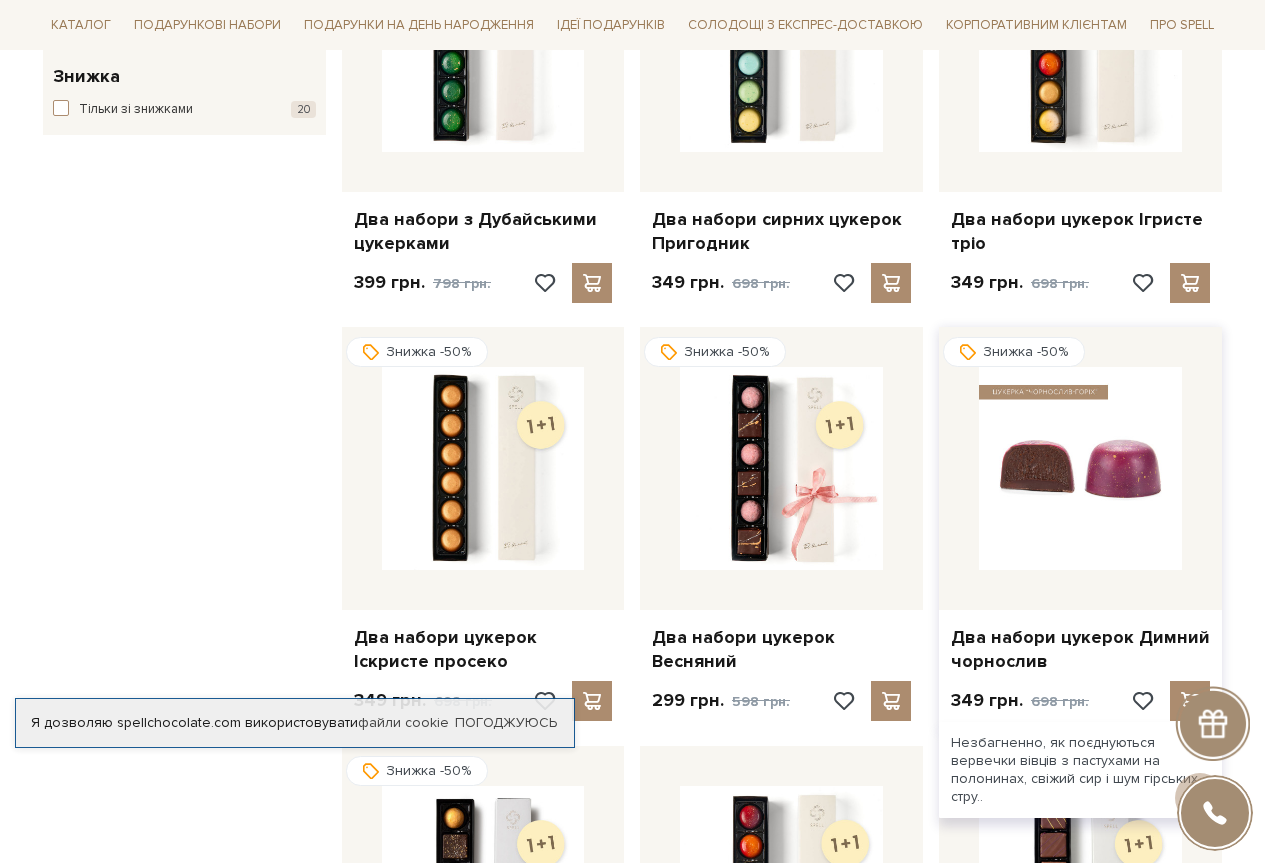 click at bounding box center [1080, 468] 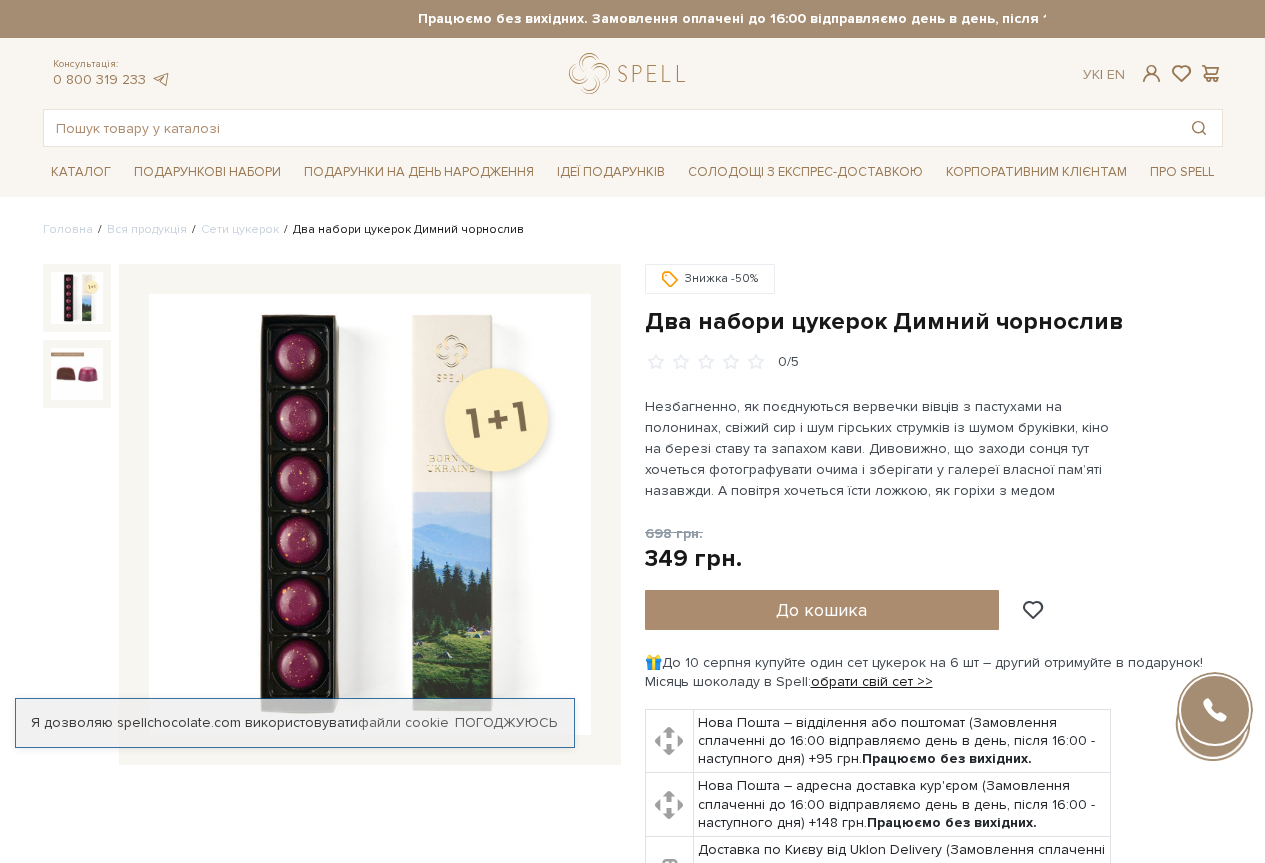 scroll, scrollTop: 0, scrollLeft: 0, axis: both 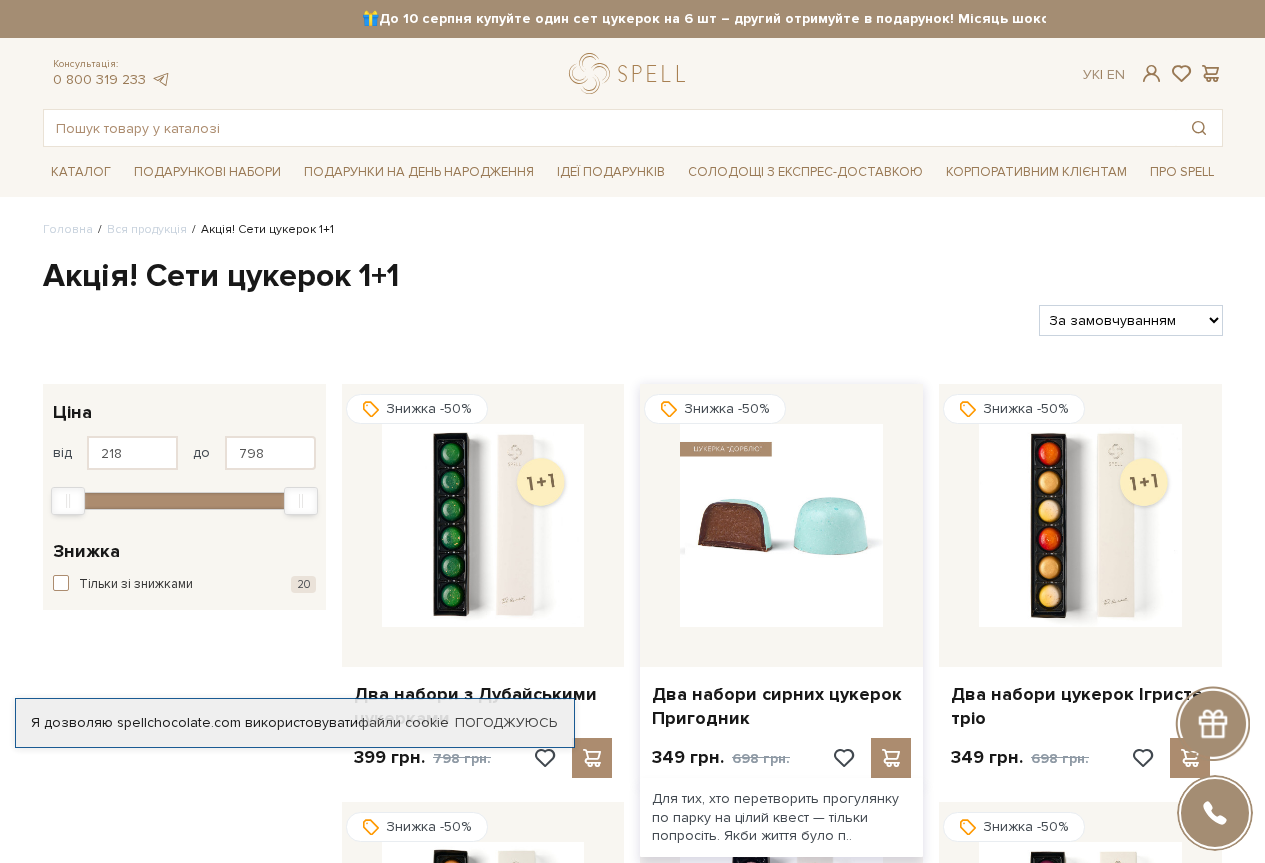 click at bounding box center (781, 525) 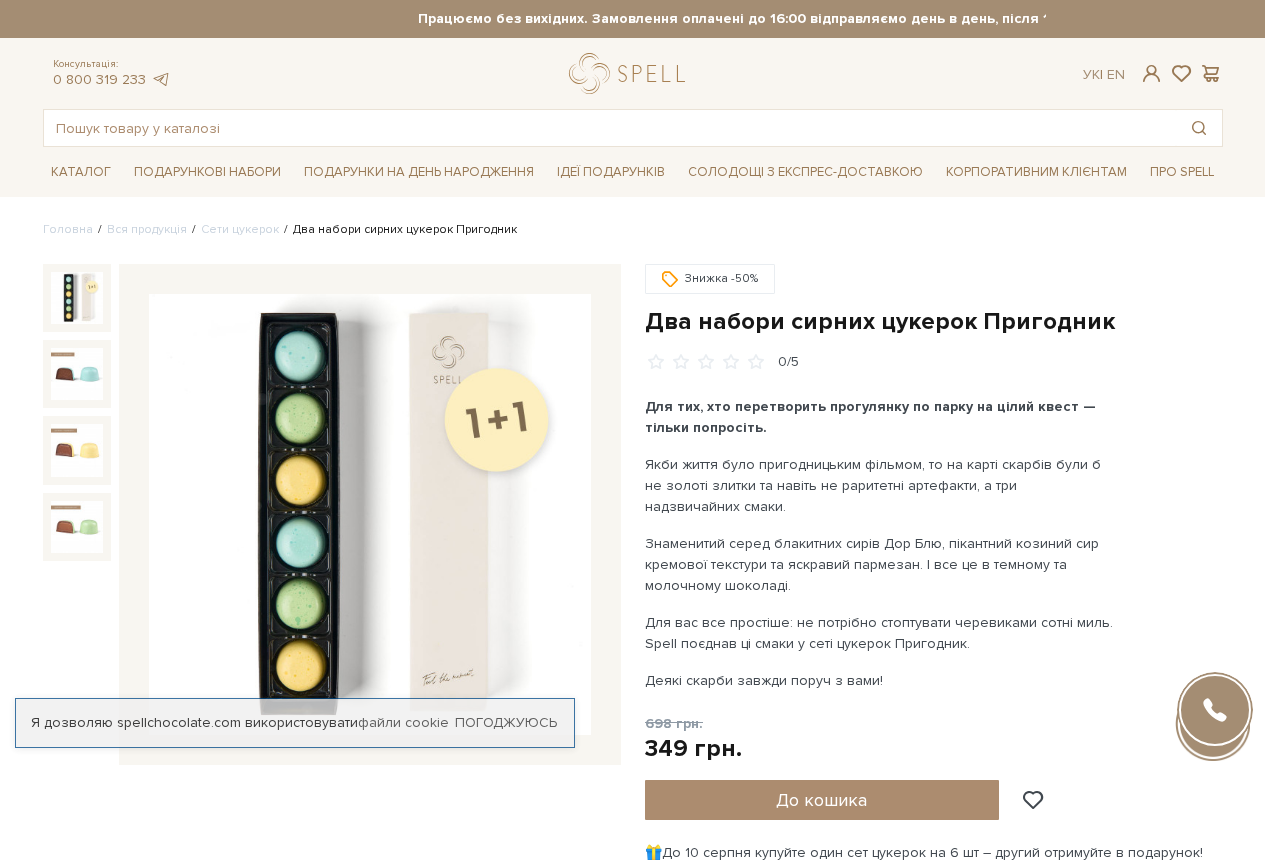 scroll, scrollTop: 0, scrollLeft: 0, axis: both 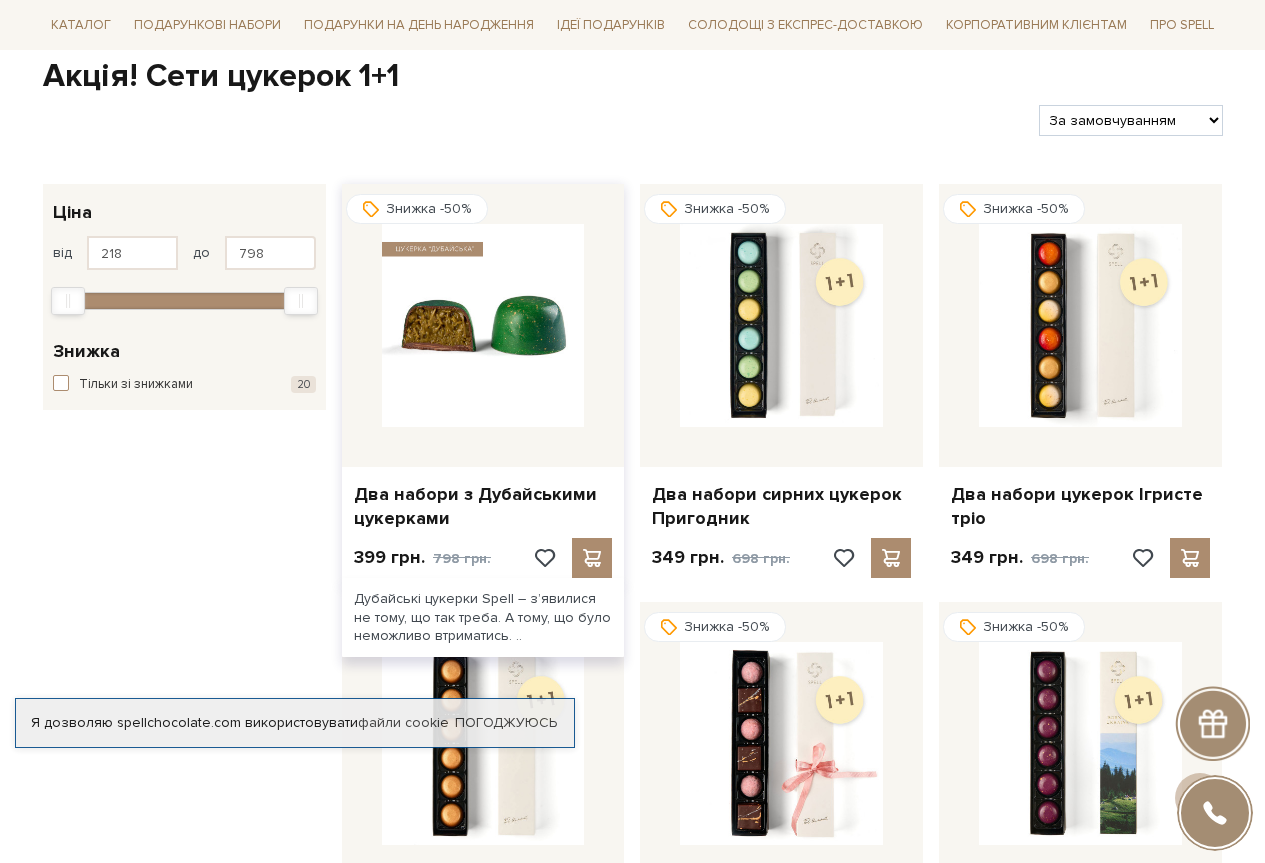 click at bounding box center (483, 325) 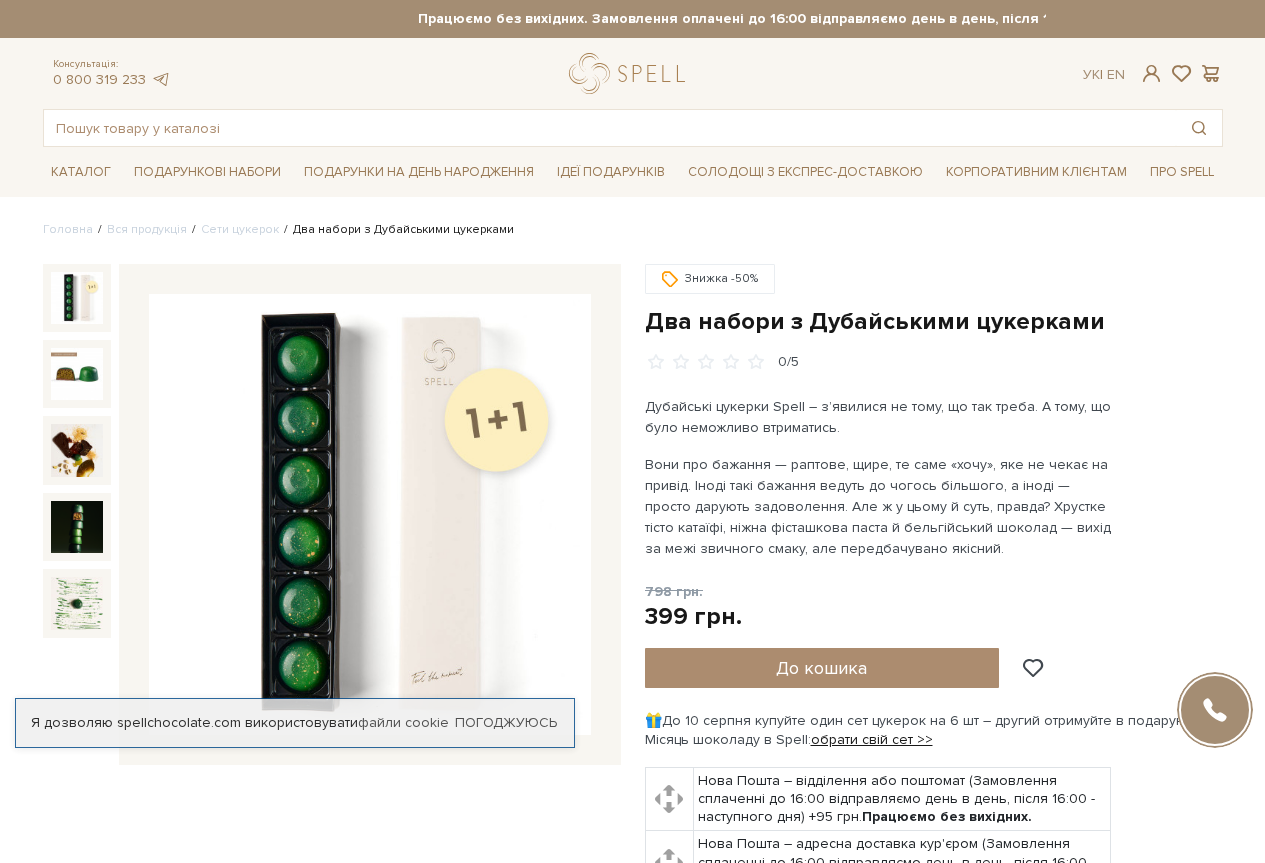 scroll, scrollTop: 0, scrollLeft: 0, axis: both 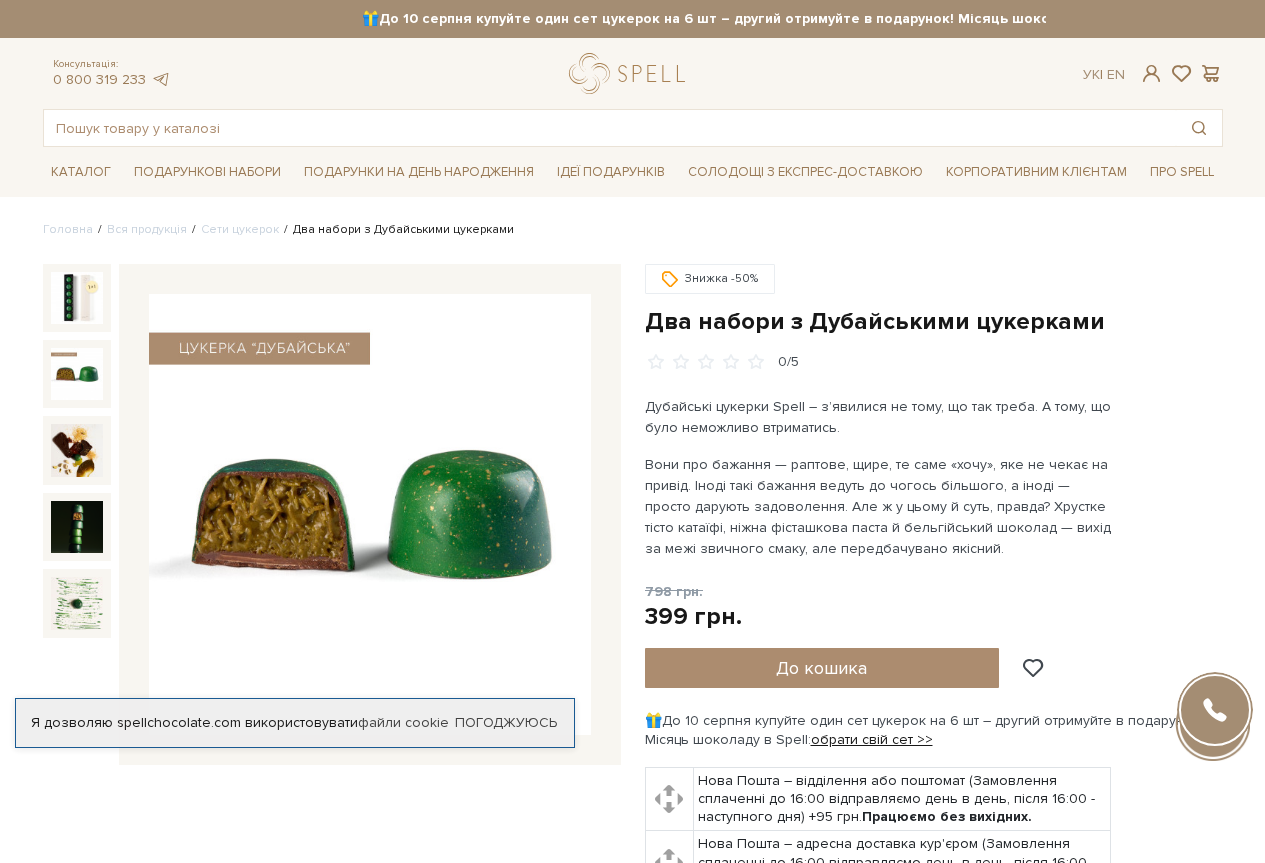 click at bounding box center (370, 515) 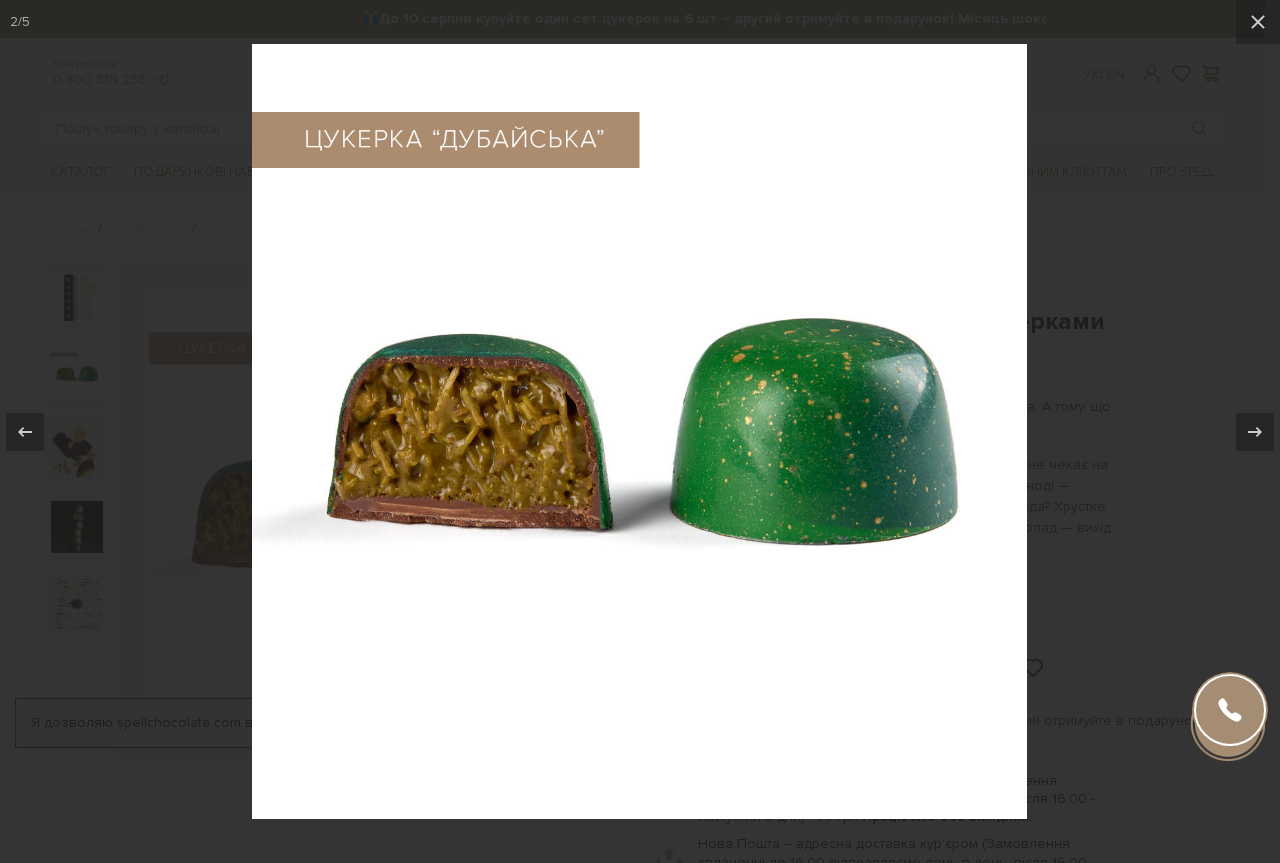 click at bounding box center [639, 431] 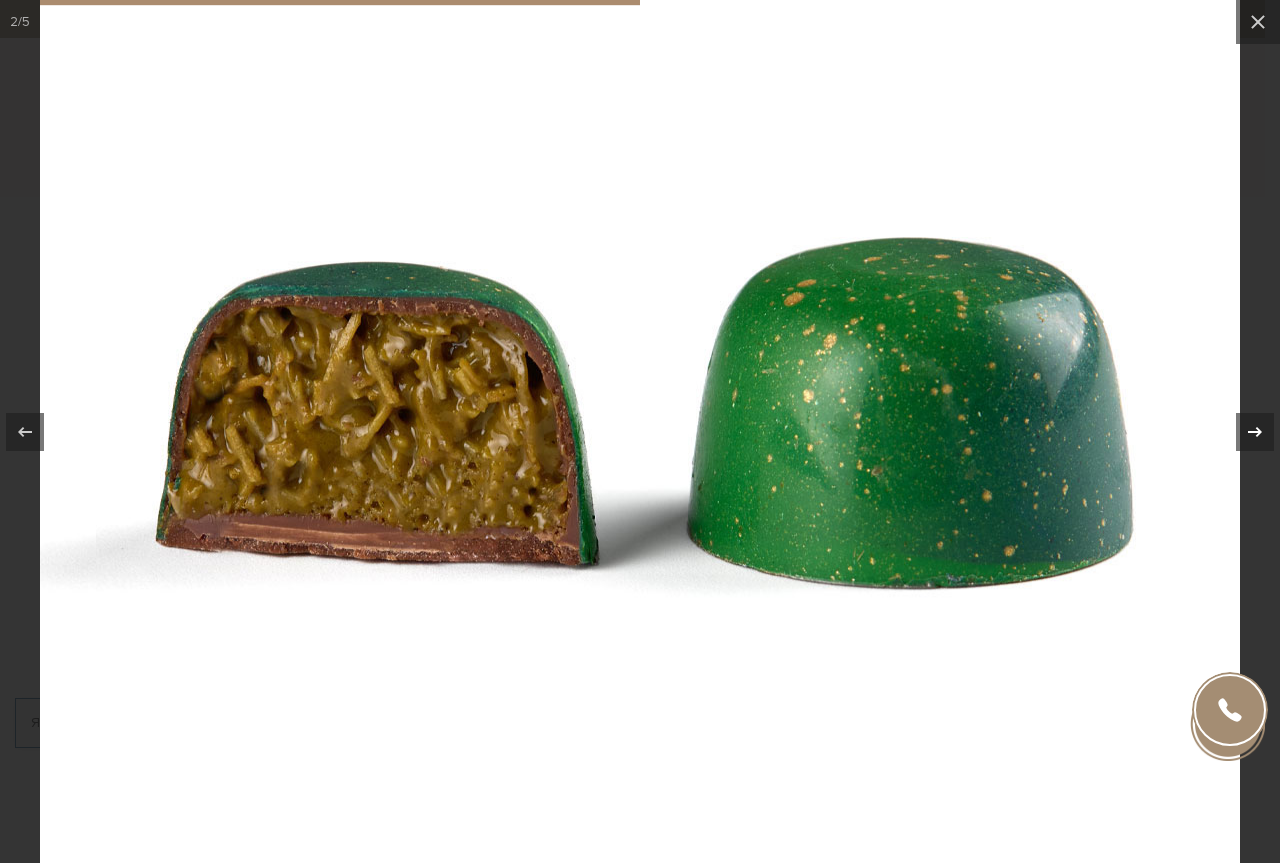 click 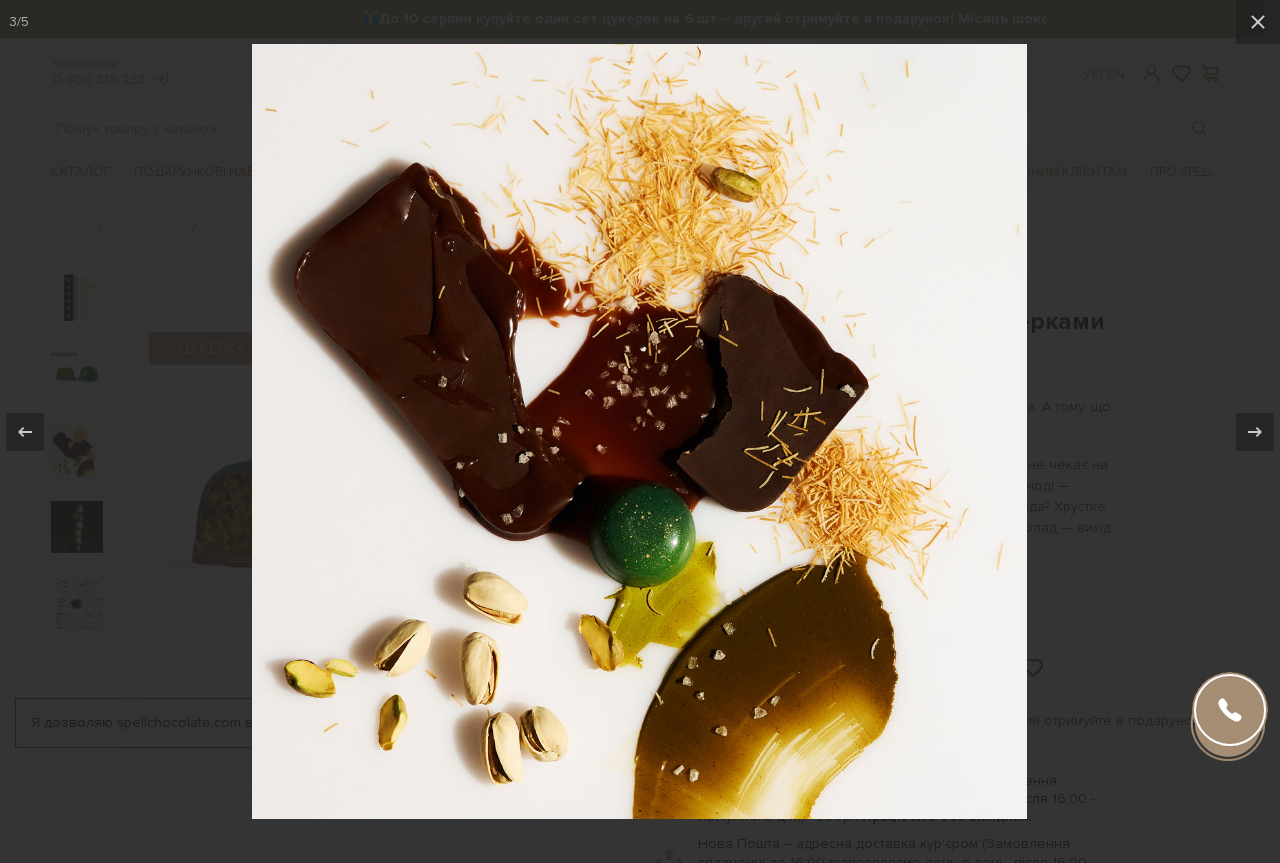 click at bounding box center (639, 431) 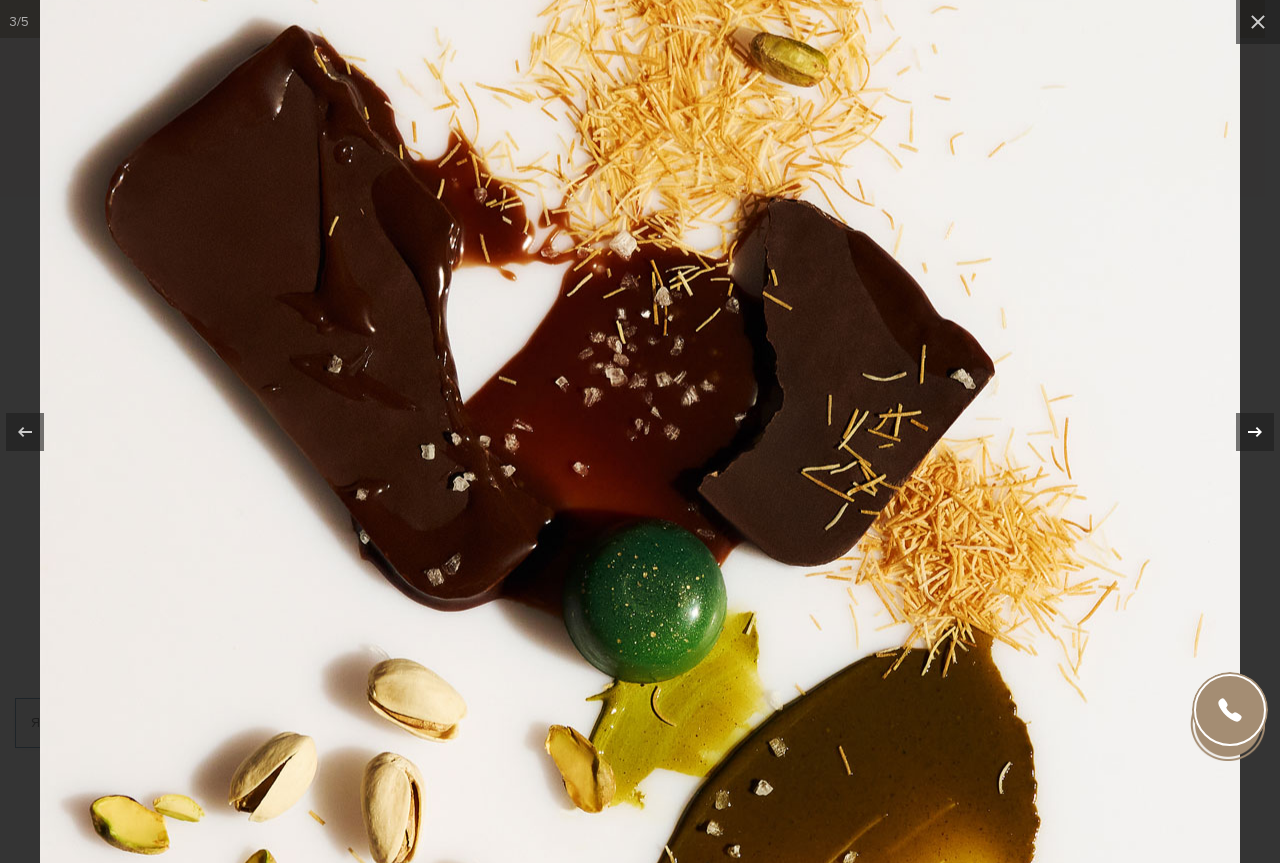 click 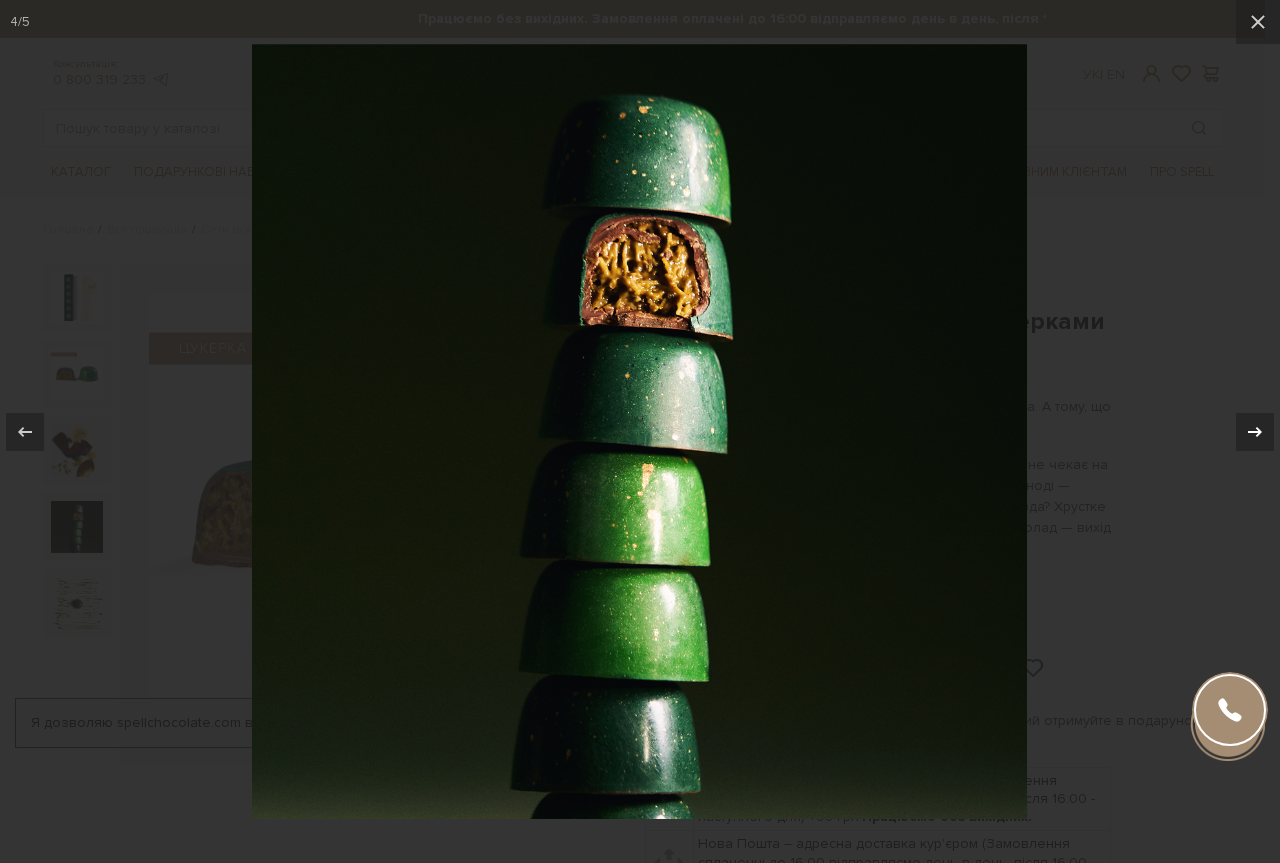 click 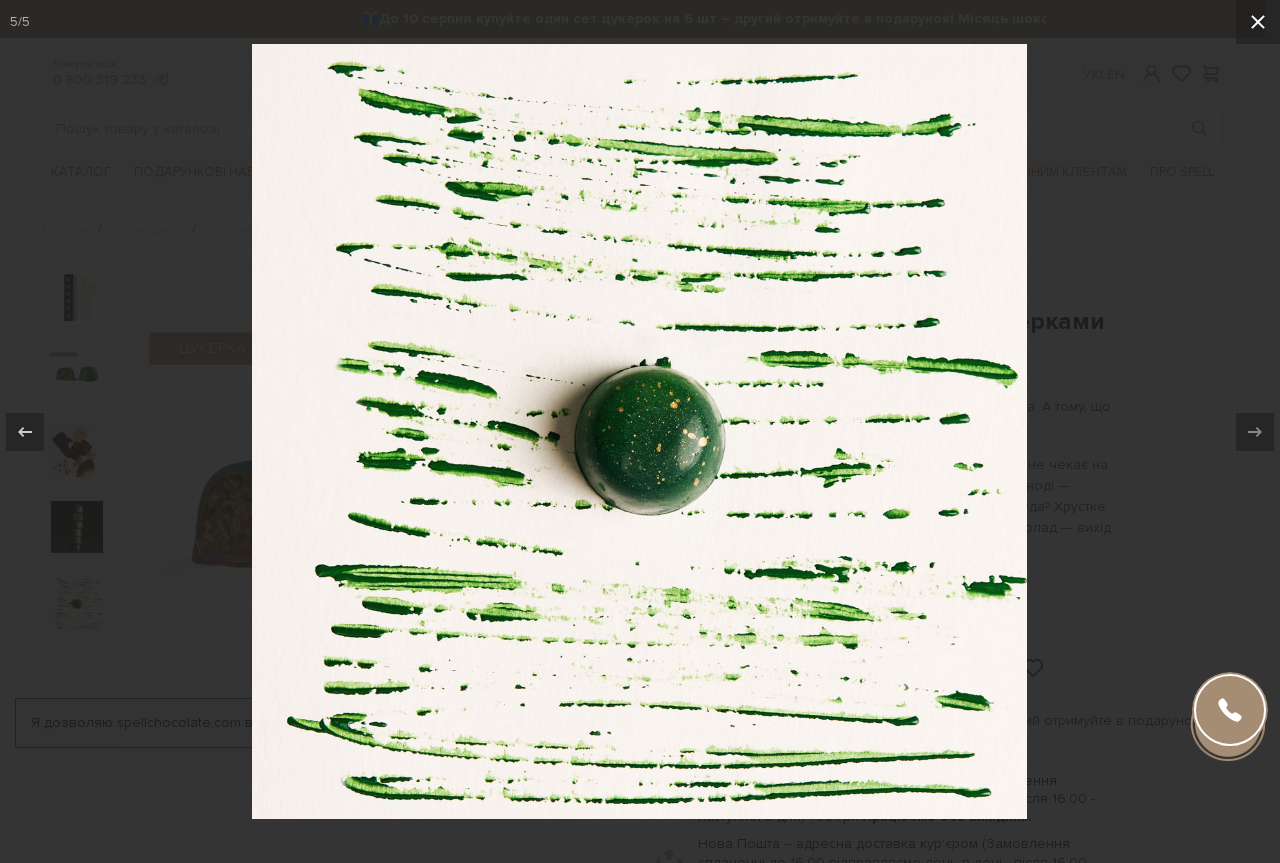 click 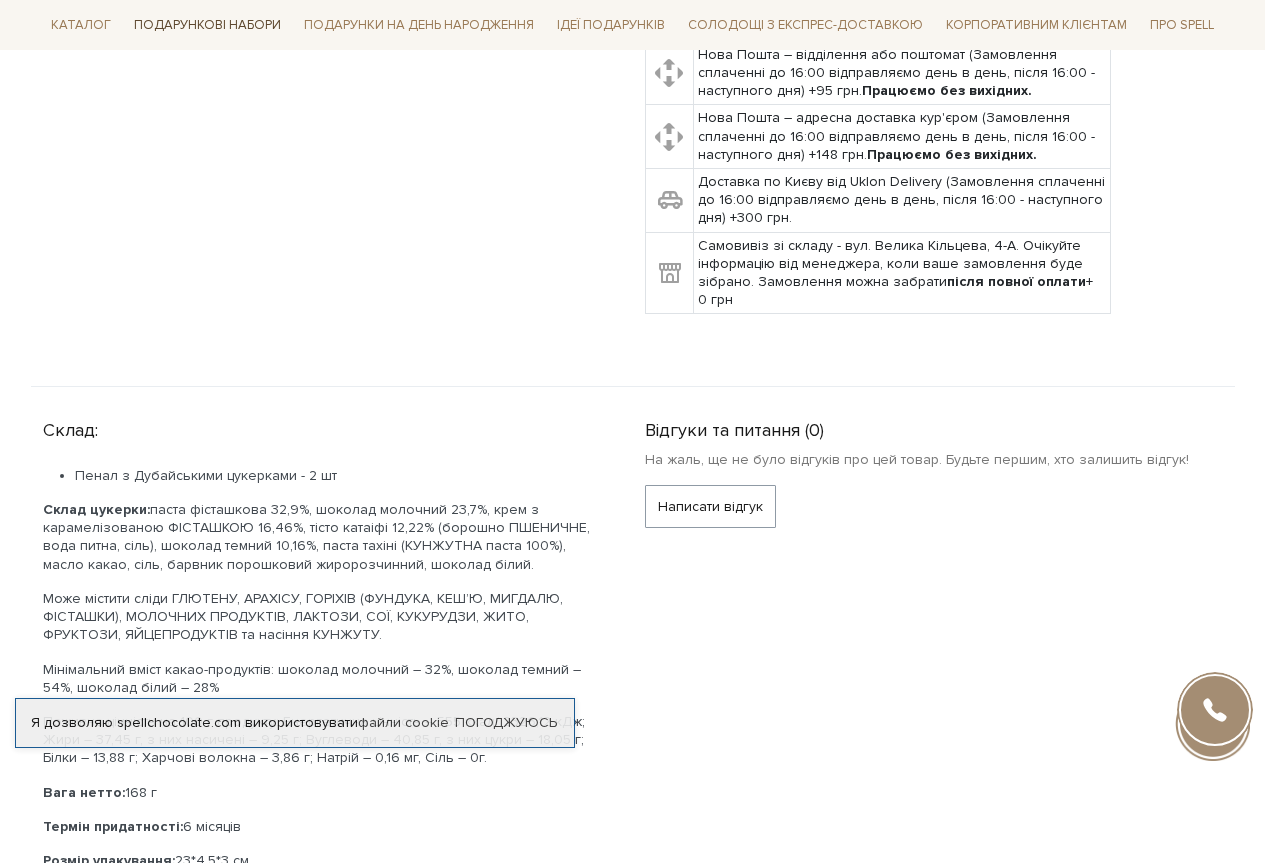 scroll, scrollTop: 500, scrollLeft: 0, axis: vertical 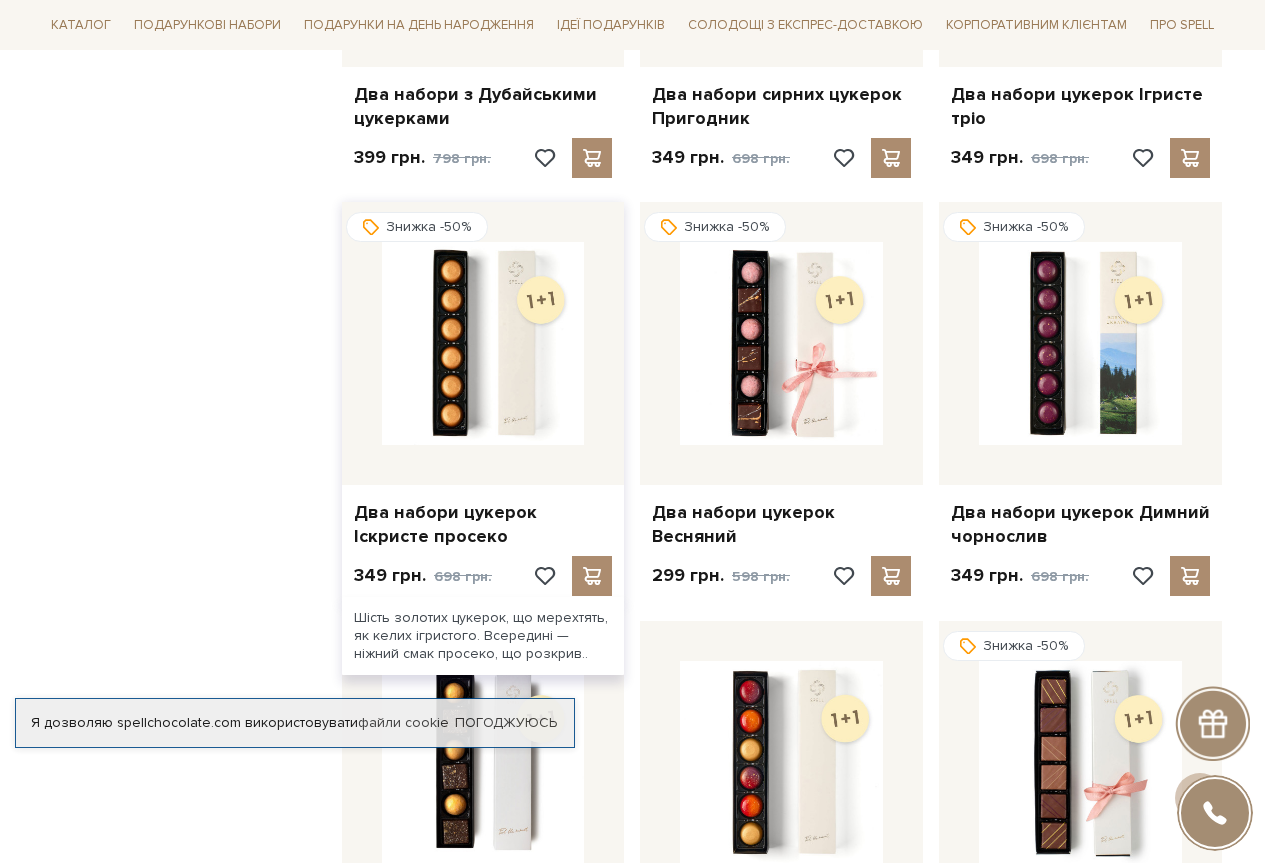 click at bounding box center [483, 343] 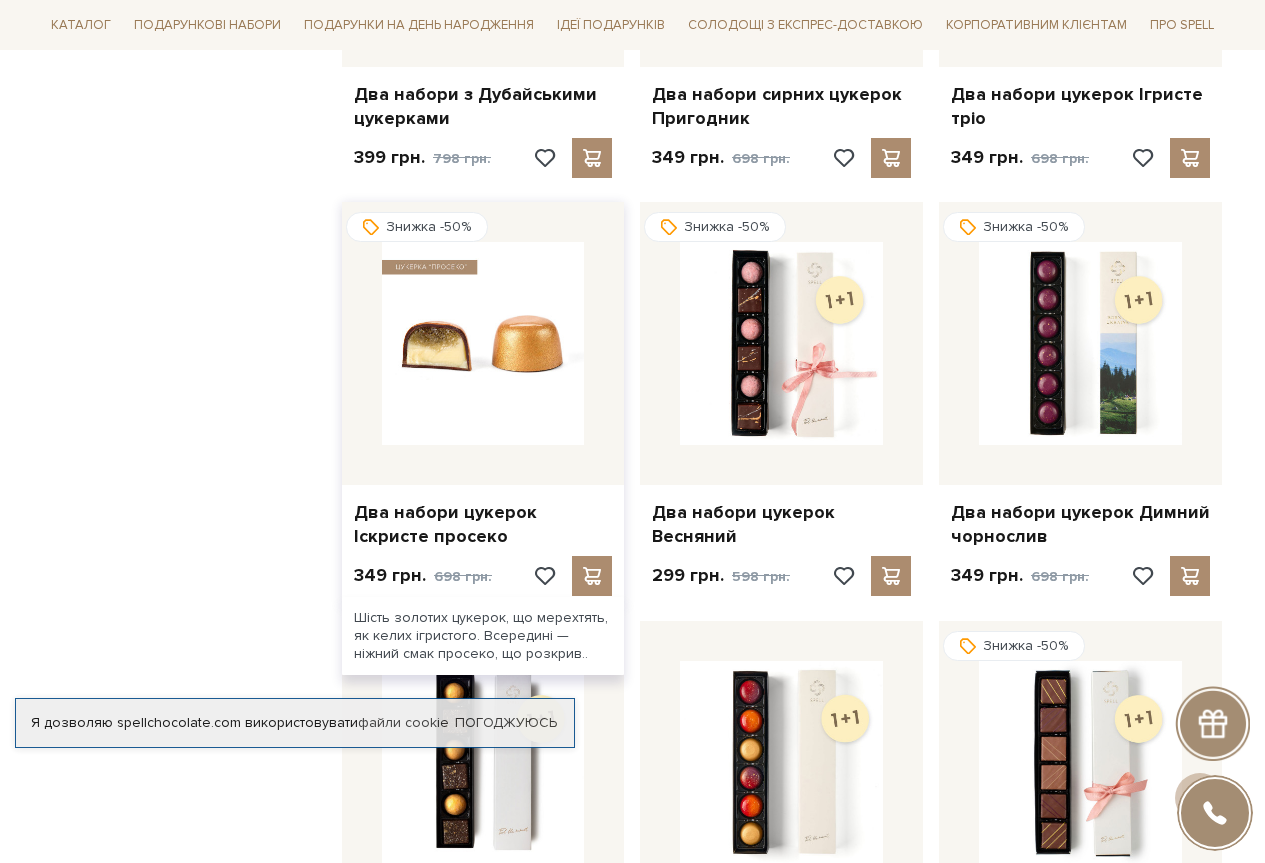 click at bounding box center (483, 343) 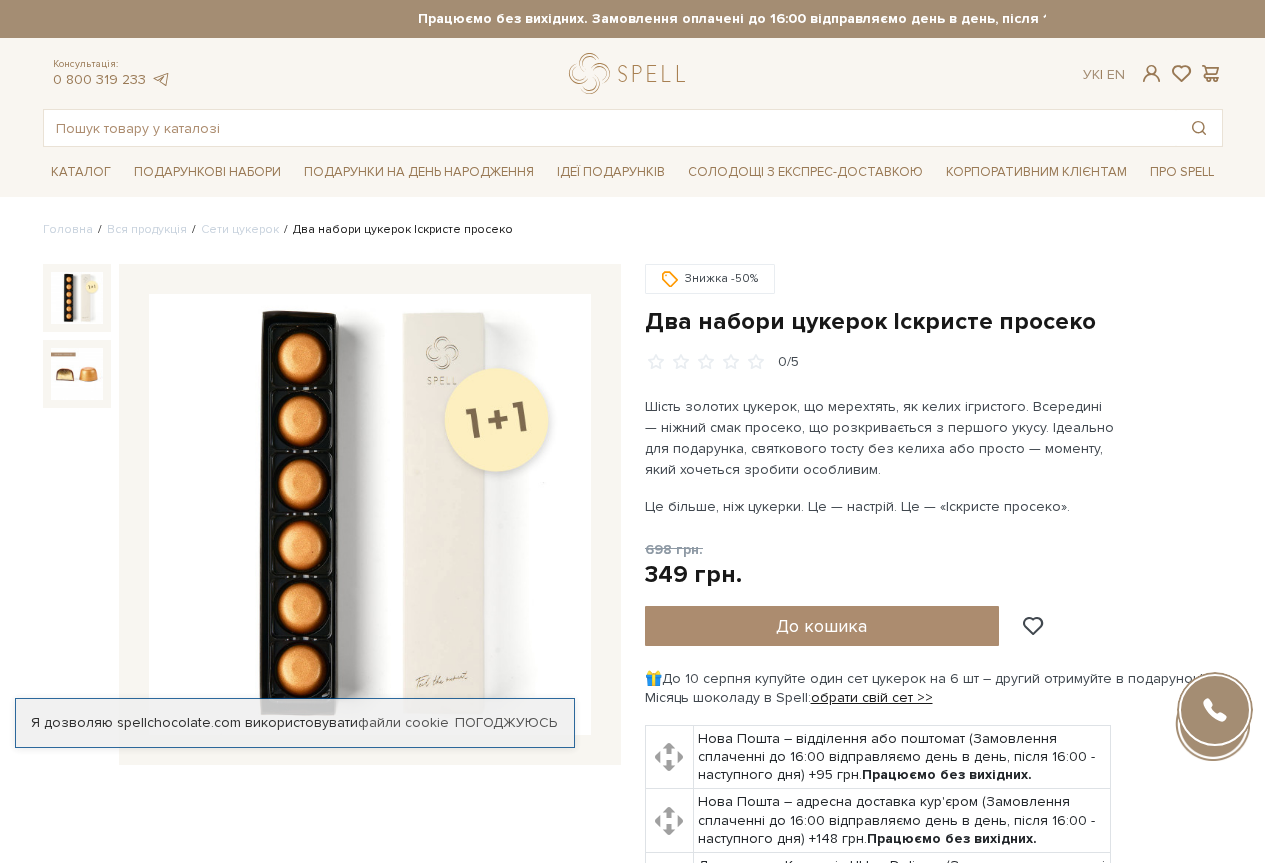 scroll, scrollTop: 0, scrollLeft: 0, axis: both 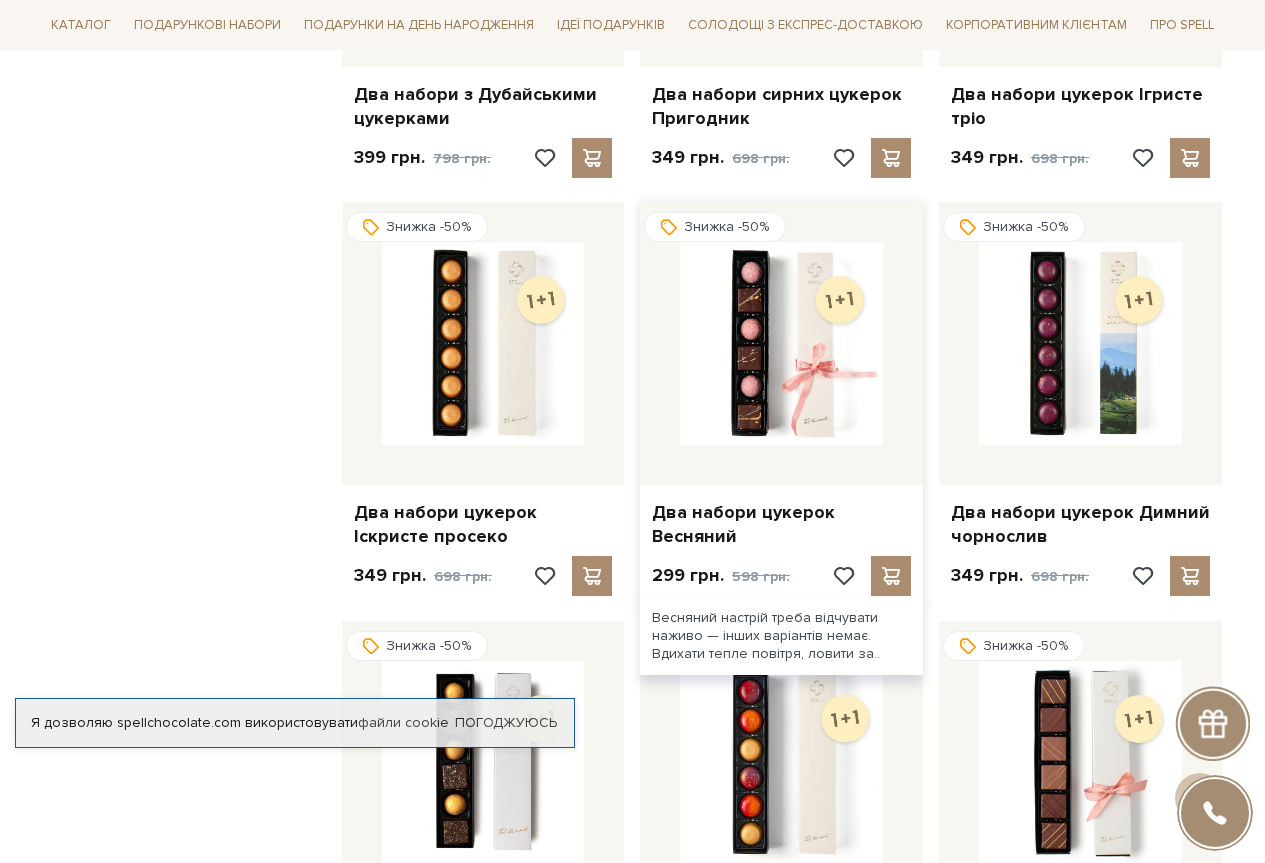 click at bounding box center (781, 343) 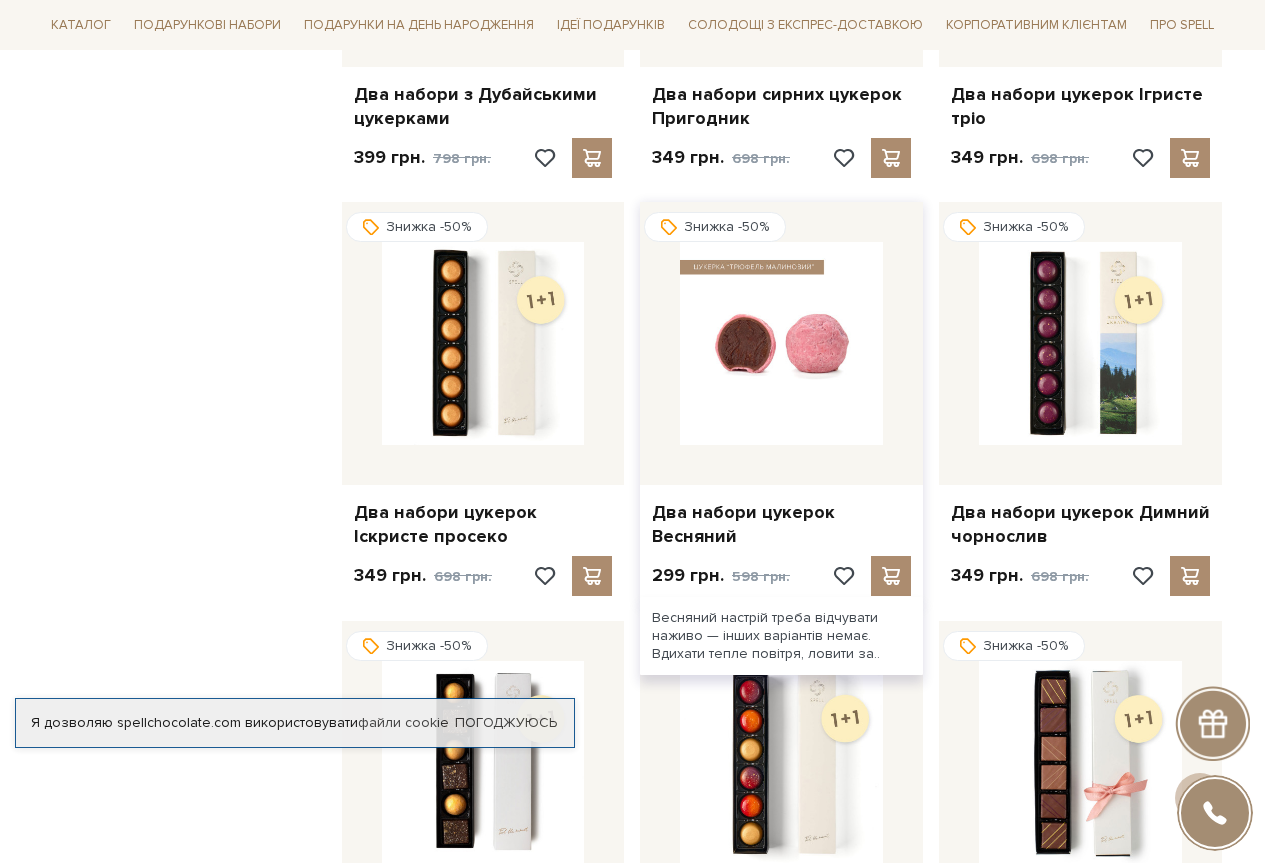click at bounding box center (781, 343) 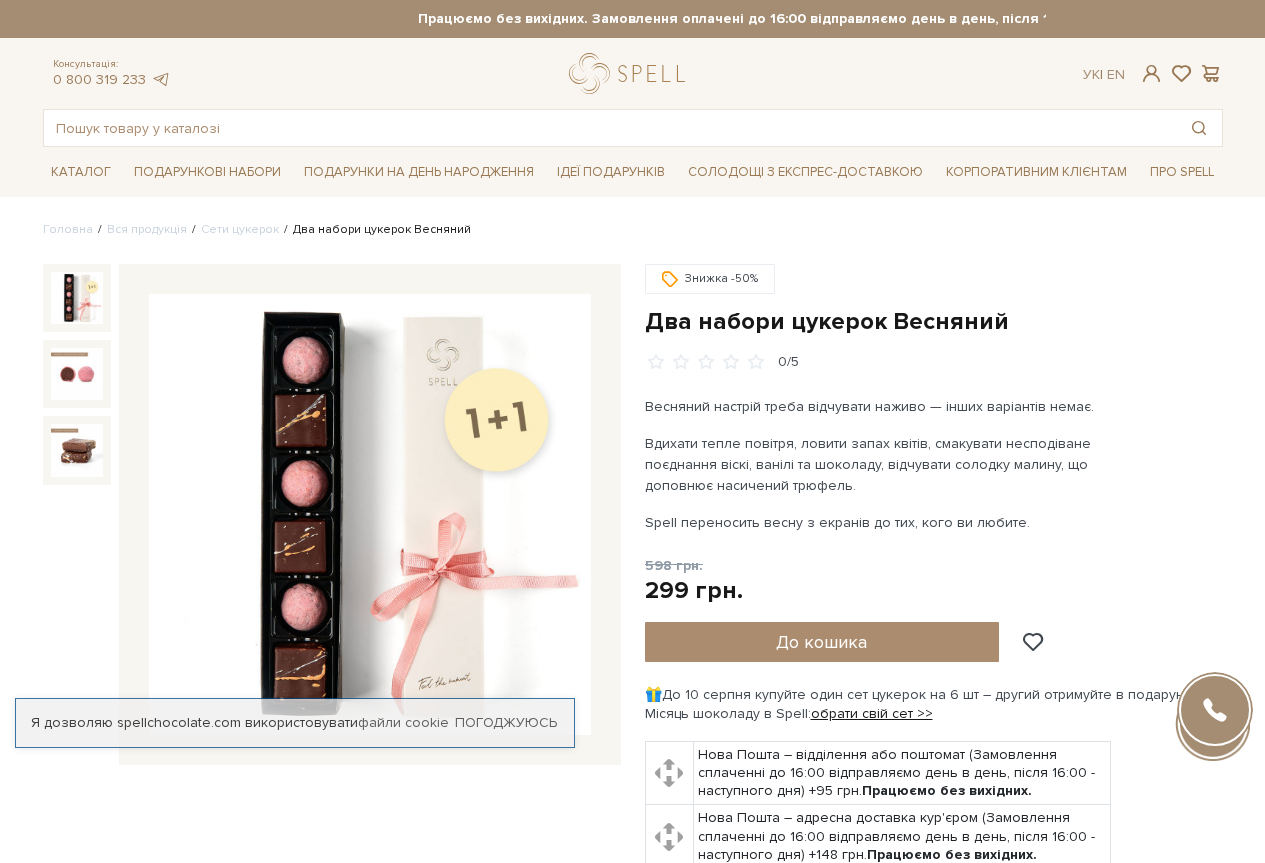 scroll, scrollTop: 0, scrollLeft: 0, axis: both 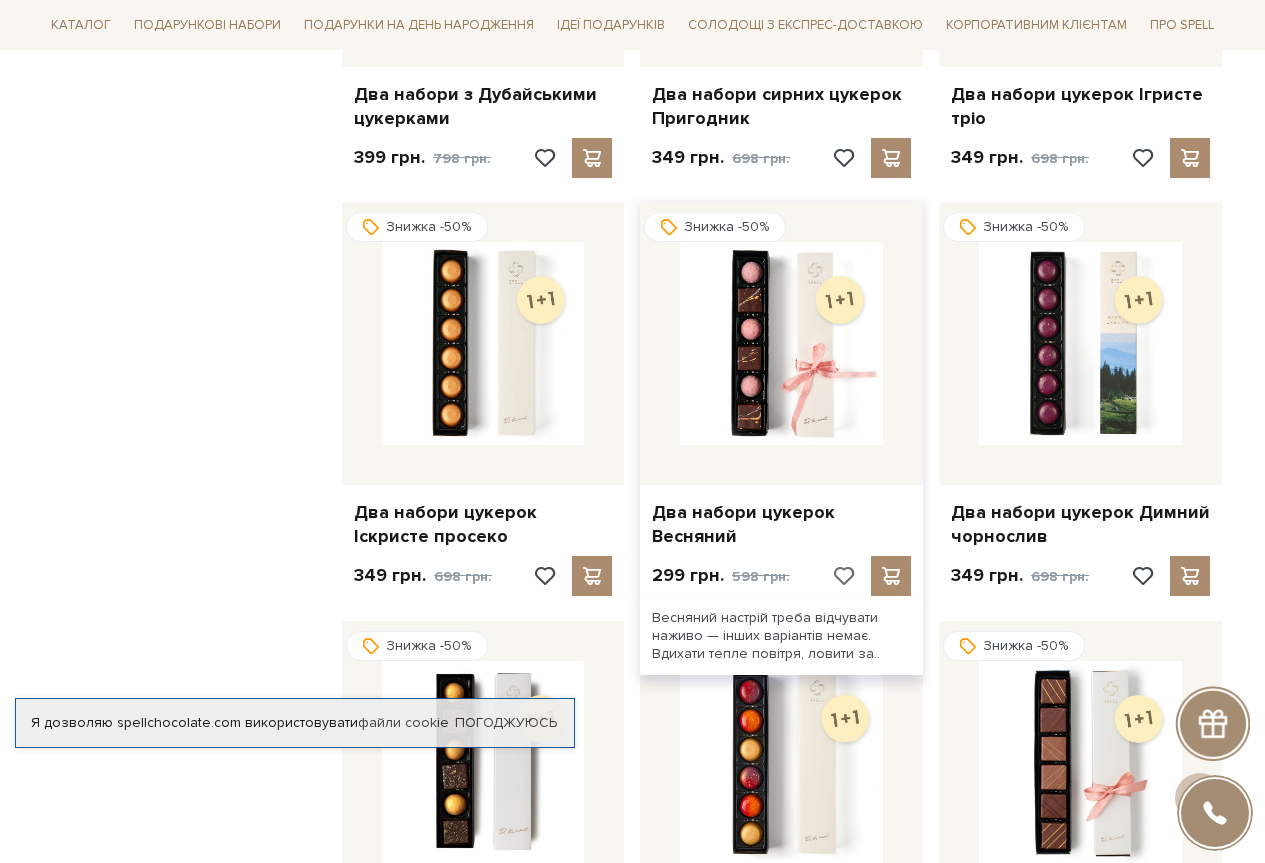 click at bounding box center [843, 576] 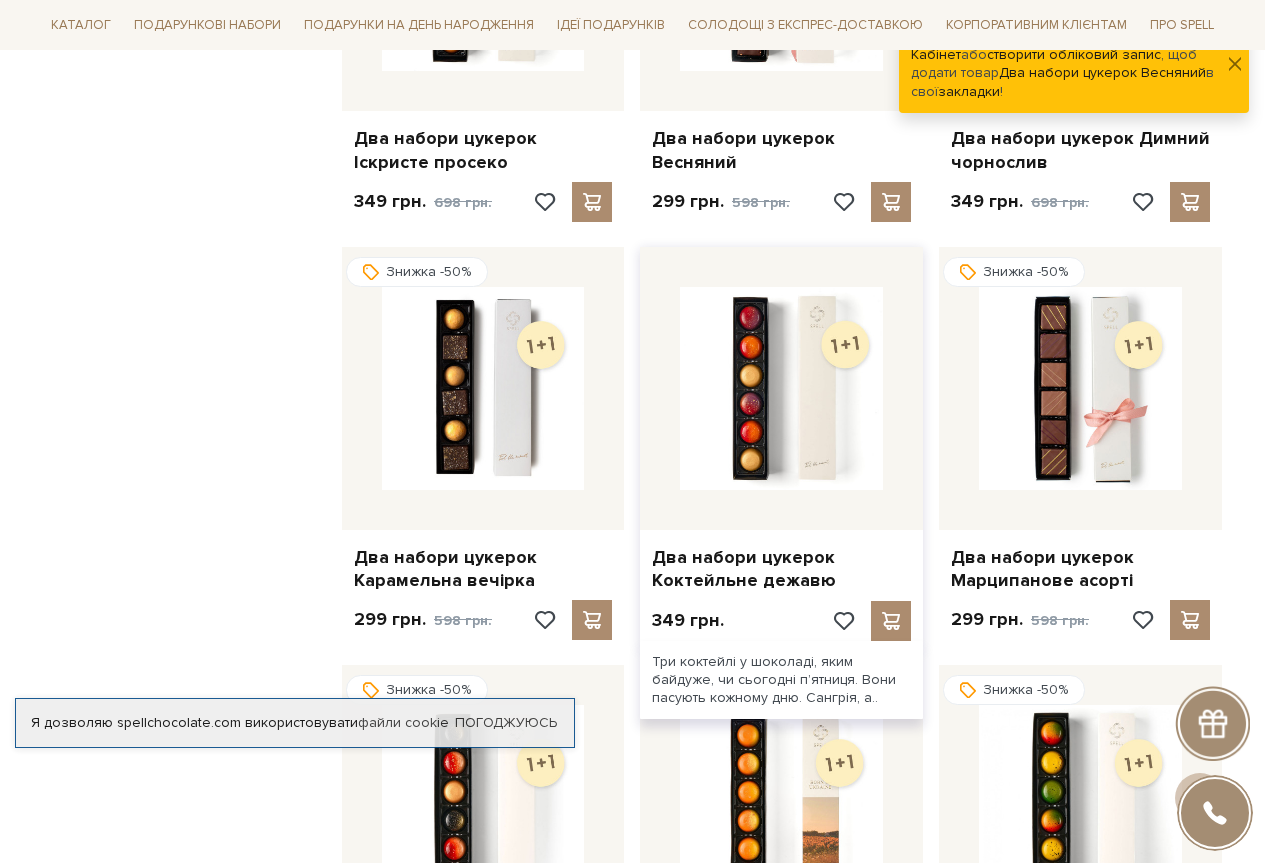 scroll, scrollTop: 1000, scrollLeft: 0, axis: vertical 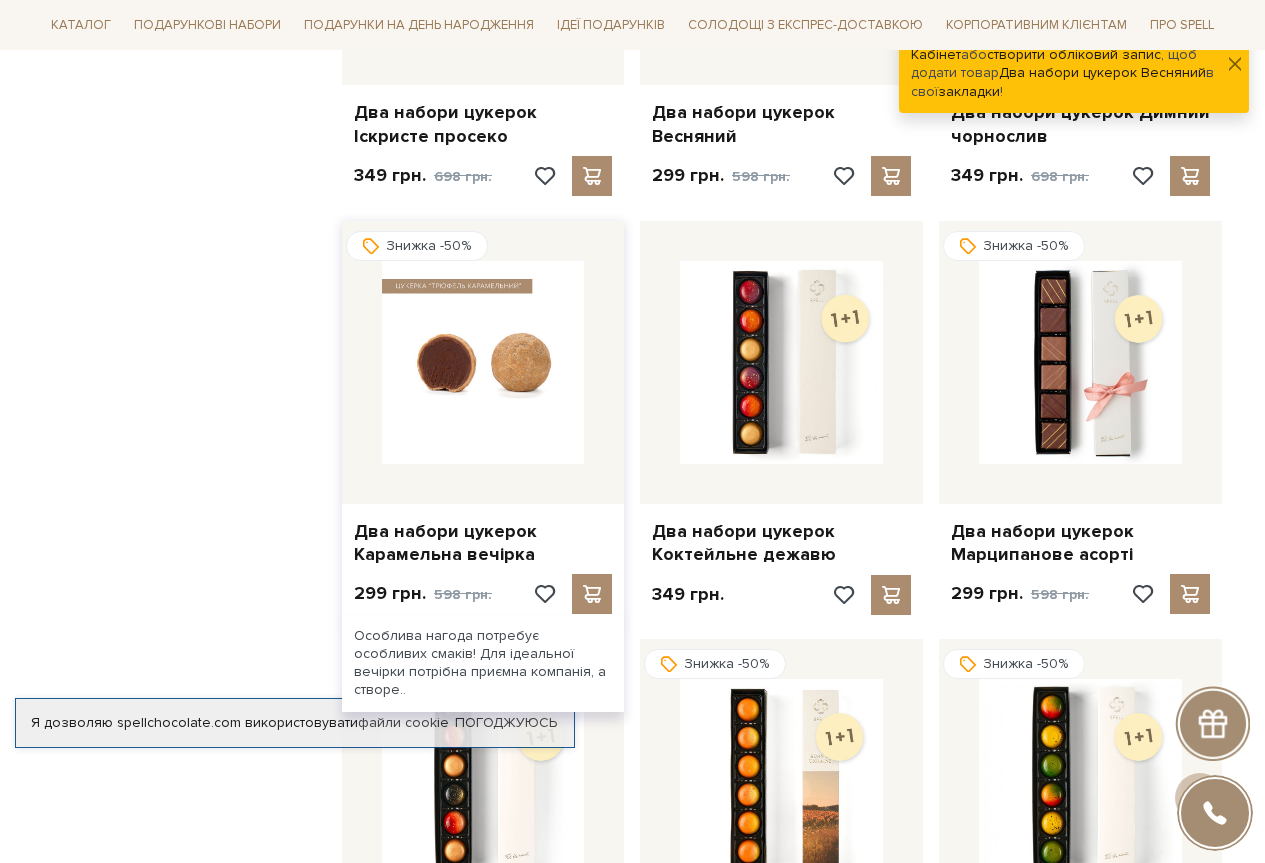 click at bounding box center (483, 362) 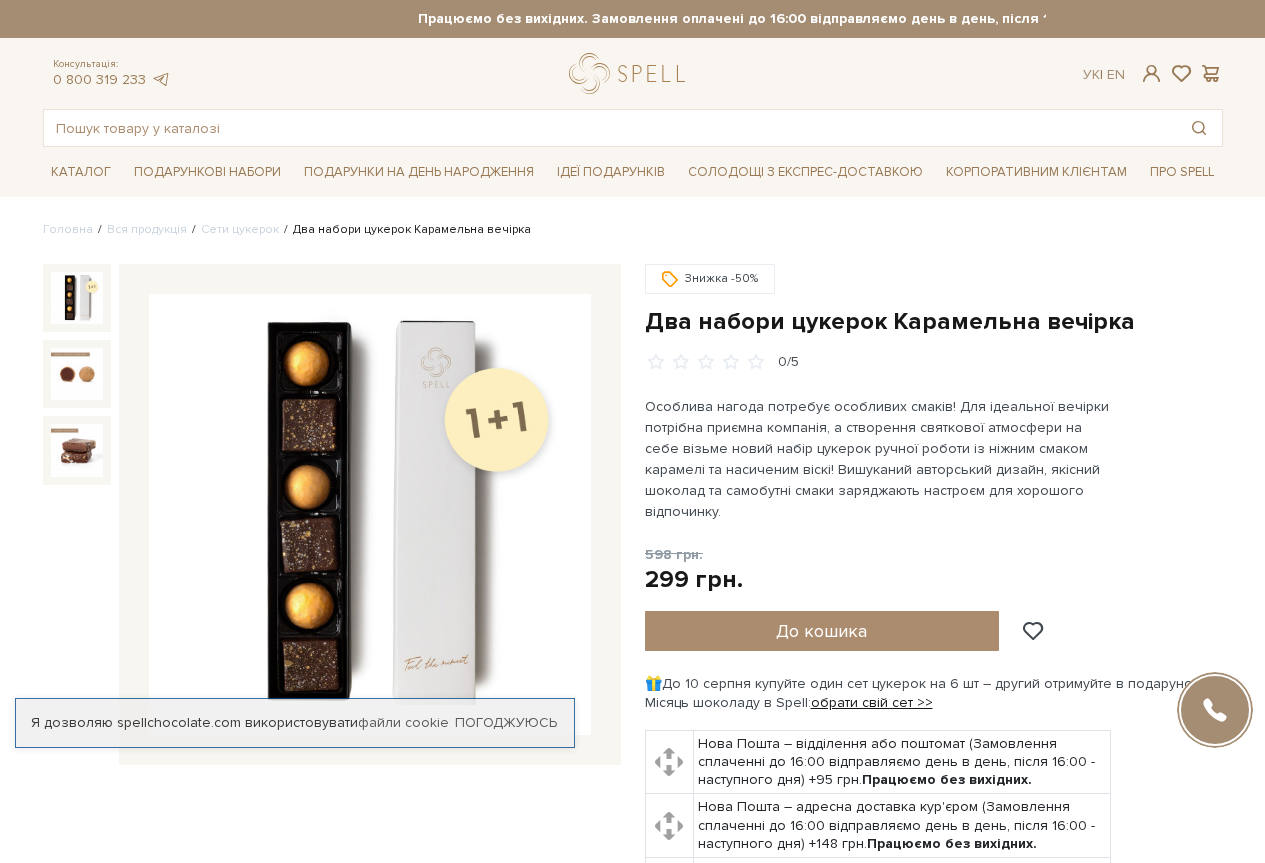 scroll, scrollTop: 0, scrollLeft: 0, axis: both 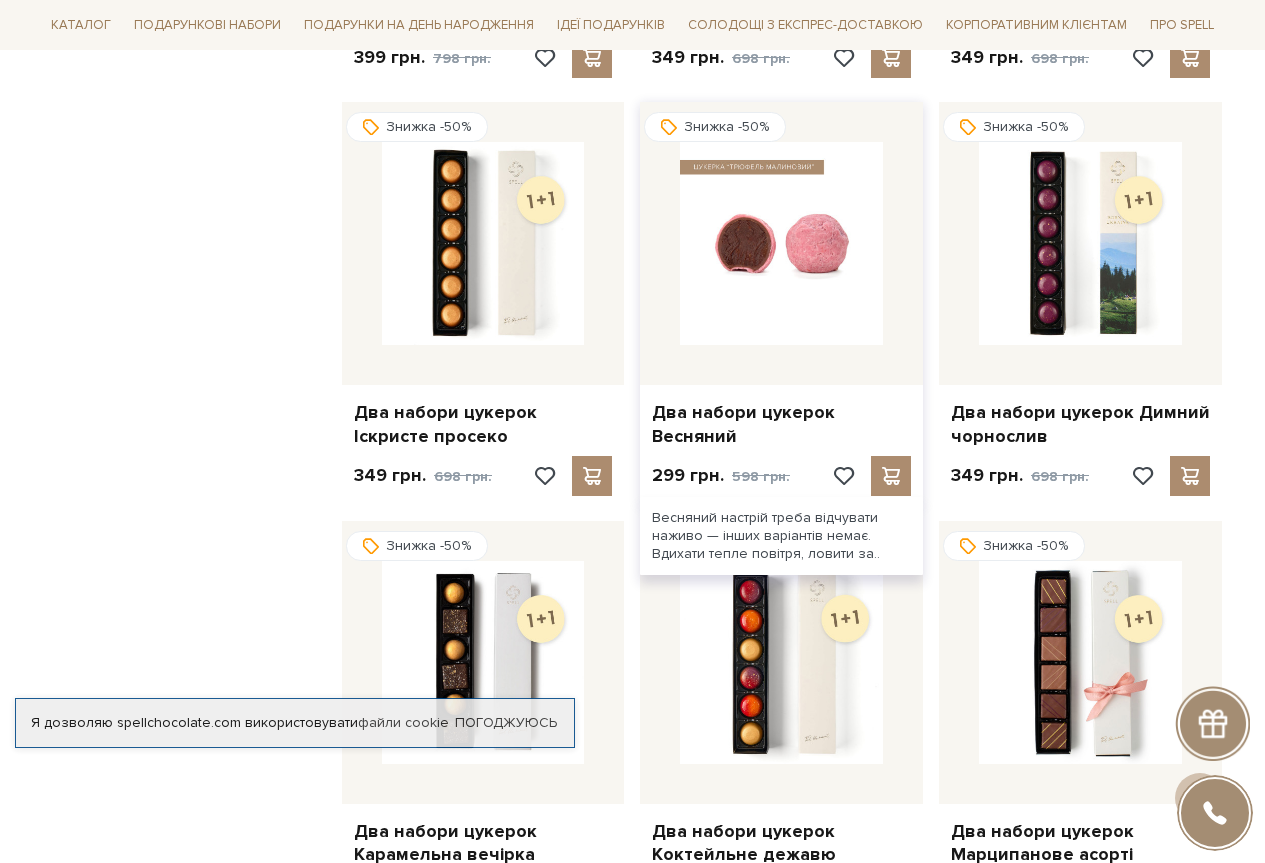 click at bounding box center (781, 243) 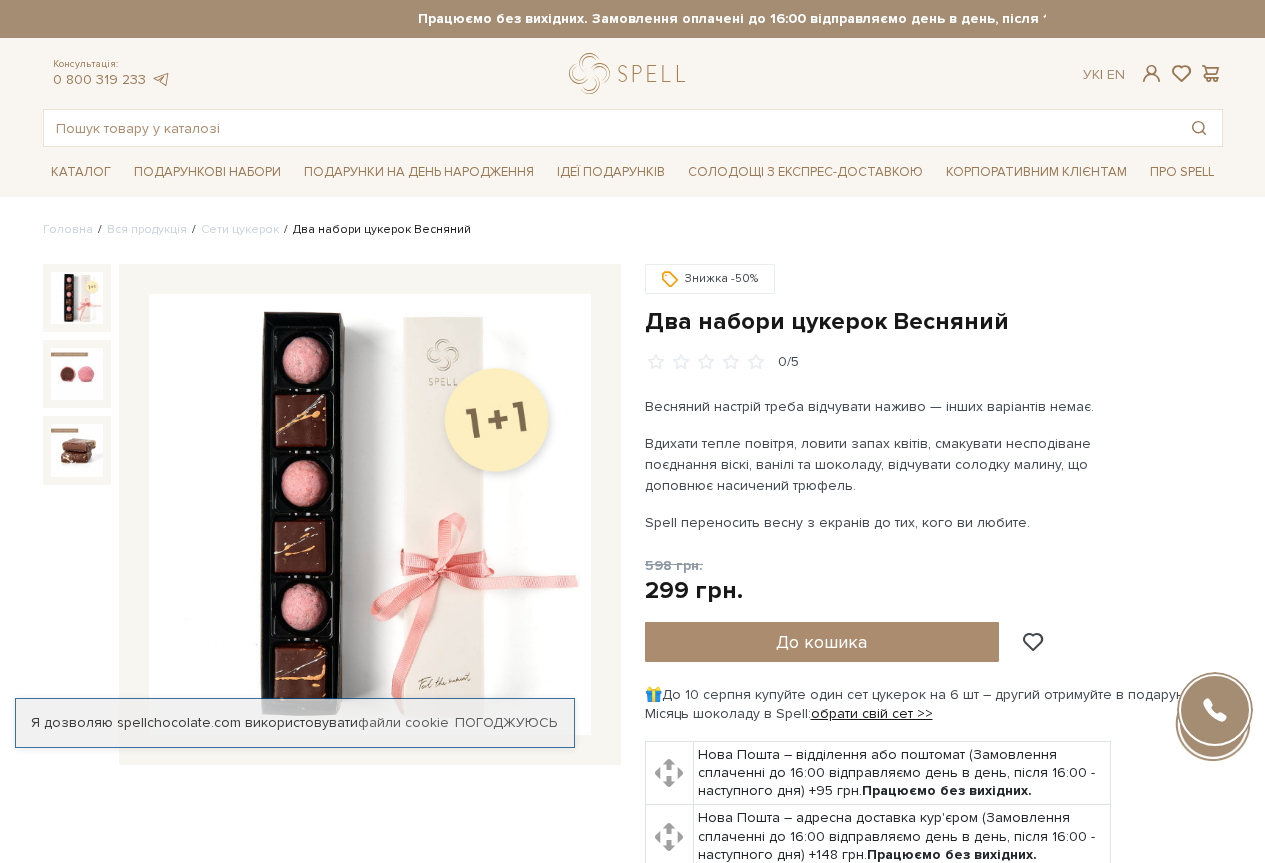 scroll, scrollTop: 0, scrollLeft: 0, axis: both 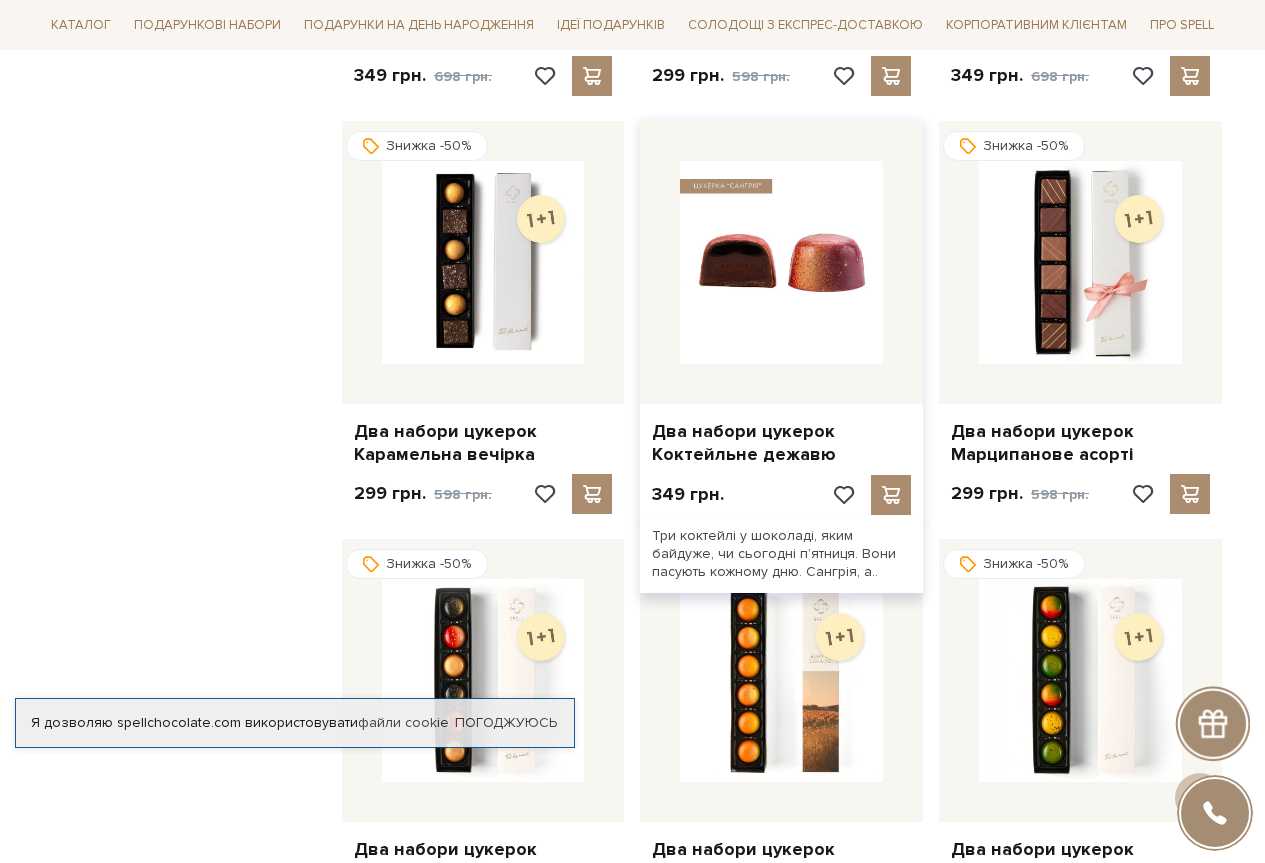 click at bounding box center (781, 262) 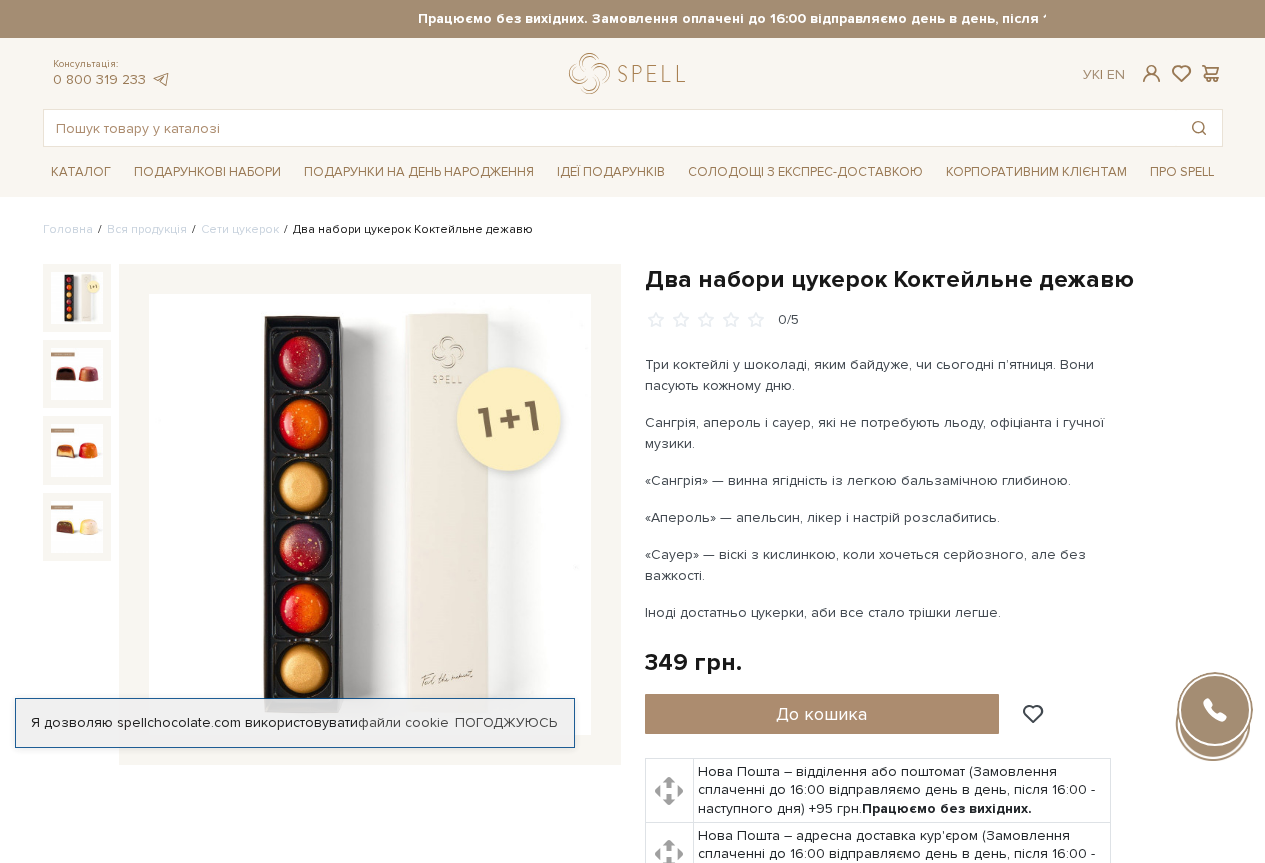 scroll, scrollTop: 0, scrollLeft: 0, axis: both 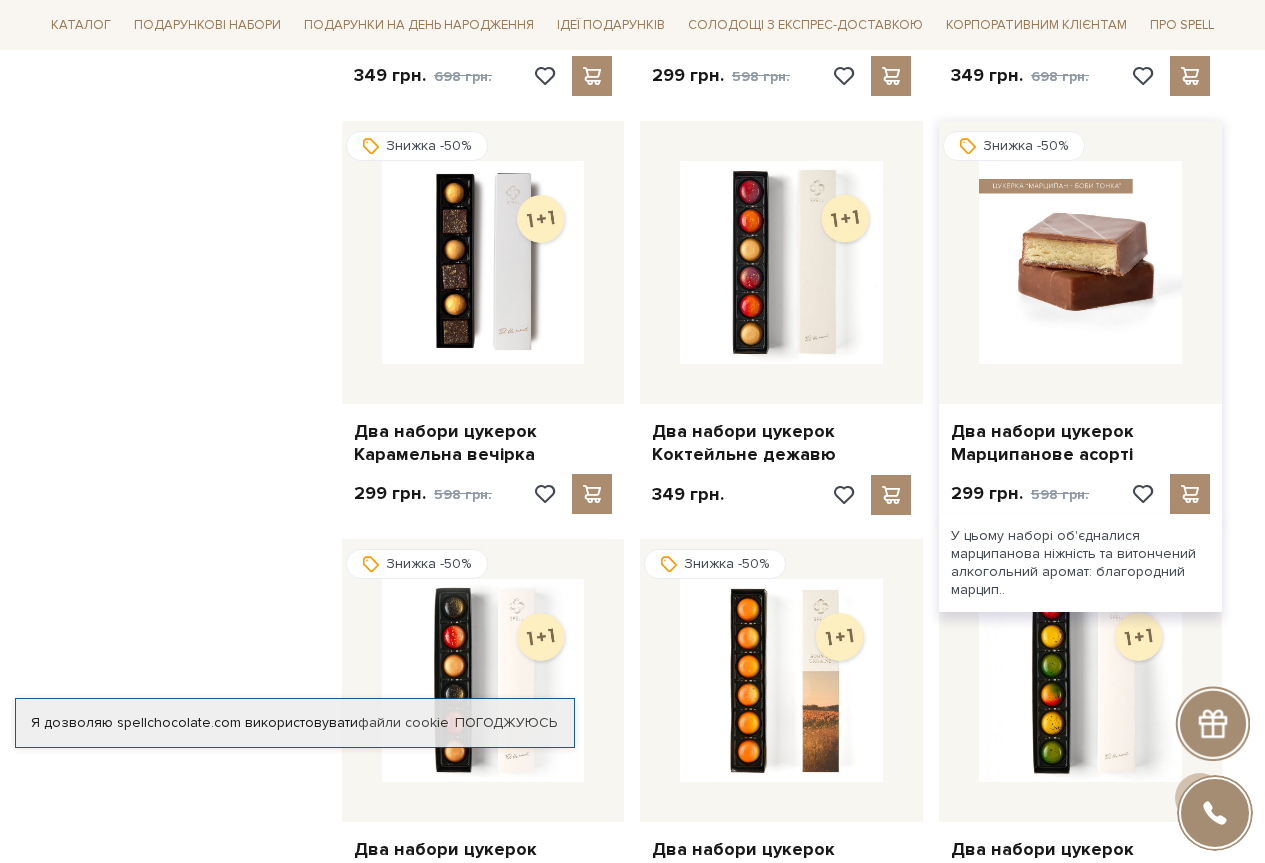 click at bounding box center (1080, 262) 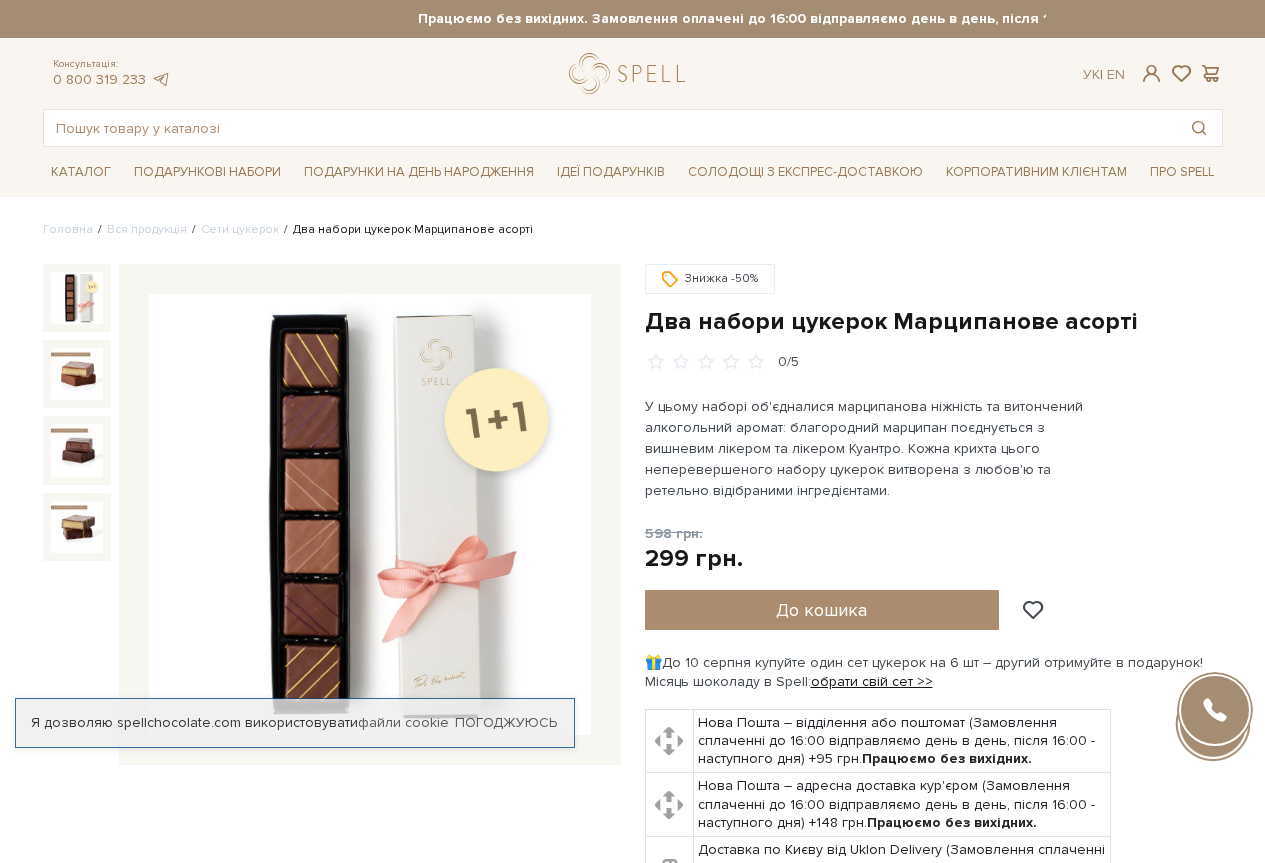 scroll, scrollTop: 0, scrollLeft: 0, axis: both 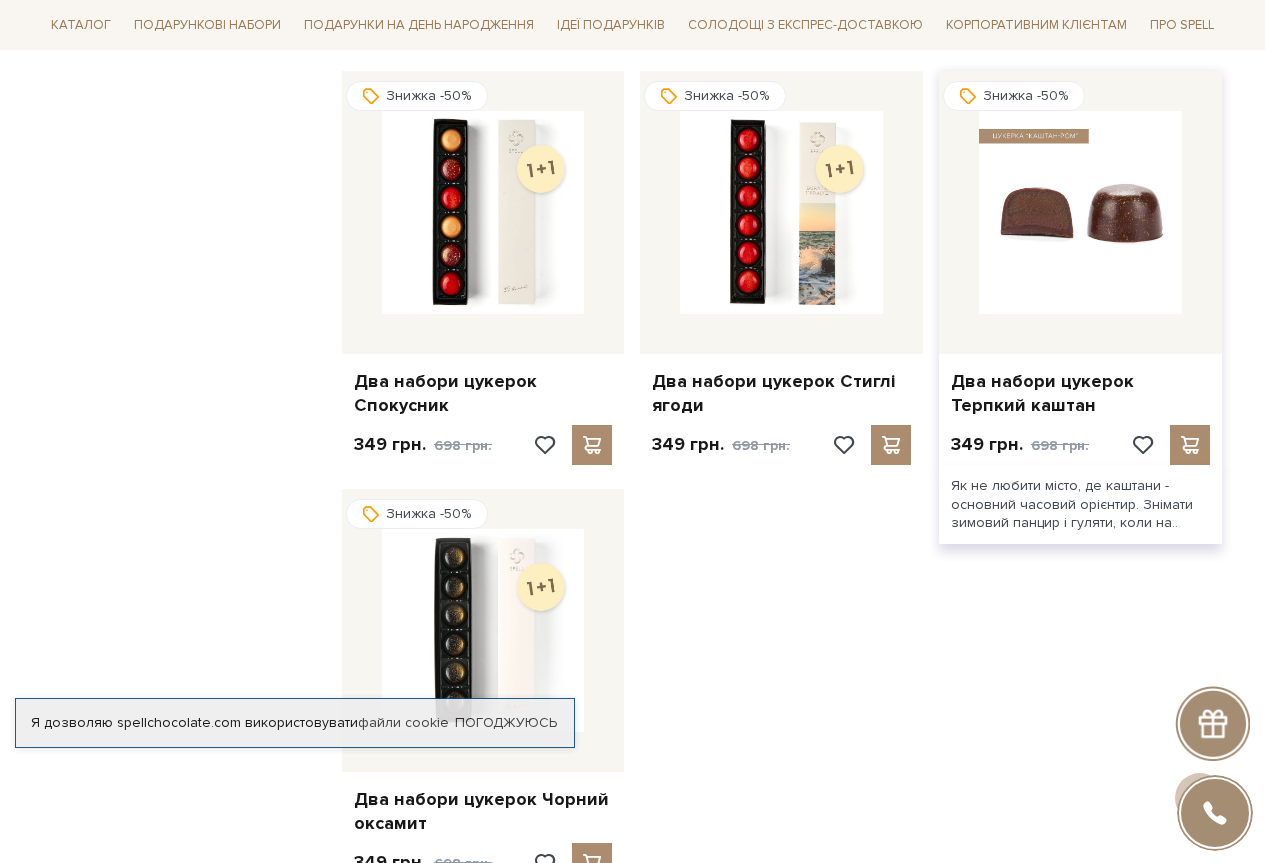 click at bounding box center (1080, 212) 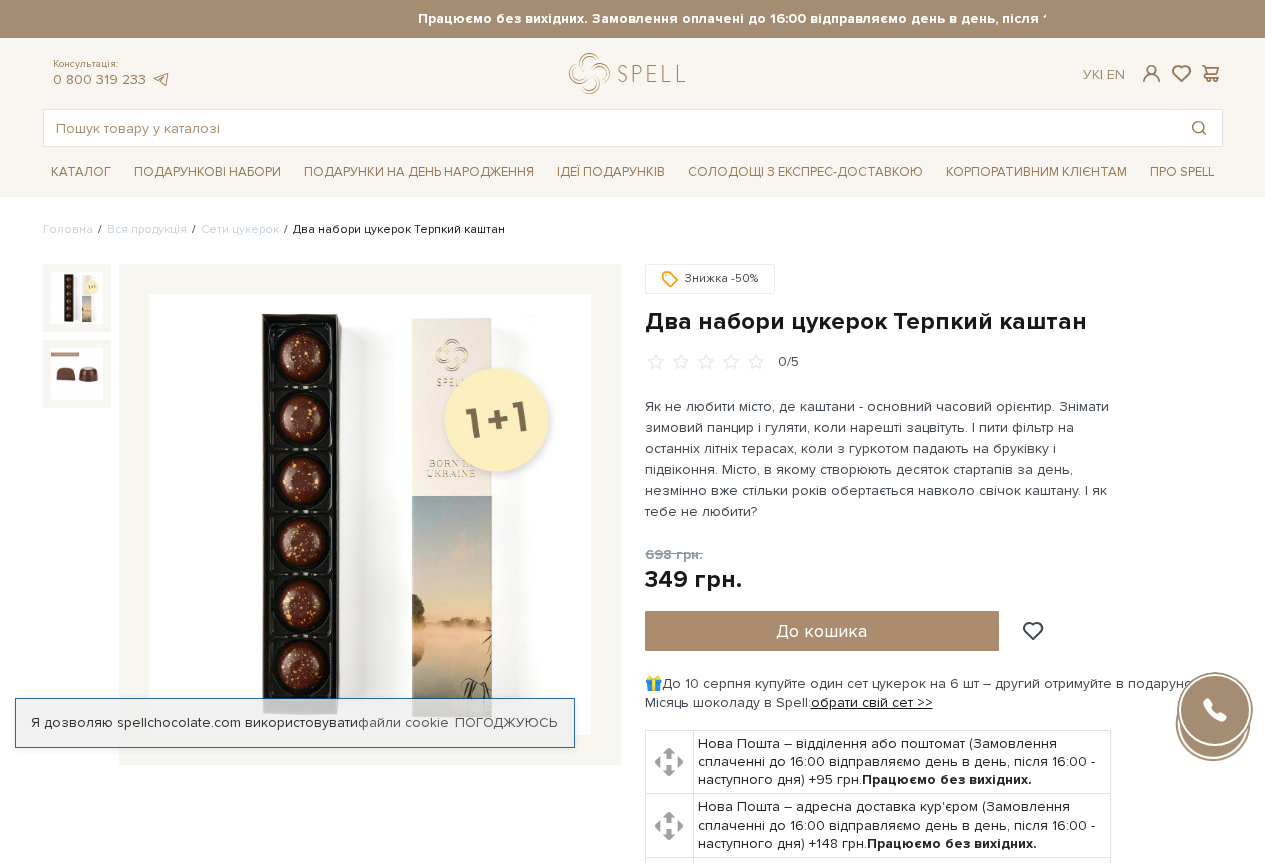 scroll, scrollTop: 0, scrollLeft: 0, axis: both 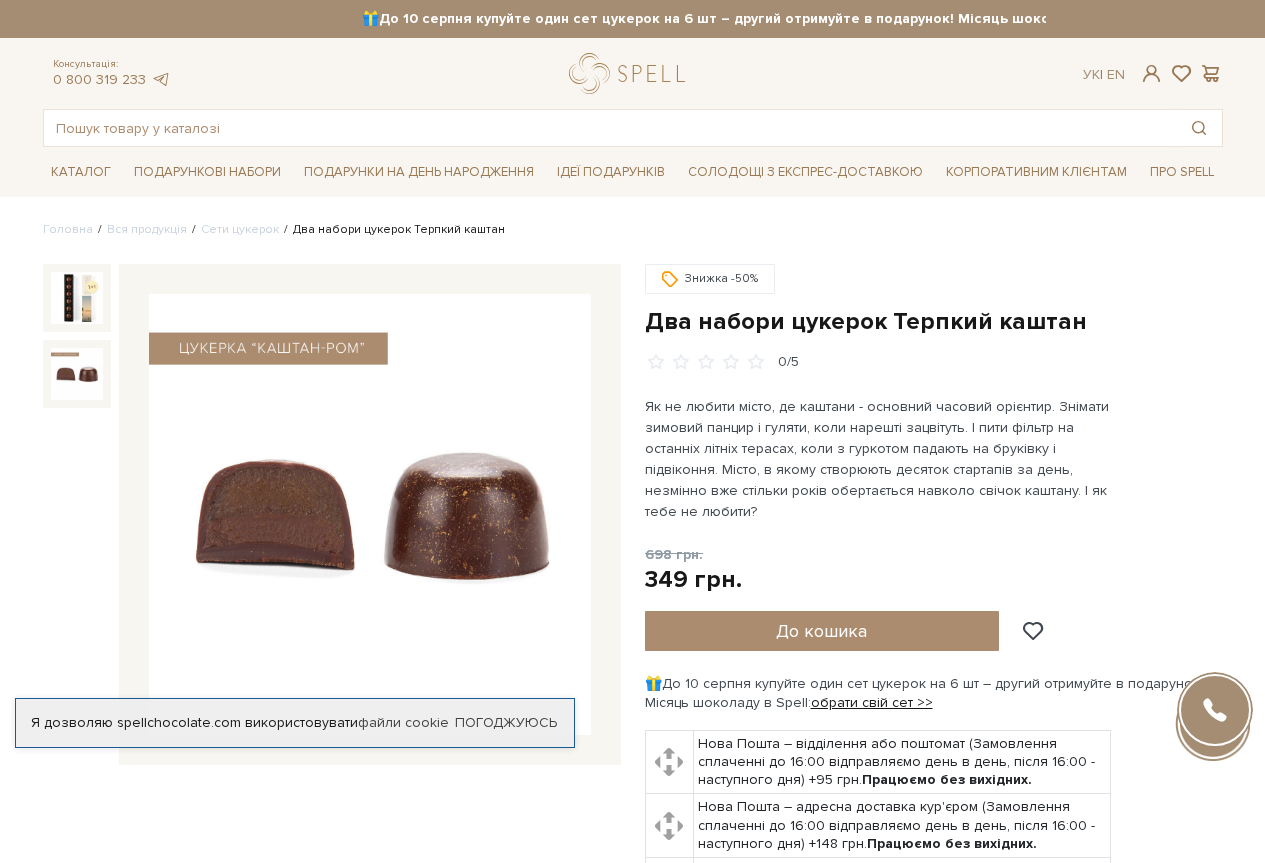 click at bounding box center [370, 515] 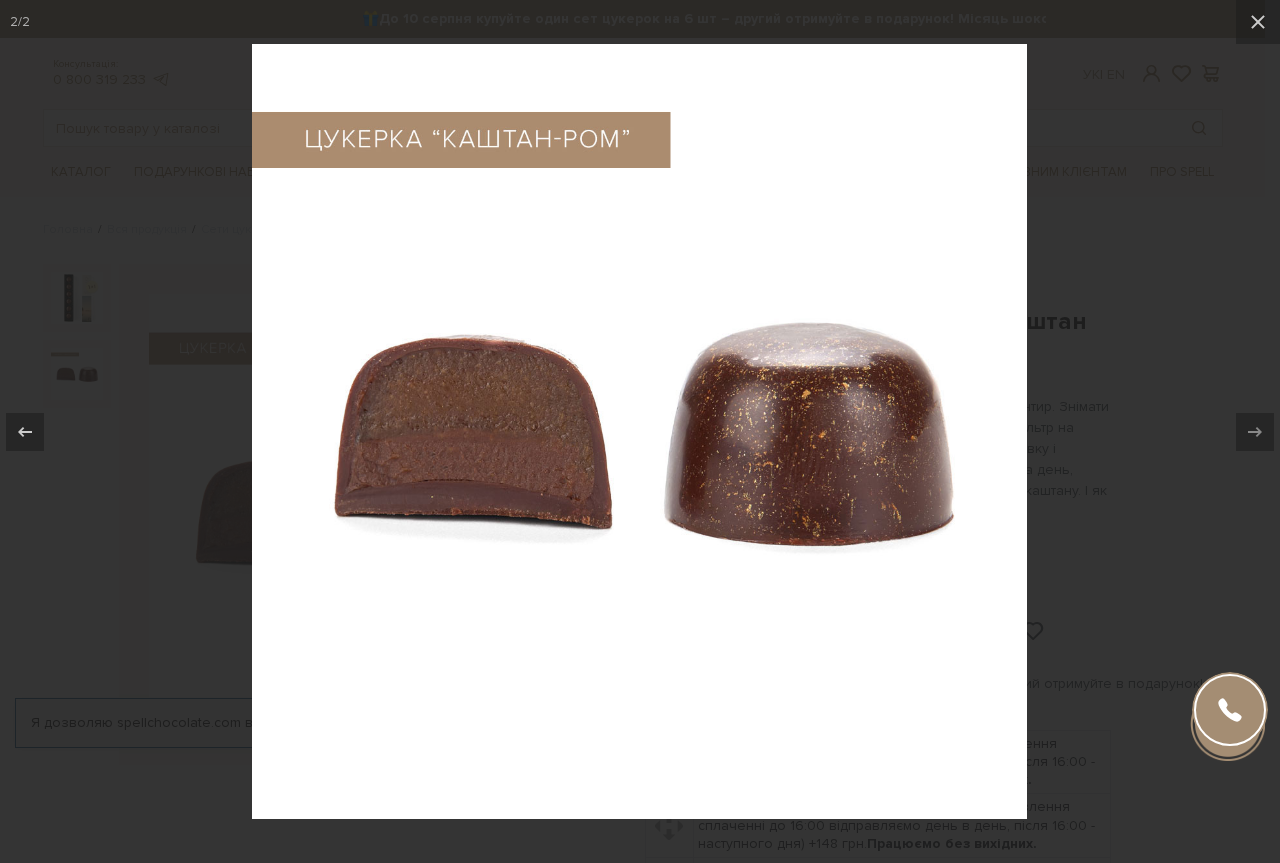 click at bounding box center [639, 431] 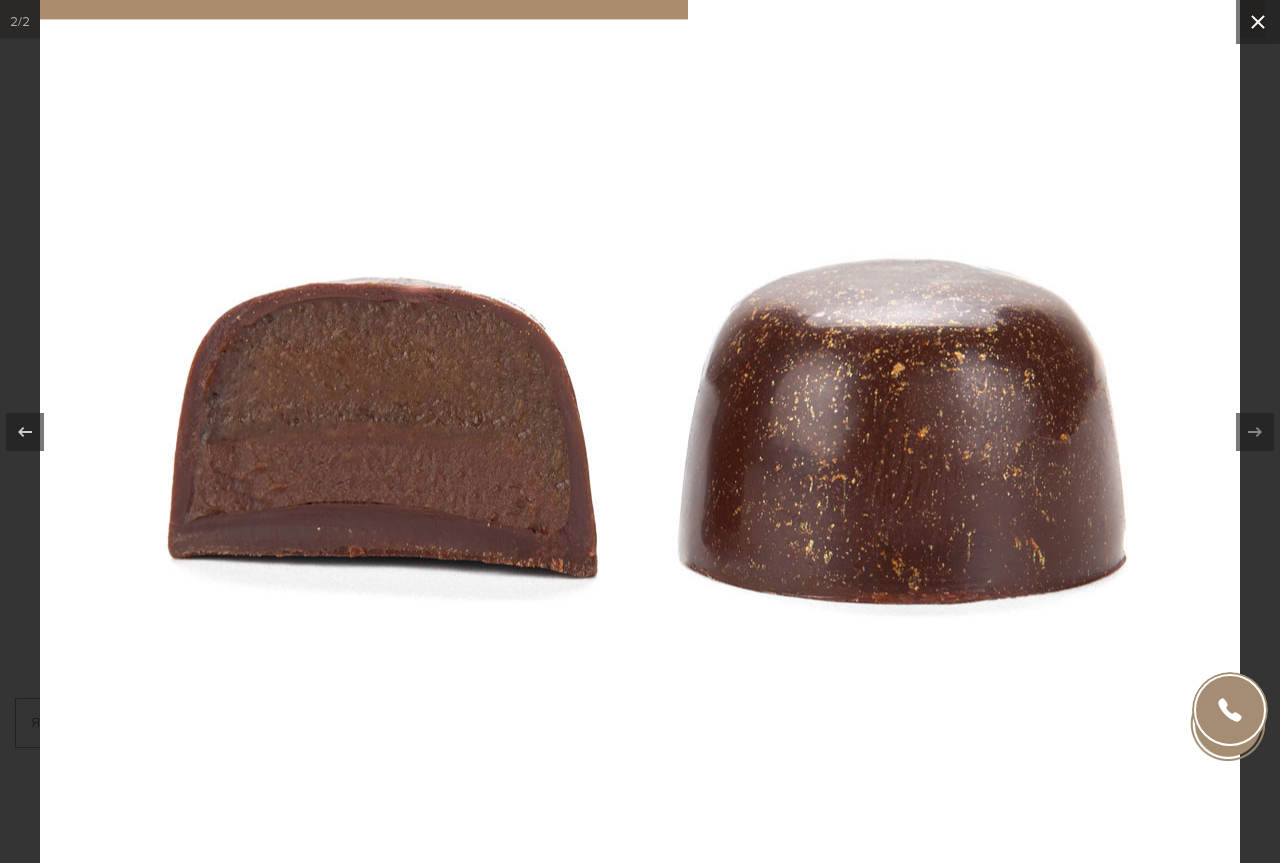 click at bounding box center [1258, 22] 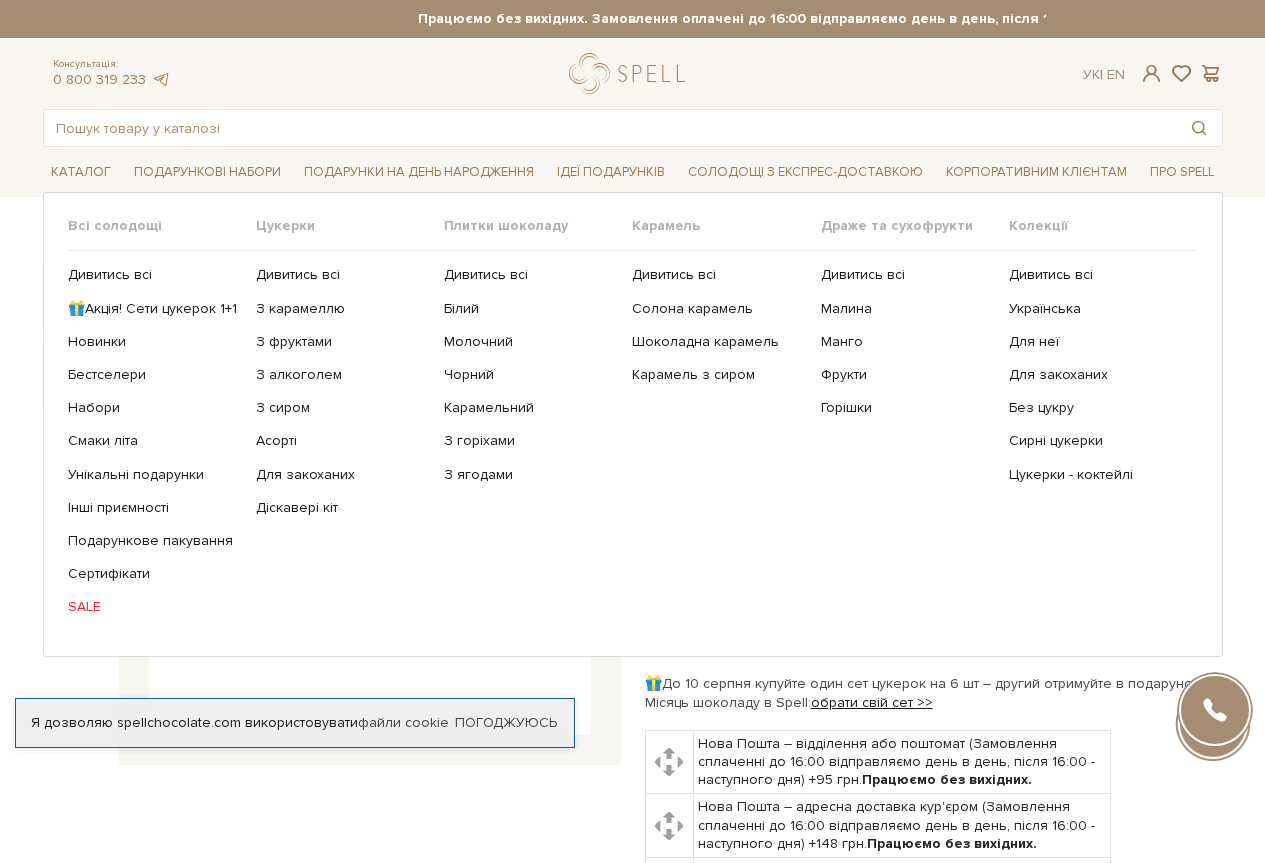 click on "SALE" at bounding box center [154, 607] 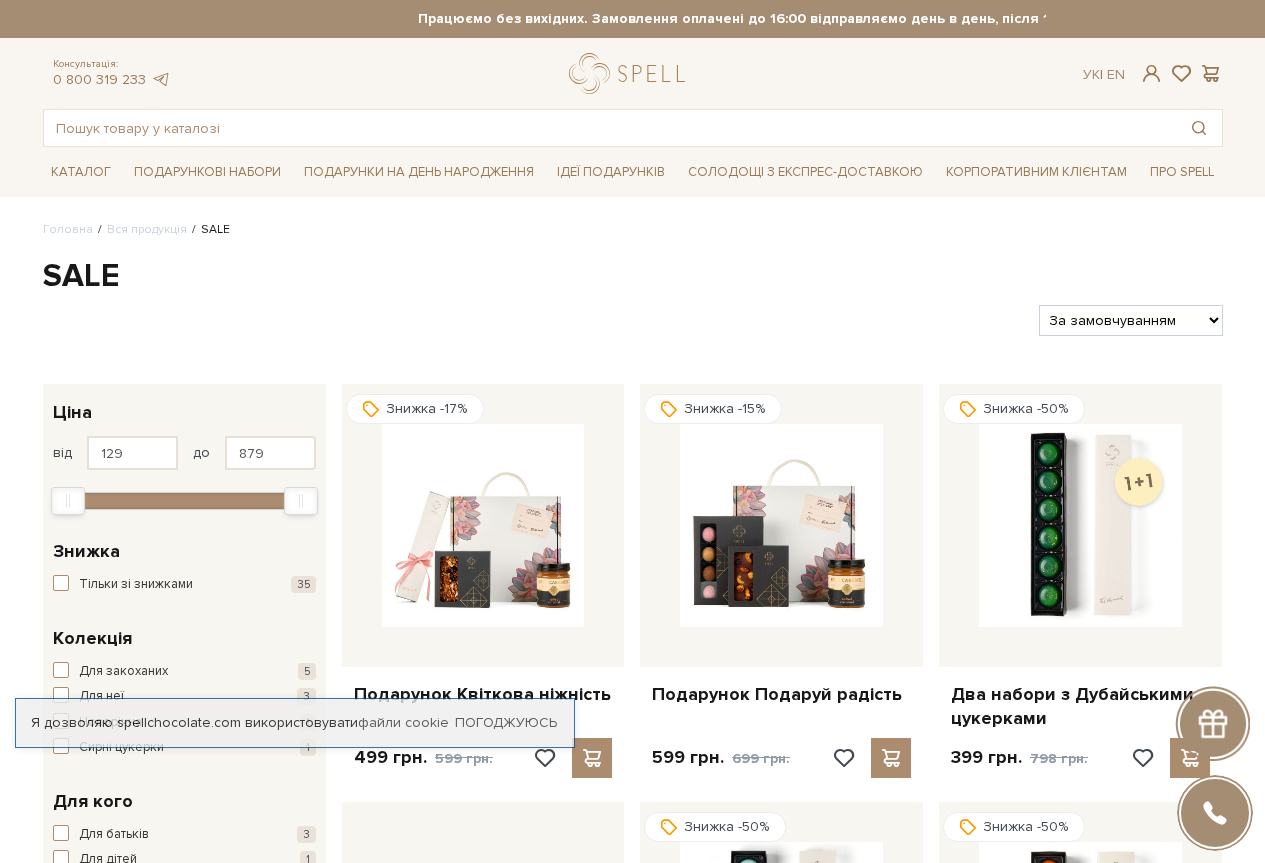 scroll, scrollTop: 0, scrollLeft: 0, axis: both 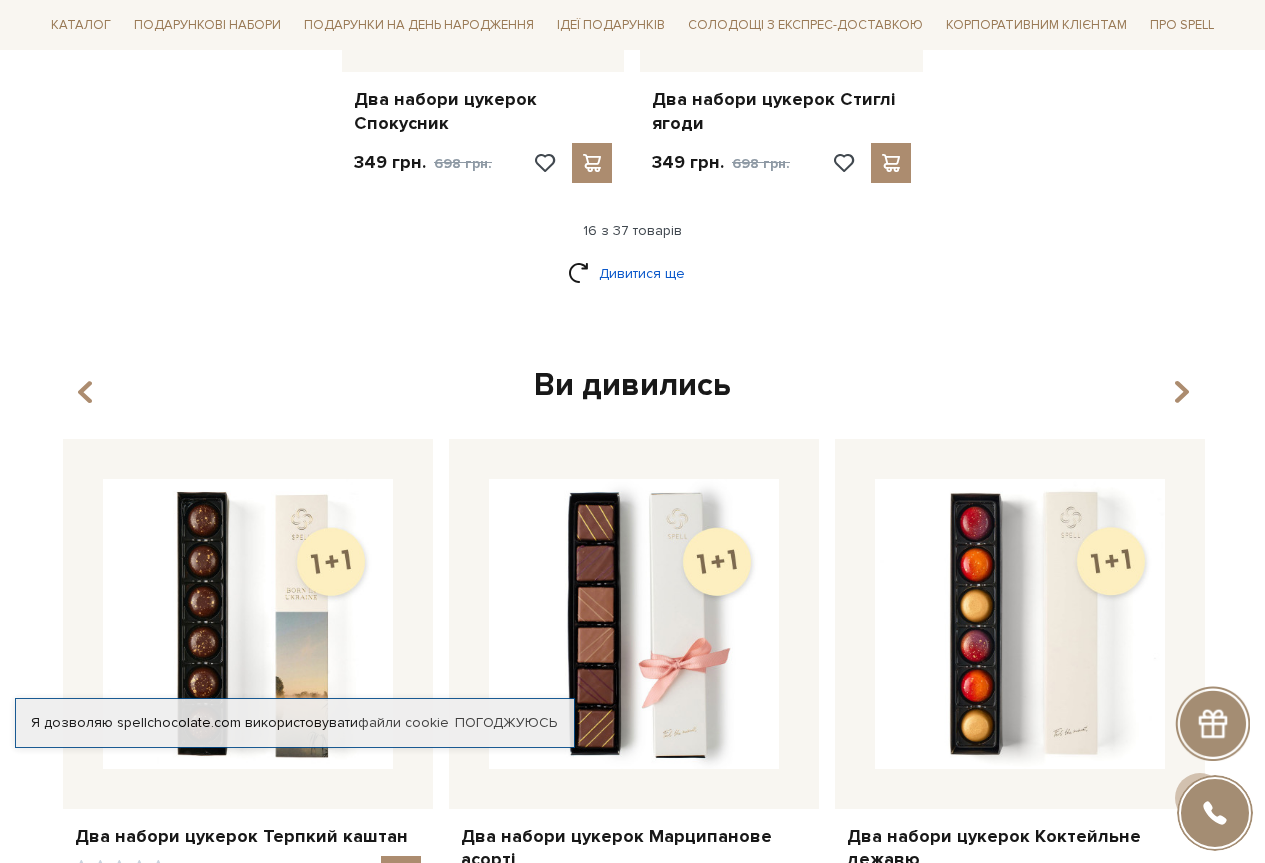click on "Дивитися ще" at bounding box center [633, 273] 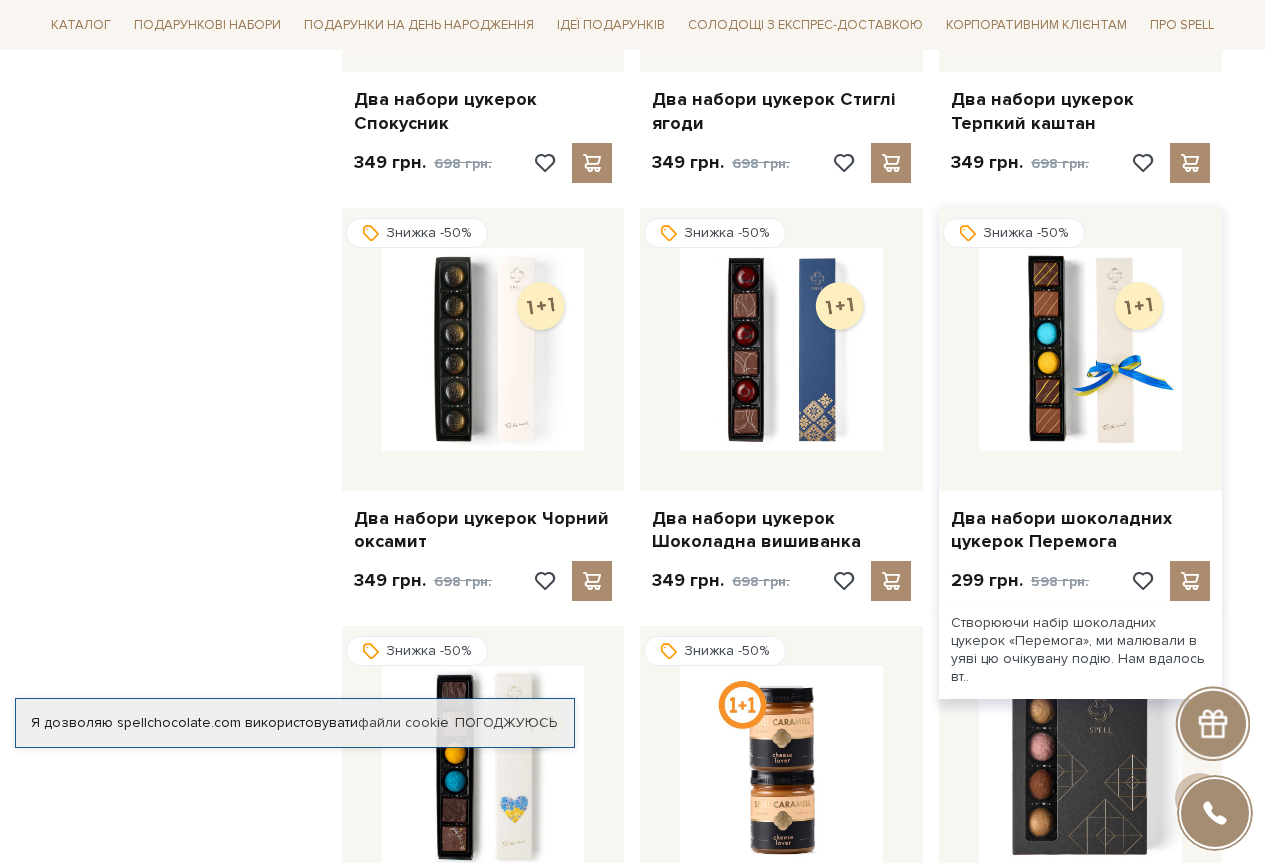 scroll, scrollTop: 3200, scrollLeft: 0, axis: vertical 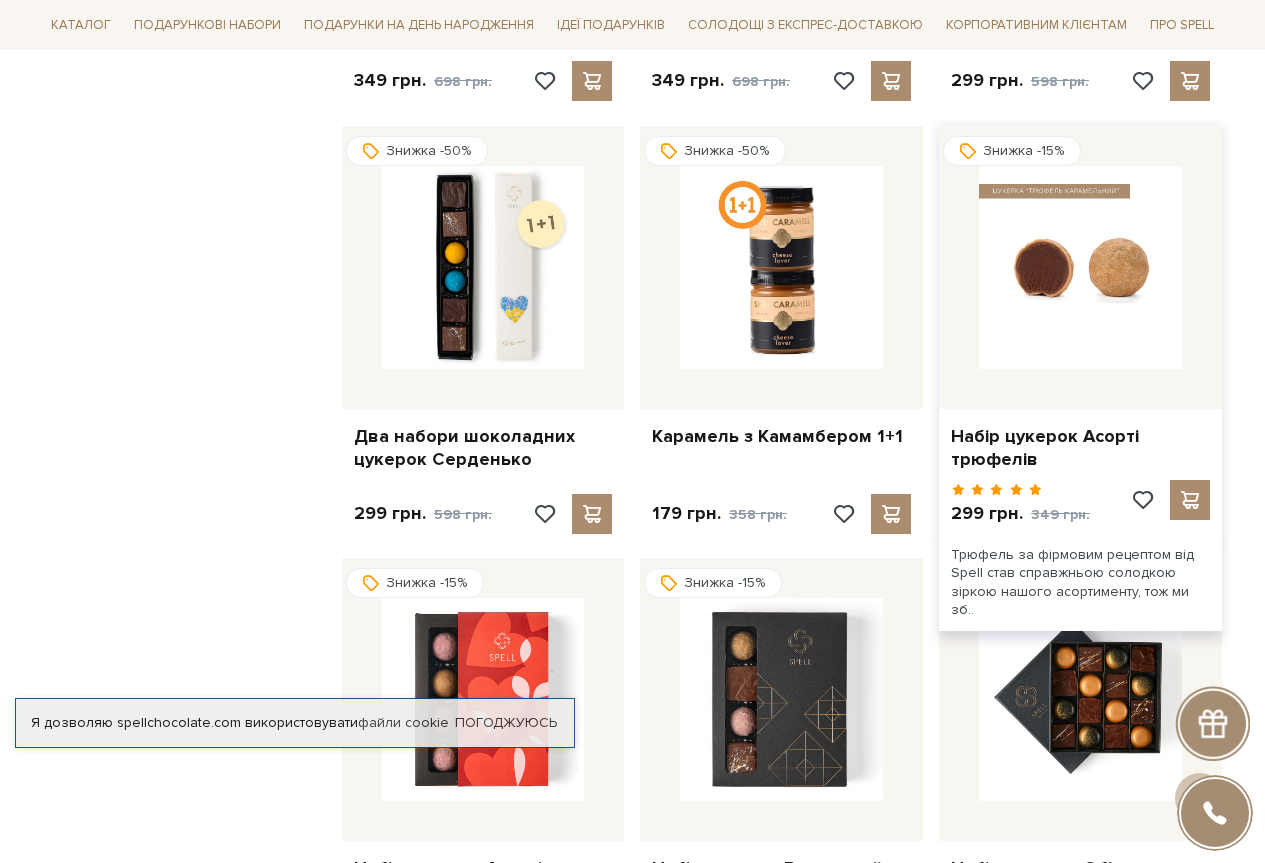 click at bounding box center [1080, 267] 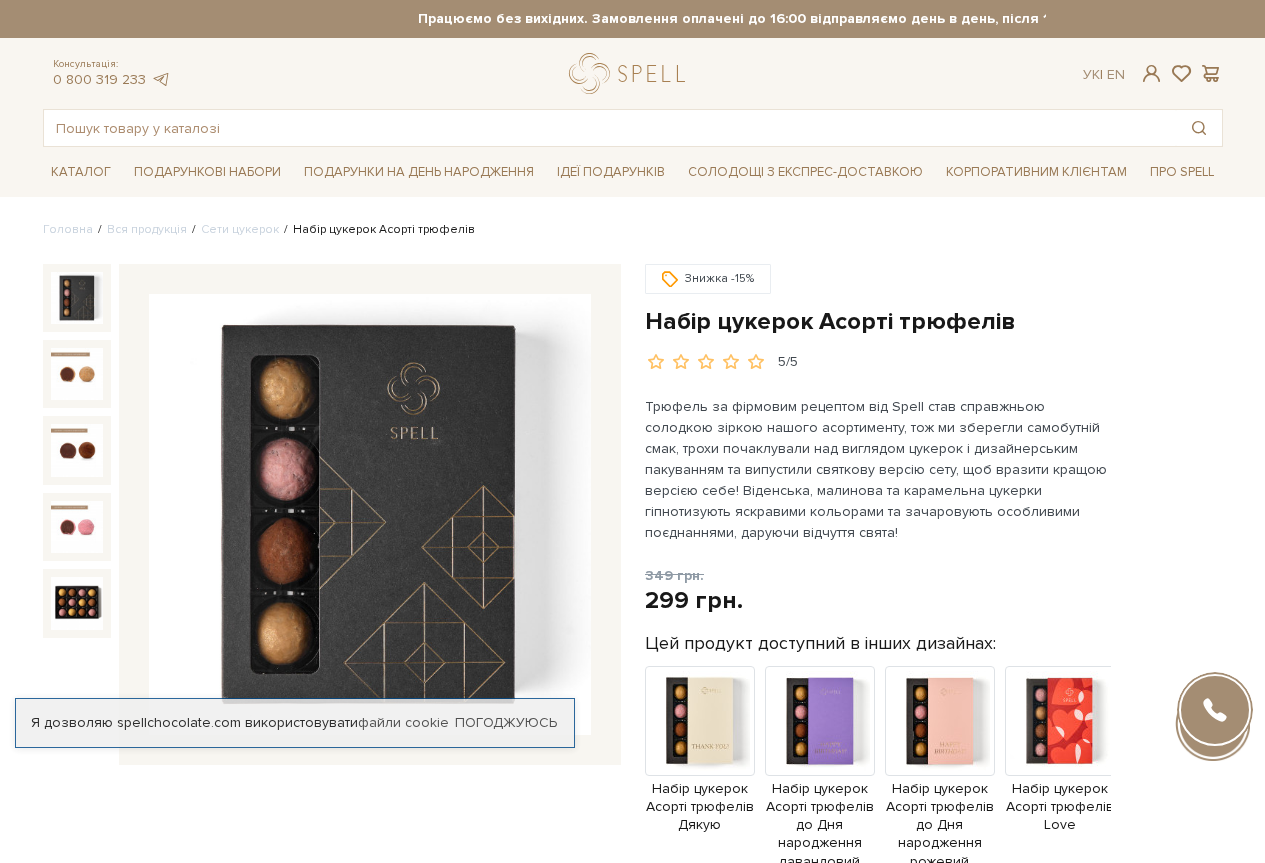 scroll, scrollTop: 0, scrollLeft: 0, axis: both 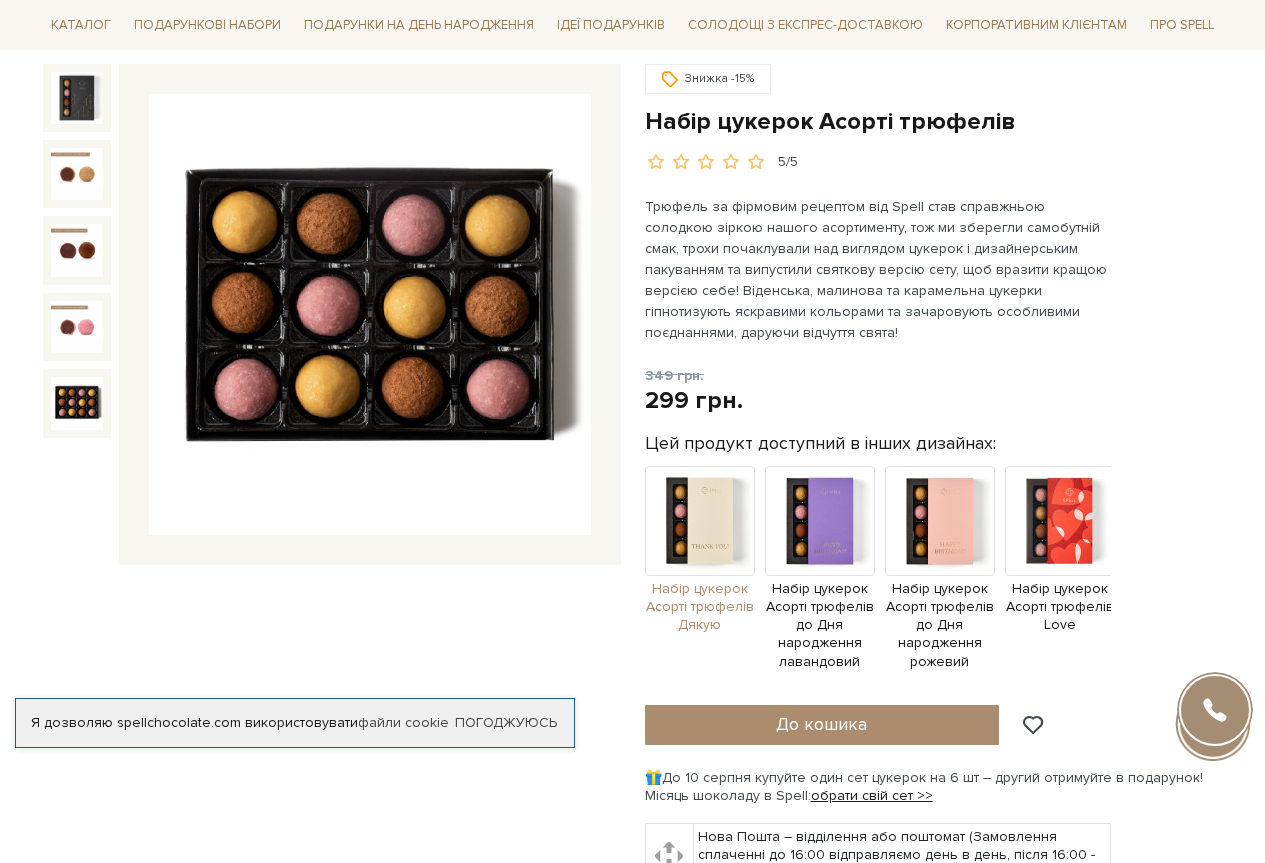 click at bounding box center (700, 521) 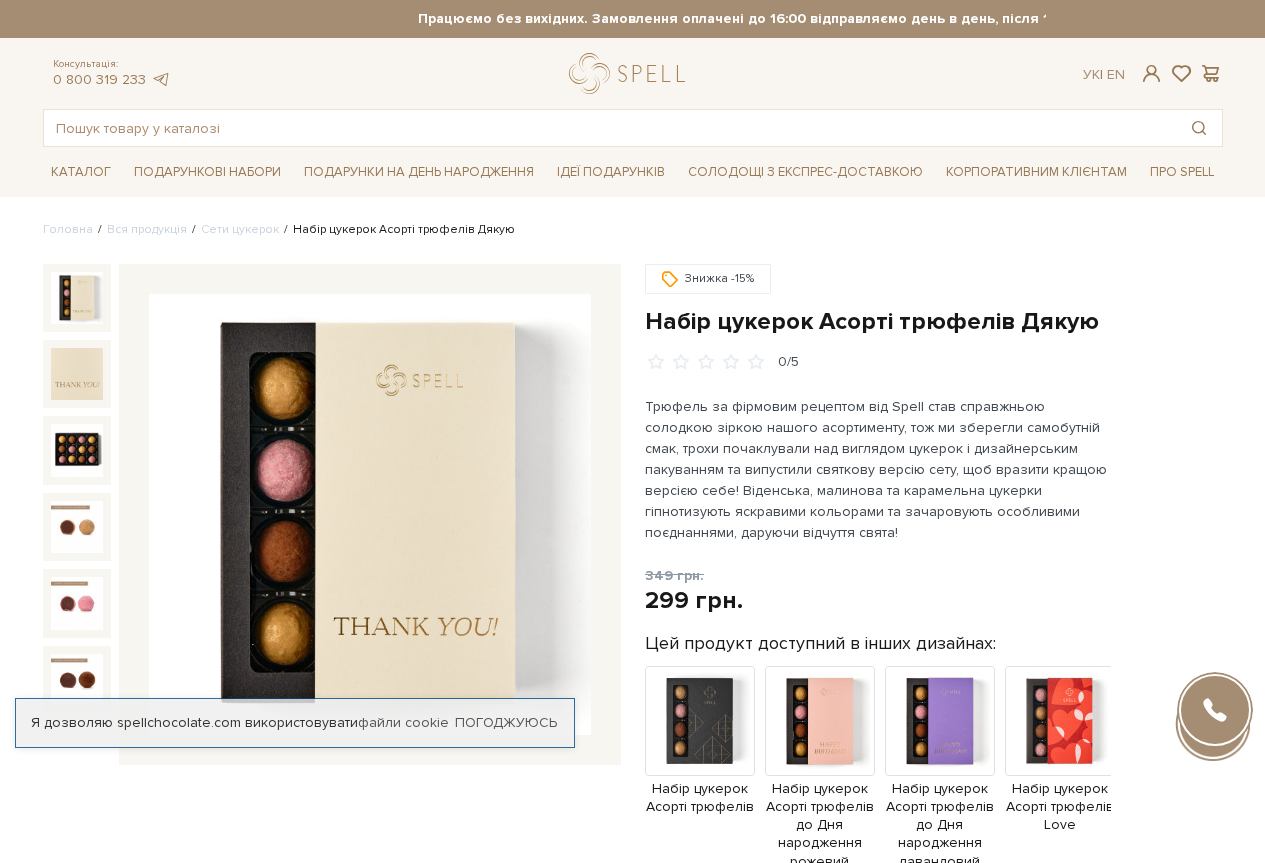 scroll, scrollTop: 0, scrollLeft: 0, axis: both 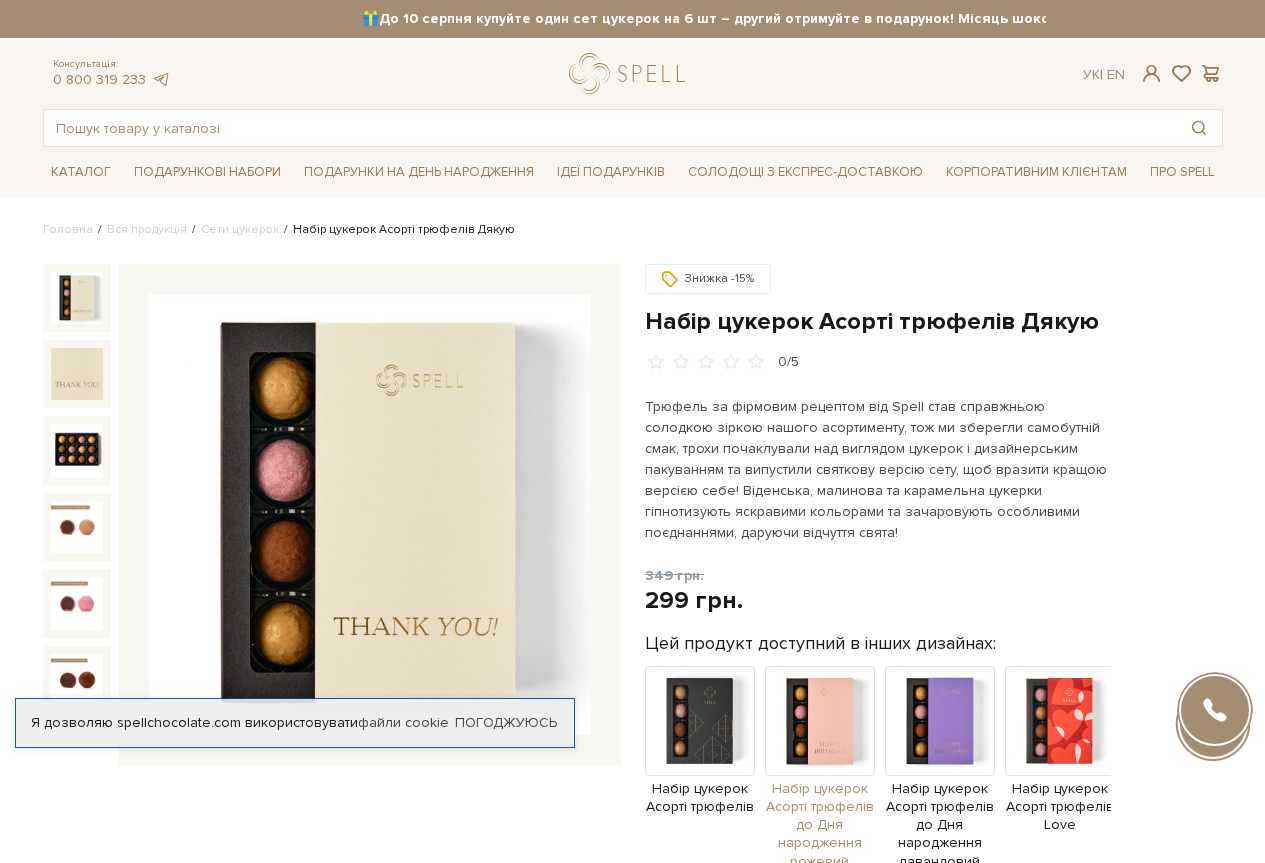 click at bounding box center (820, 721) 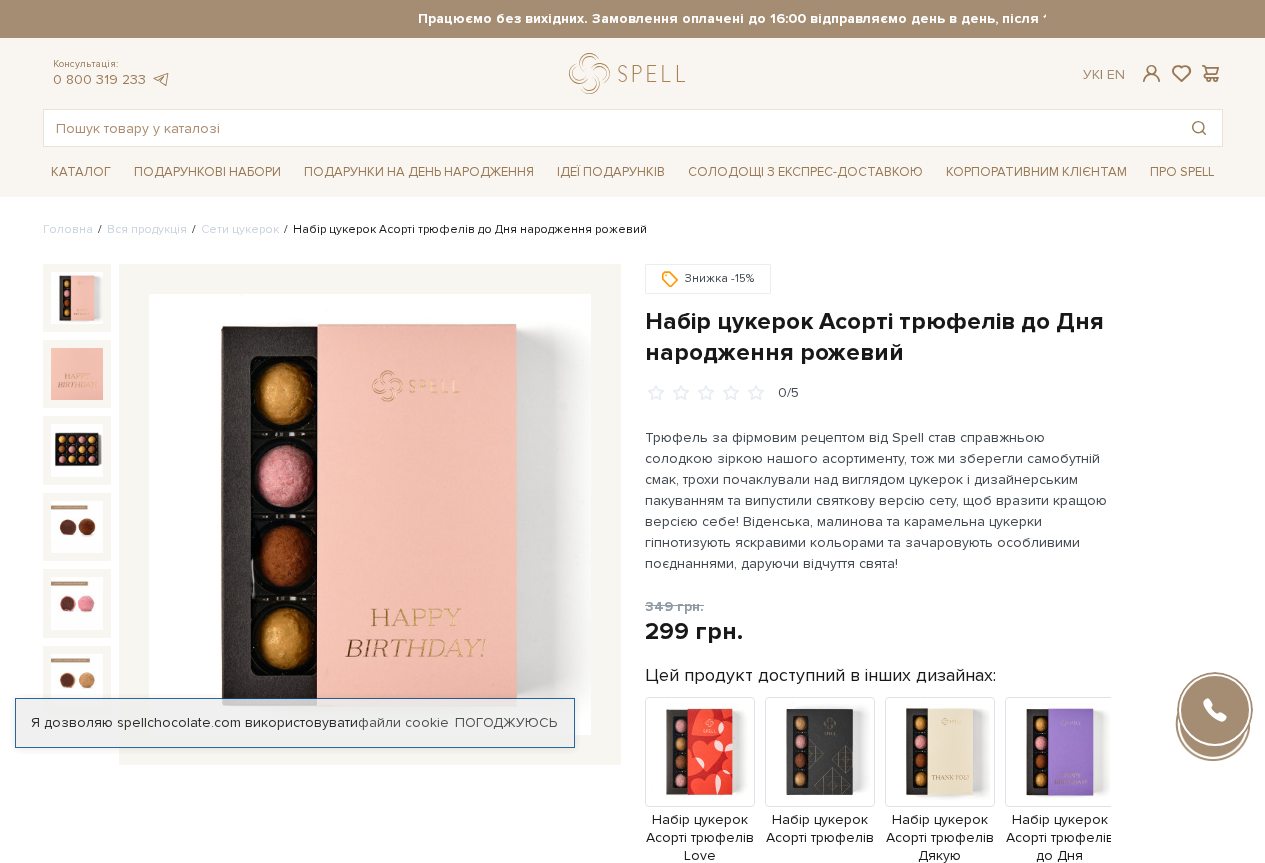 scroll, scrollTop: 0, scrollLeft: 0, axis: both 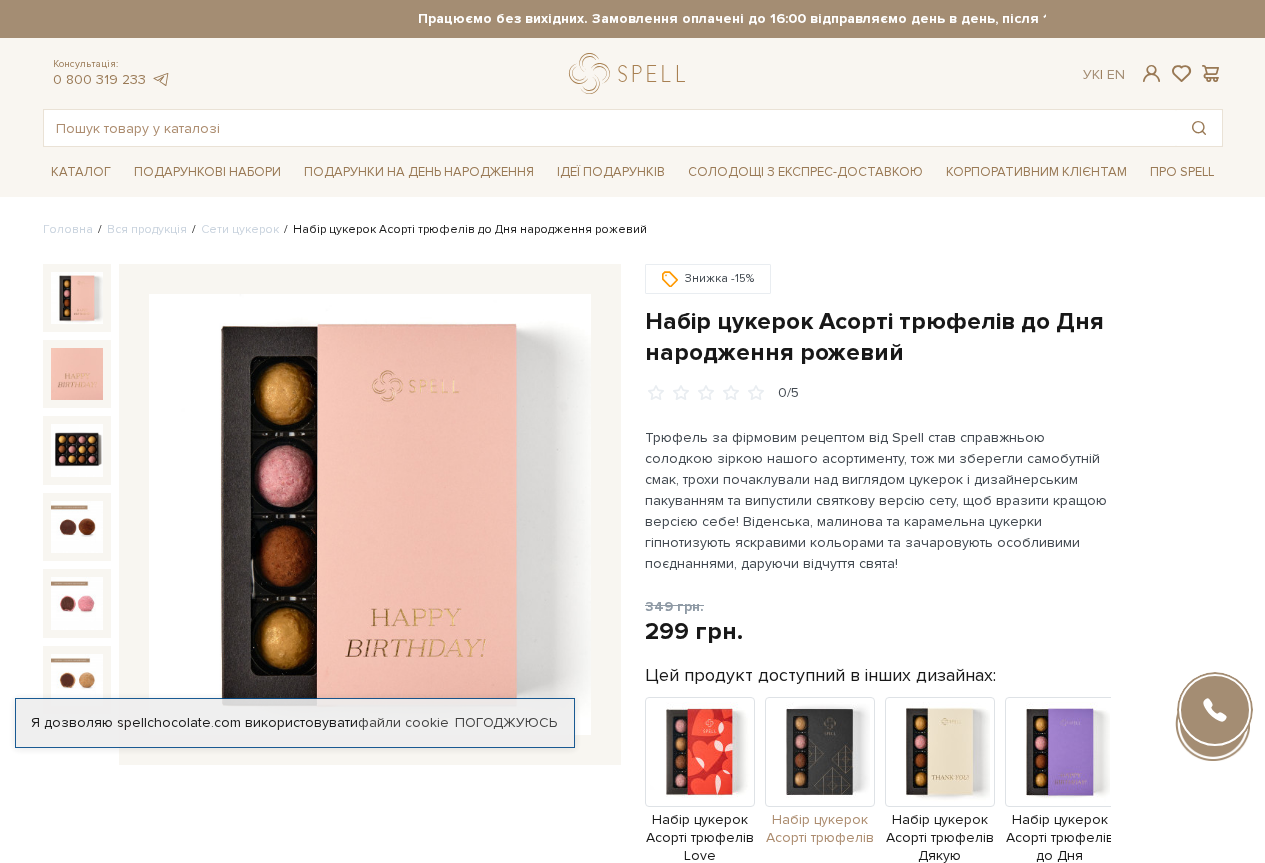 click at bounding box center (820, 752) 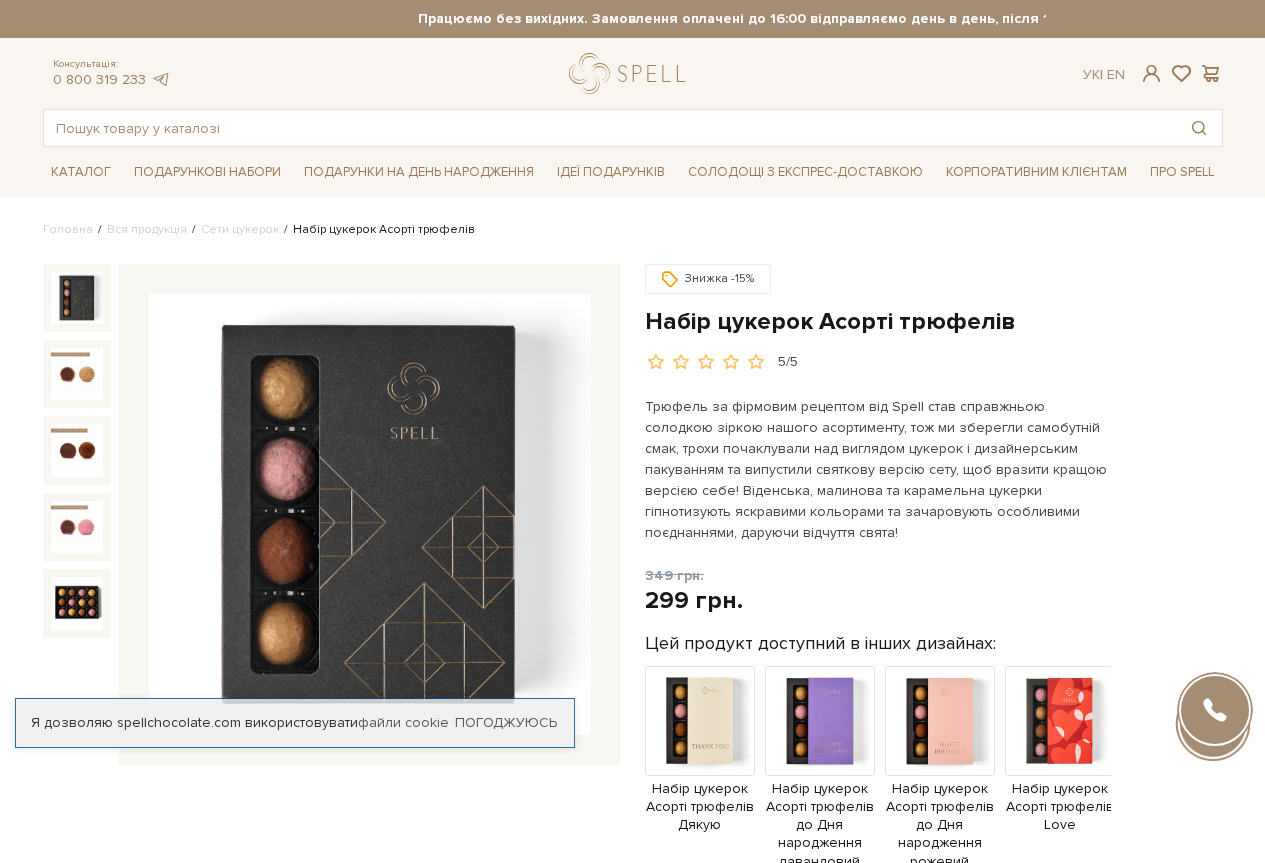 scroll, scrollTop: 0, scrollLeft: 0, axis: both 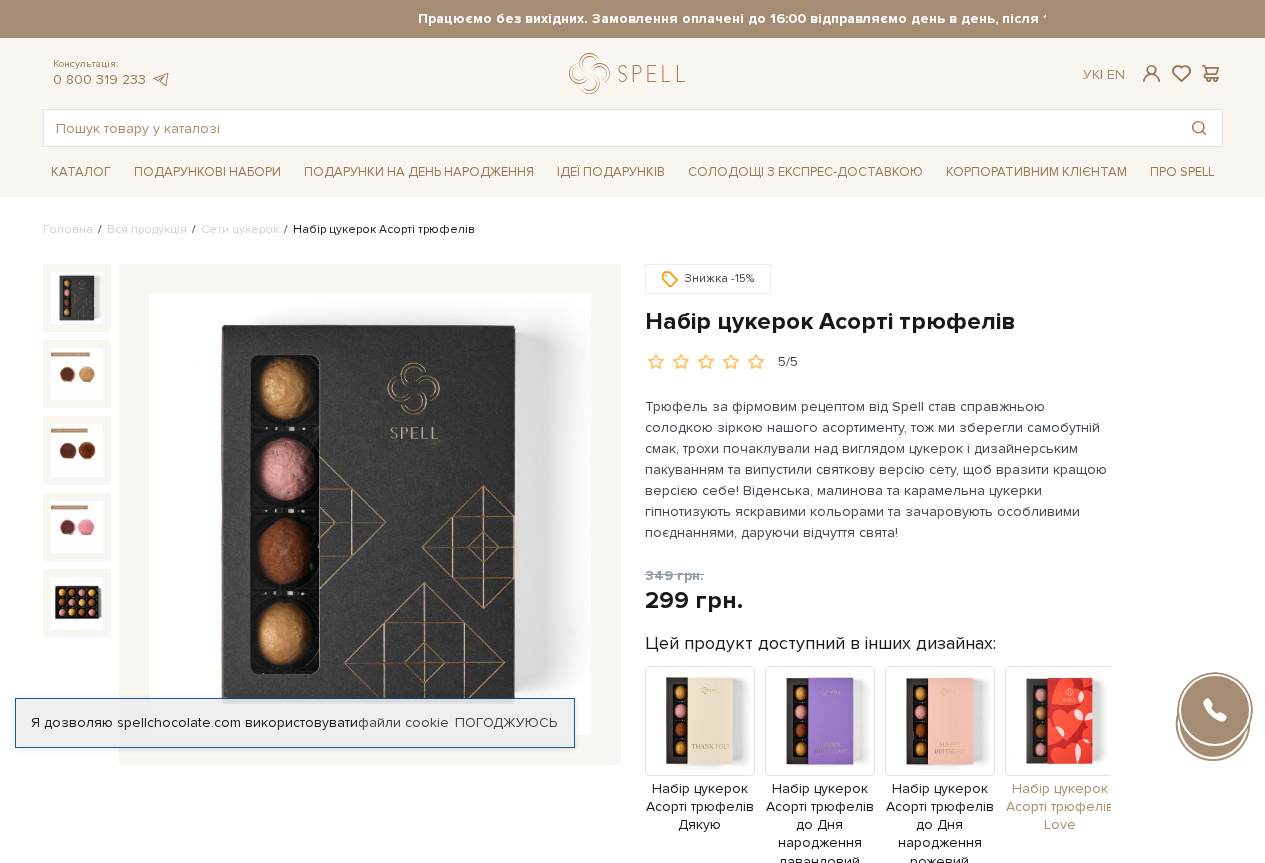 click at bounding box center (1060, 721) 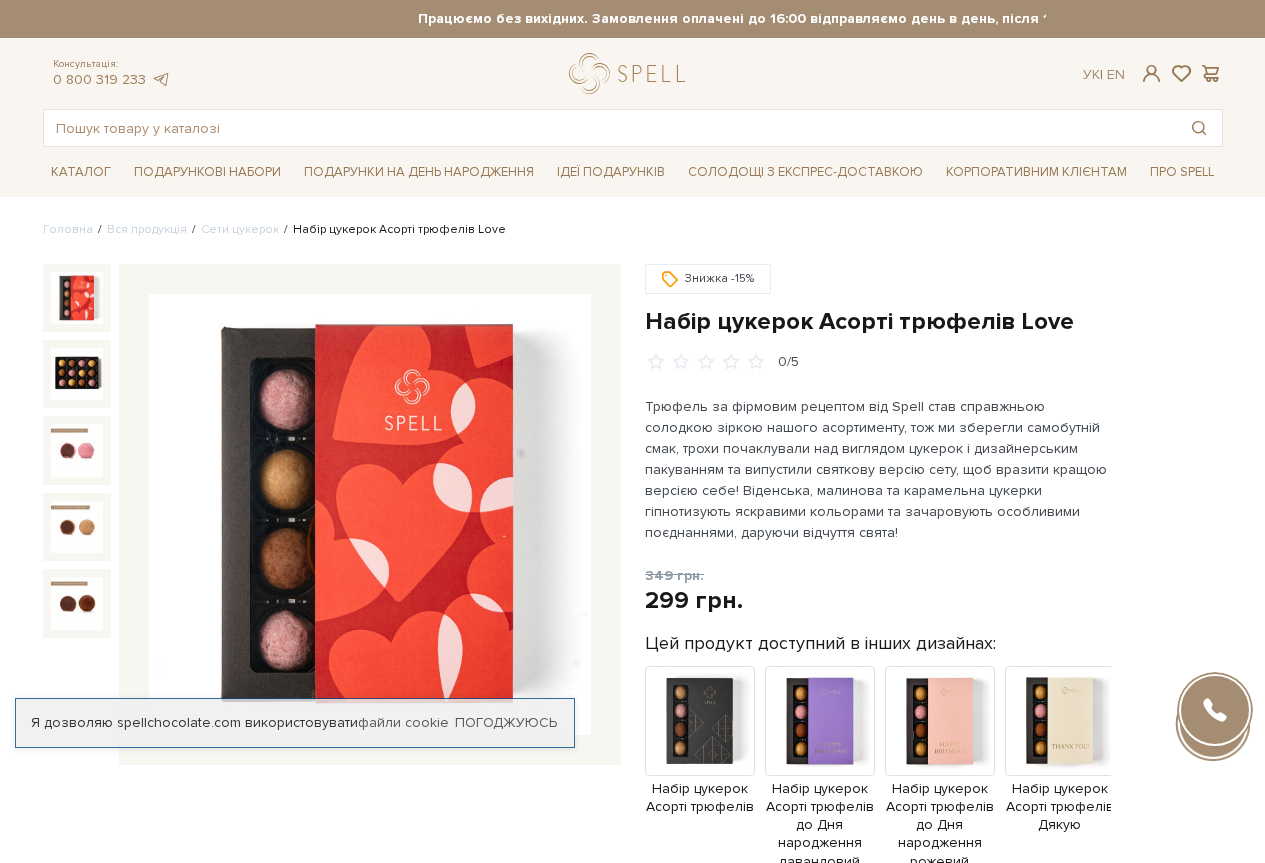scroll, scrollTop: 0, scrollLeft: 0, axis: both 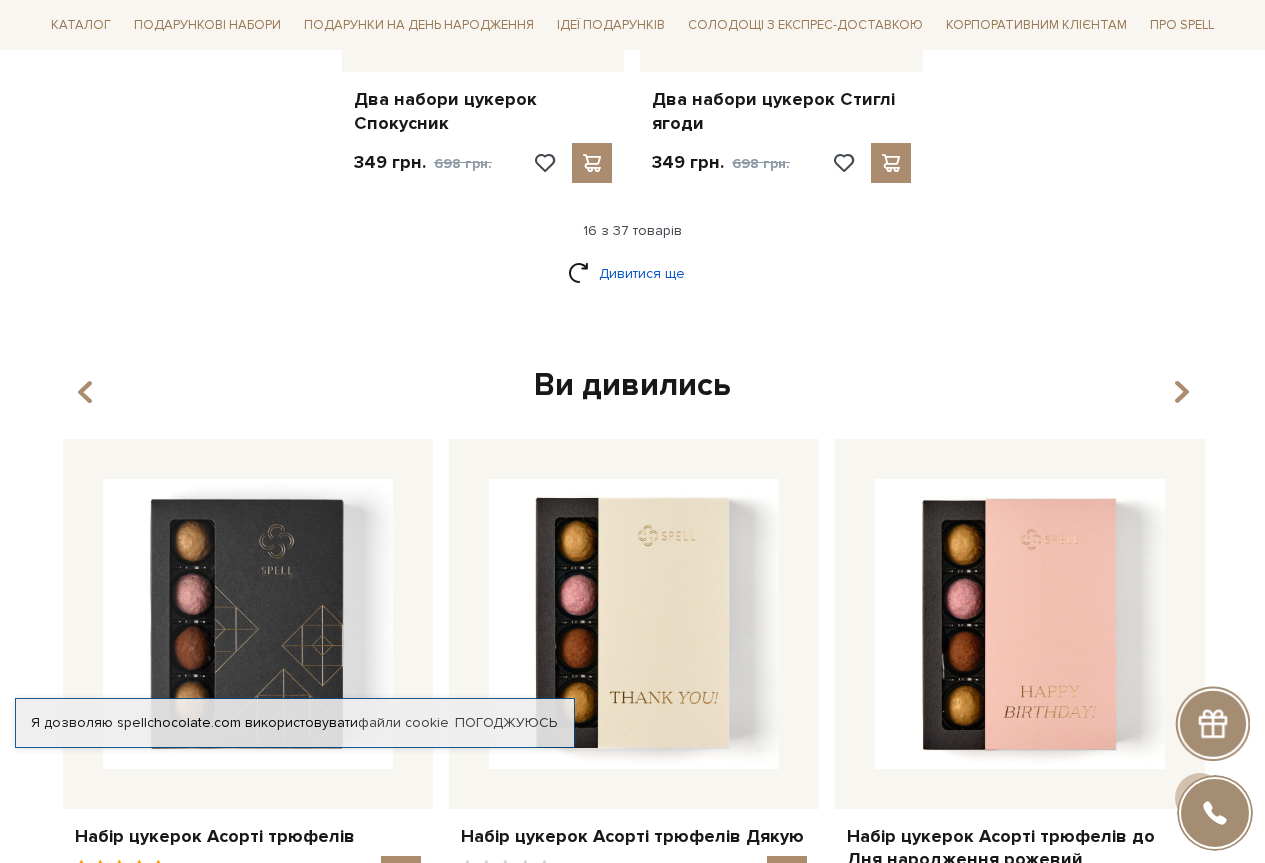 click on "Дивитися ще" at bounding box center (633, 273) 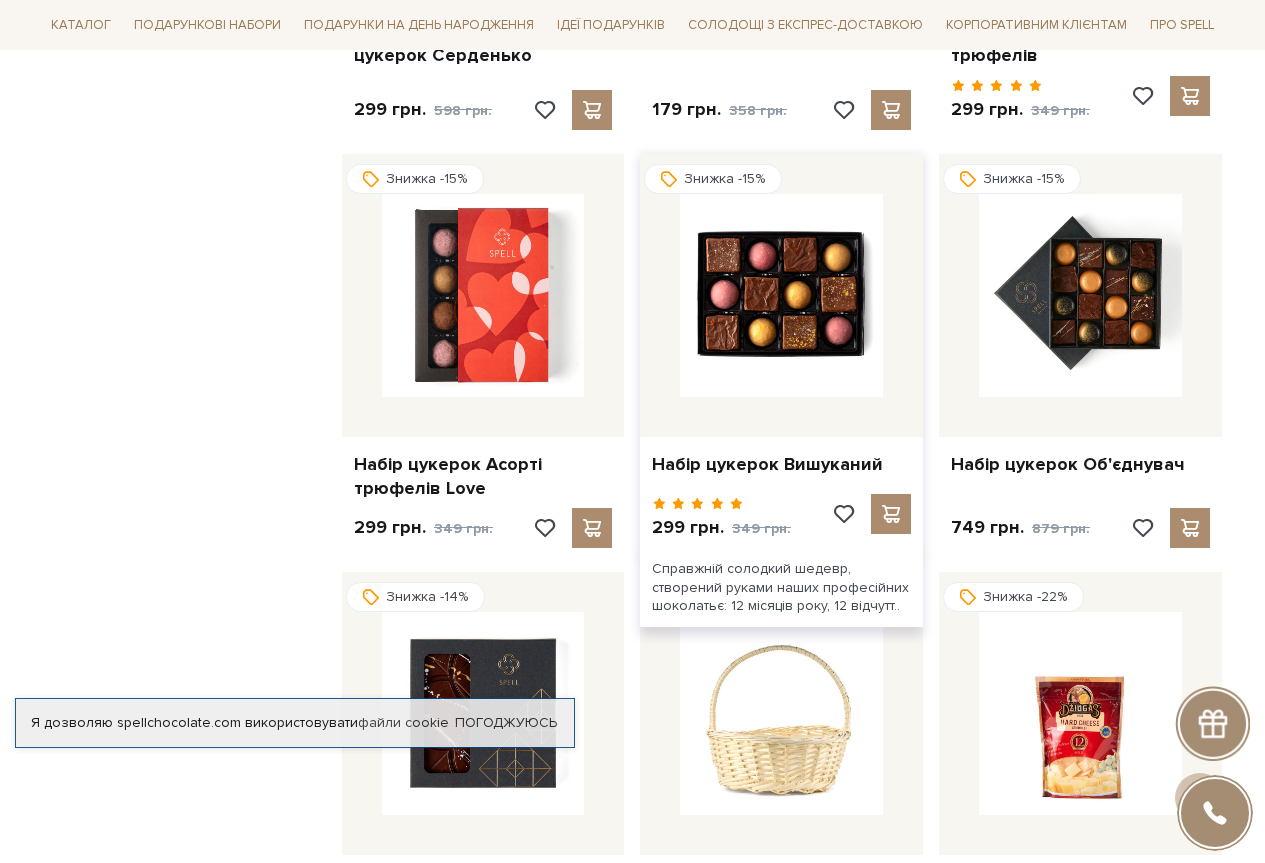 scroll, scrollTop: 3600, scrollLeft: 0, axis: vertical 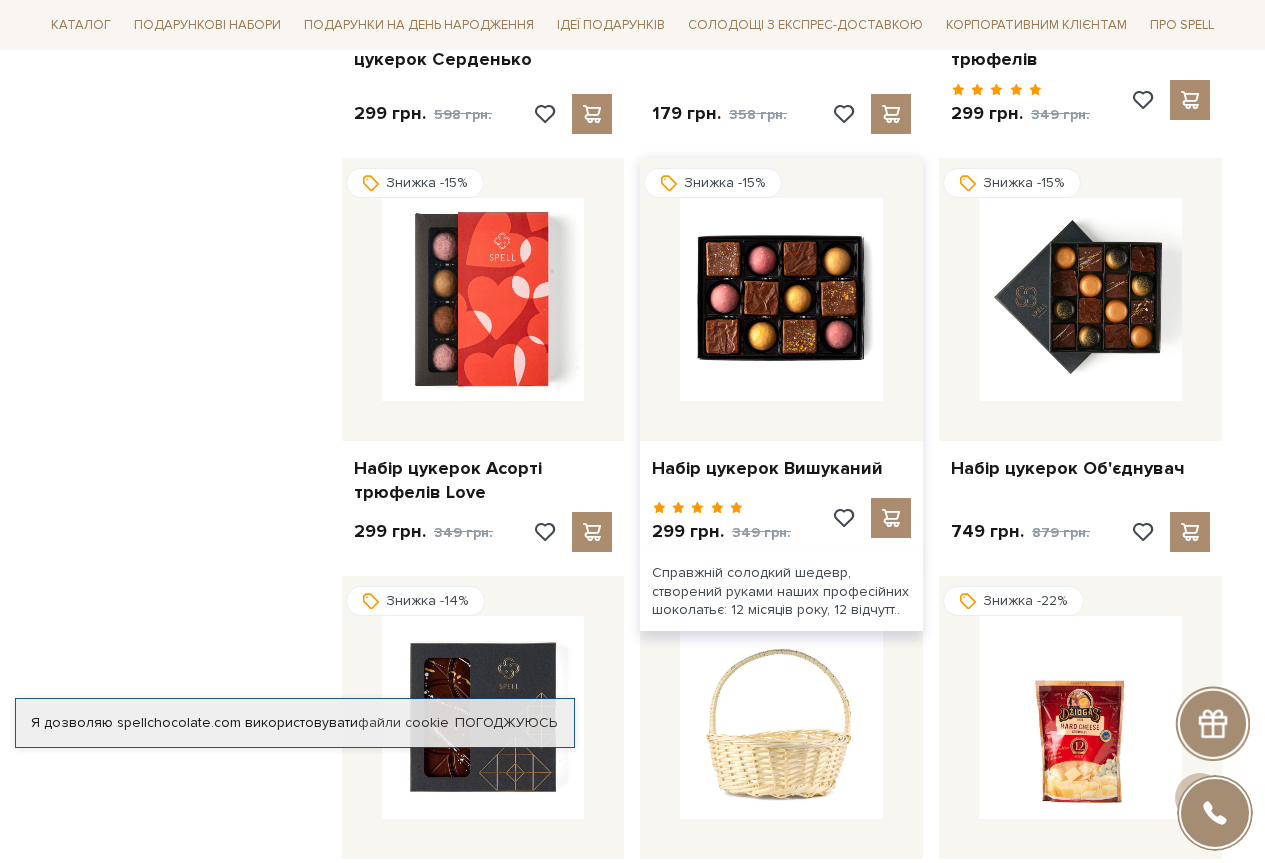 click at bounding box center [781, 299] 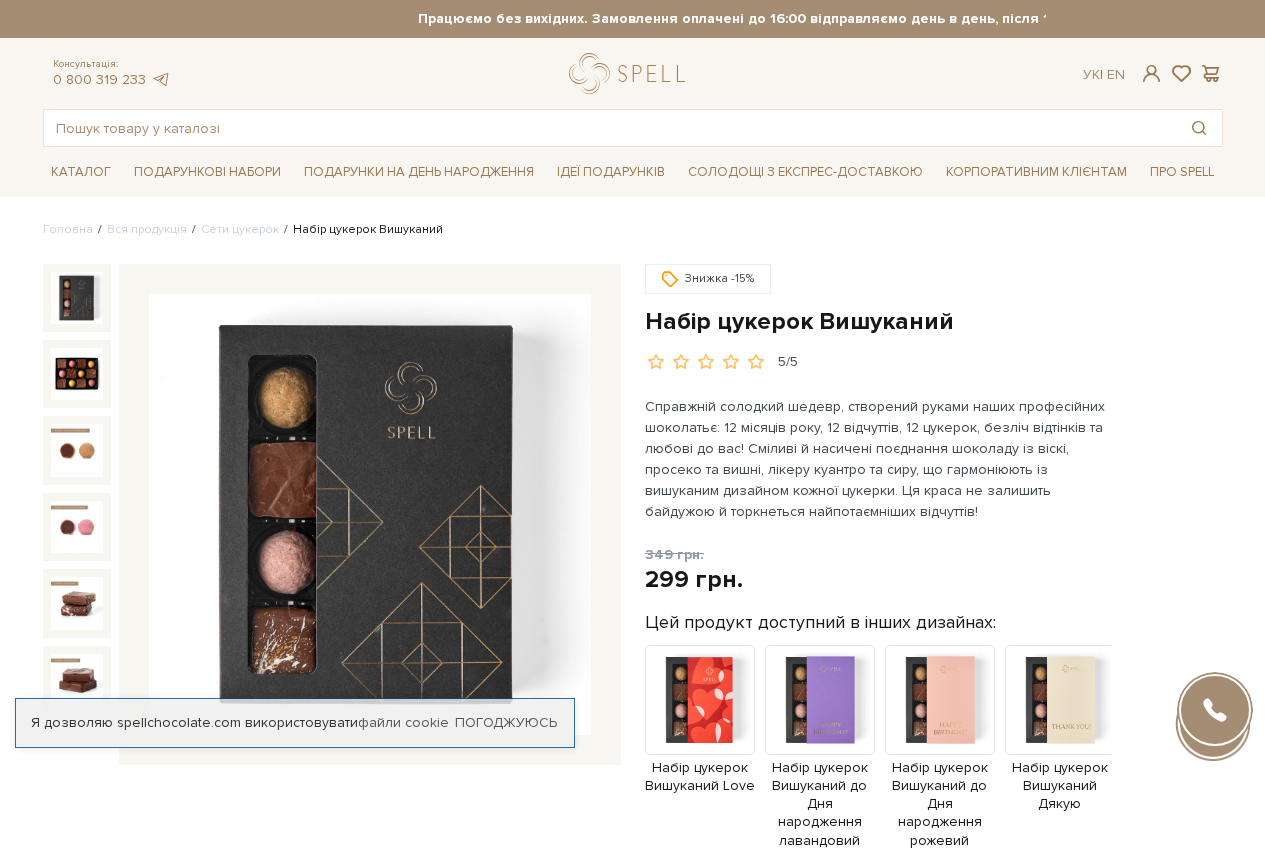scroll, scrollTop: 0, scrollLeft: 0, axis: both 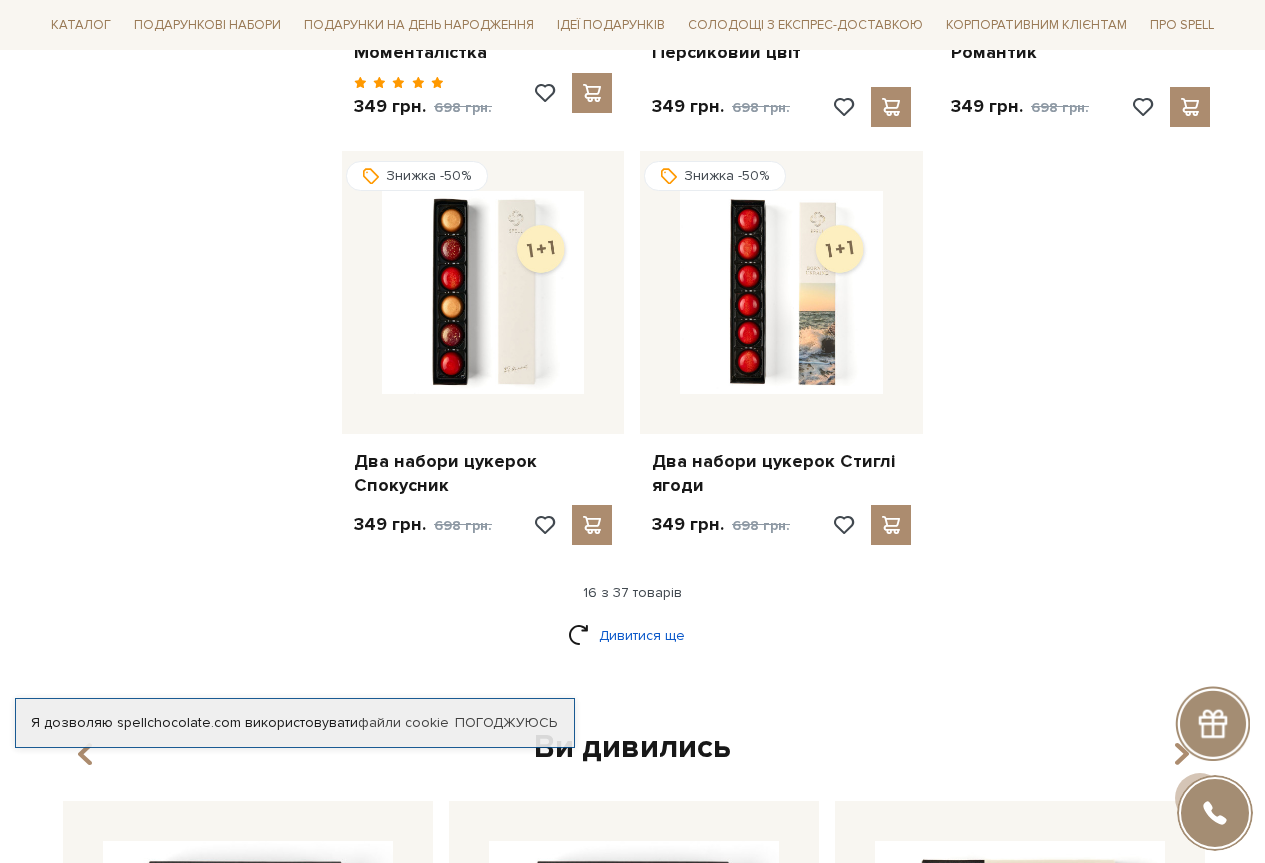 click on "Дивитися ще" at bounding box center [633, 635] 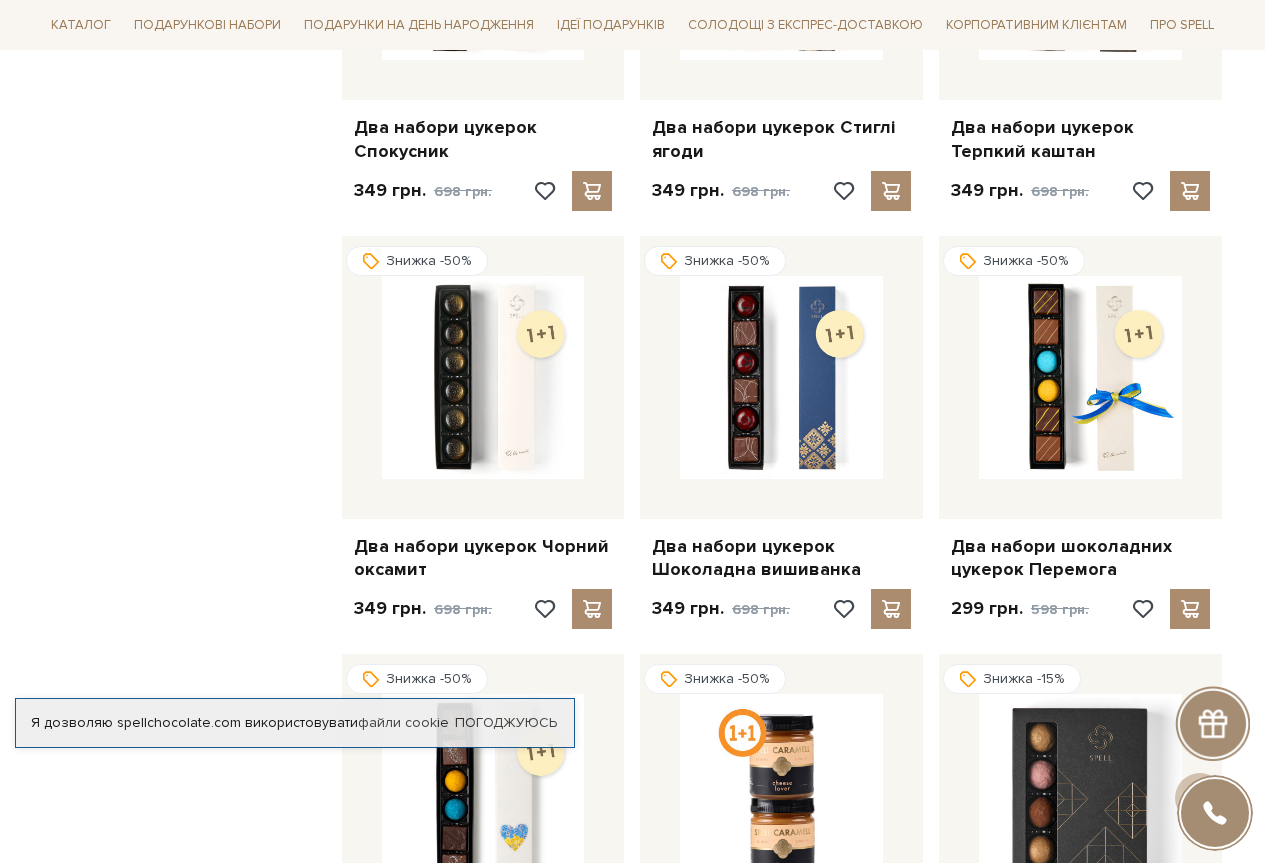 scroll, scrollTop: 2838, scrollLeft: 0, axis: vertical 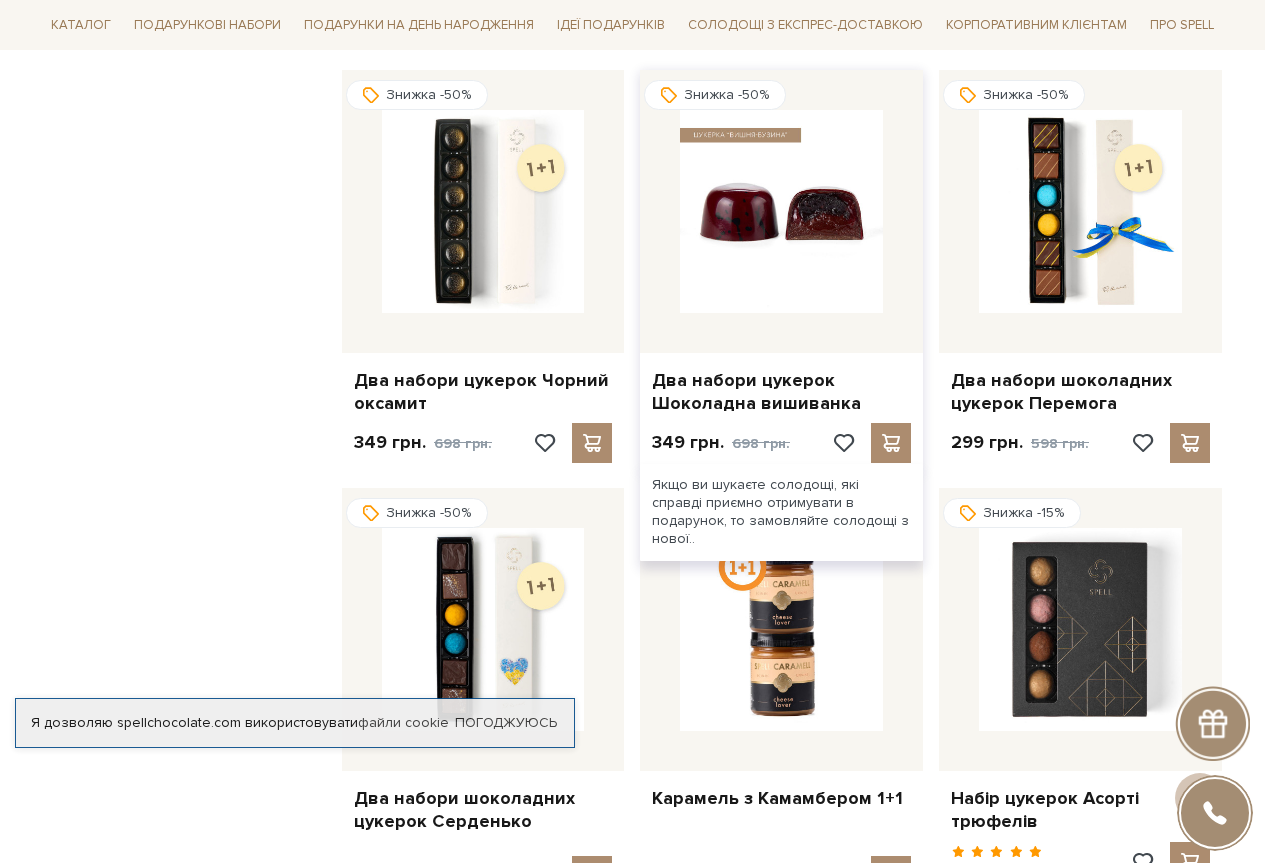 click at bounding box center (781, 211) 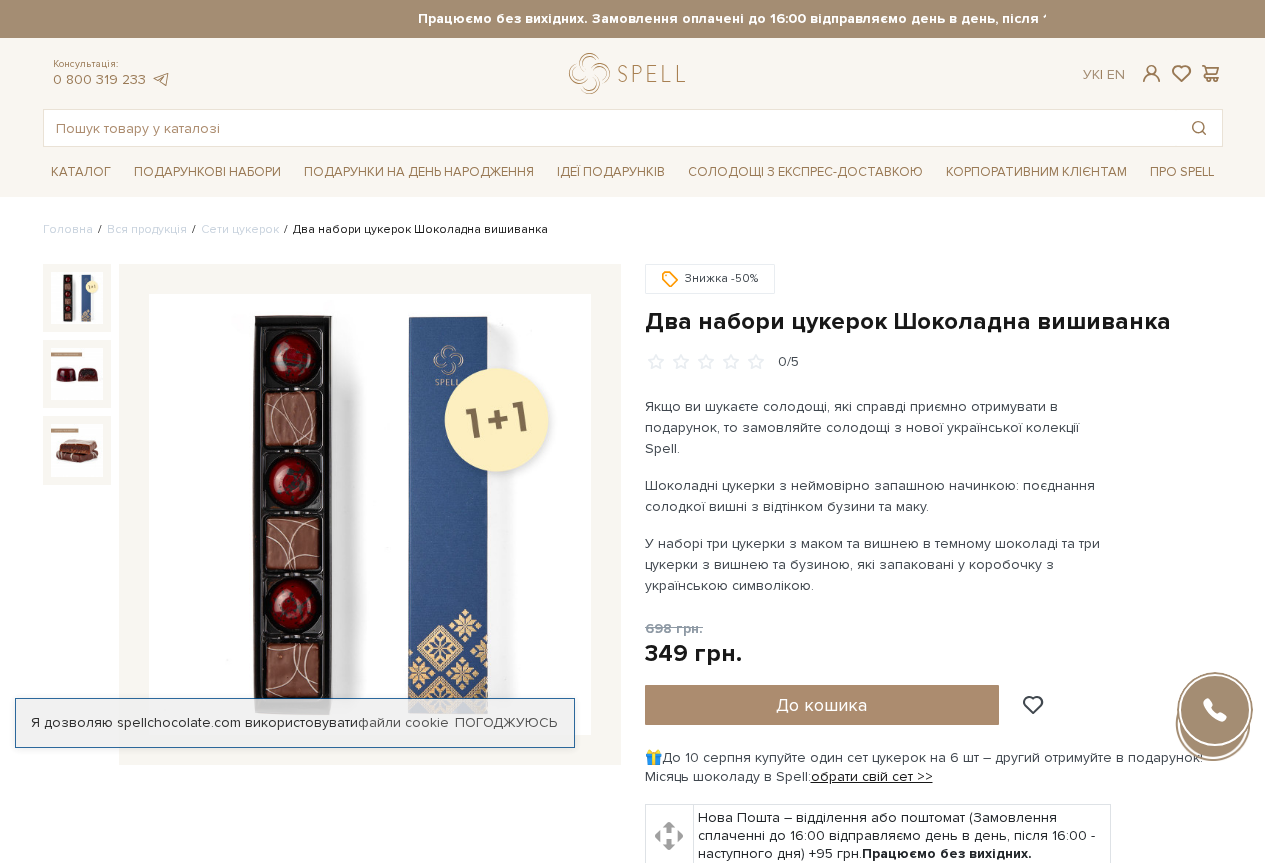 scroll, scrollTop: 0, scrollLeft: 0, axis: both 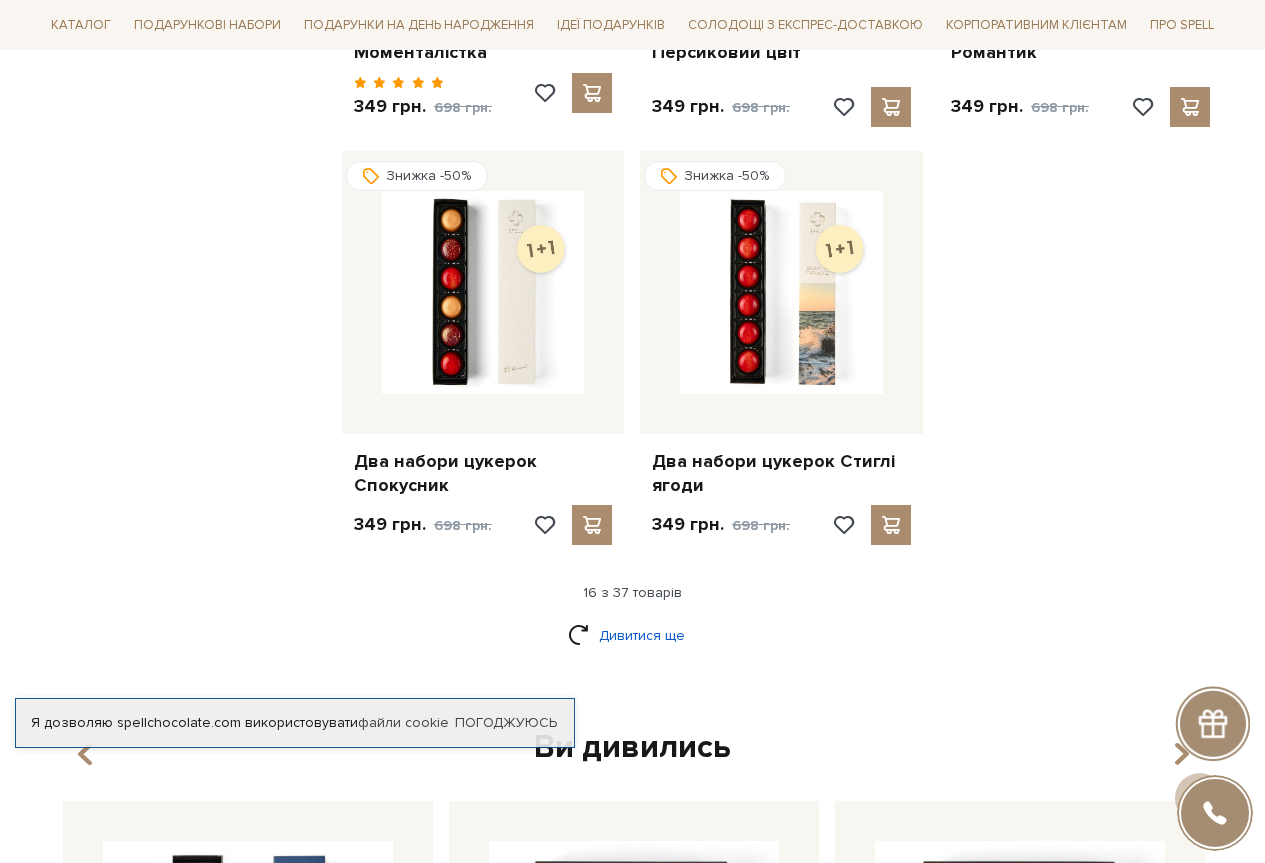 click on "Дивитися ще" at bounding box center (633, 635) 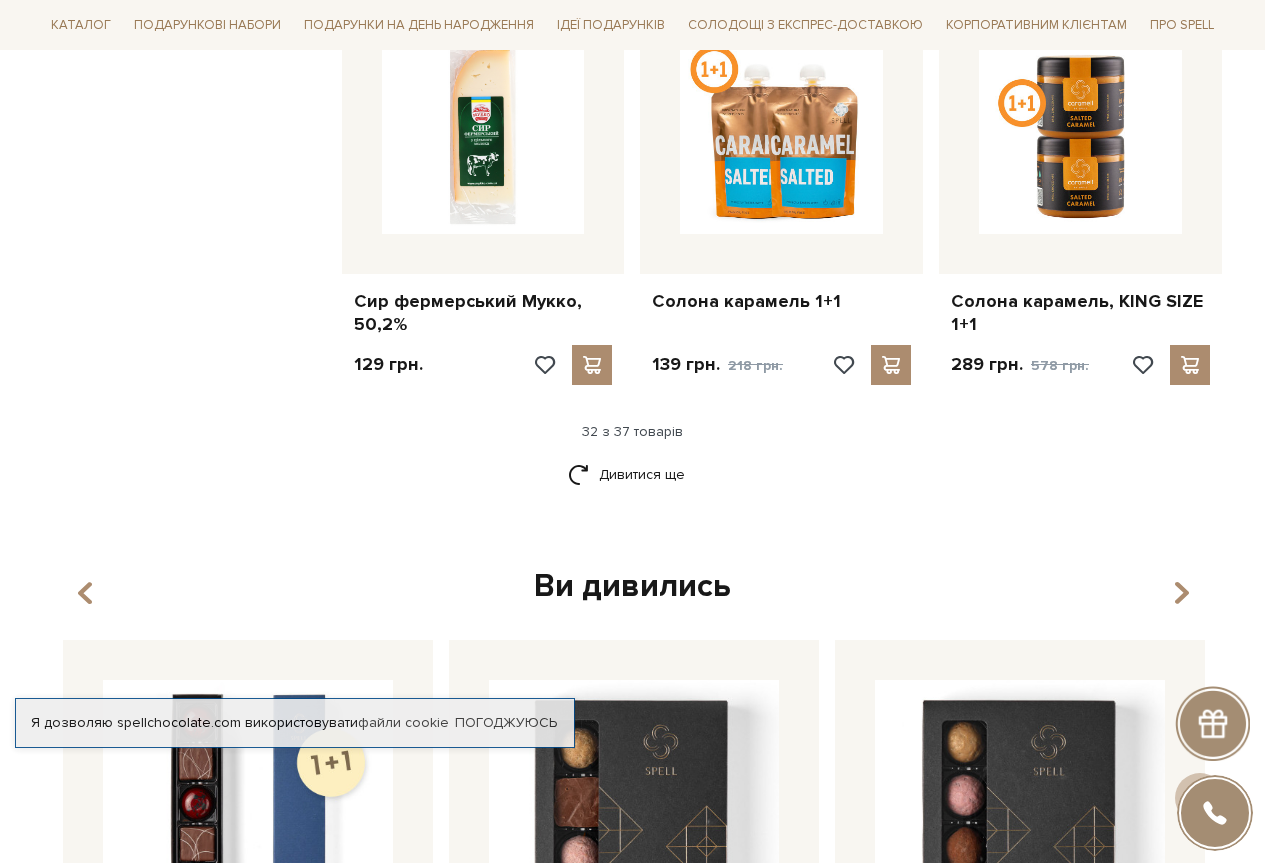 scroll, scrollTop: 4438, scrollLeft: 0, axis: vertical 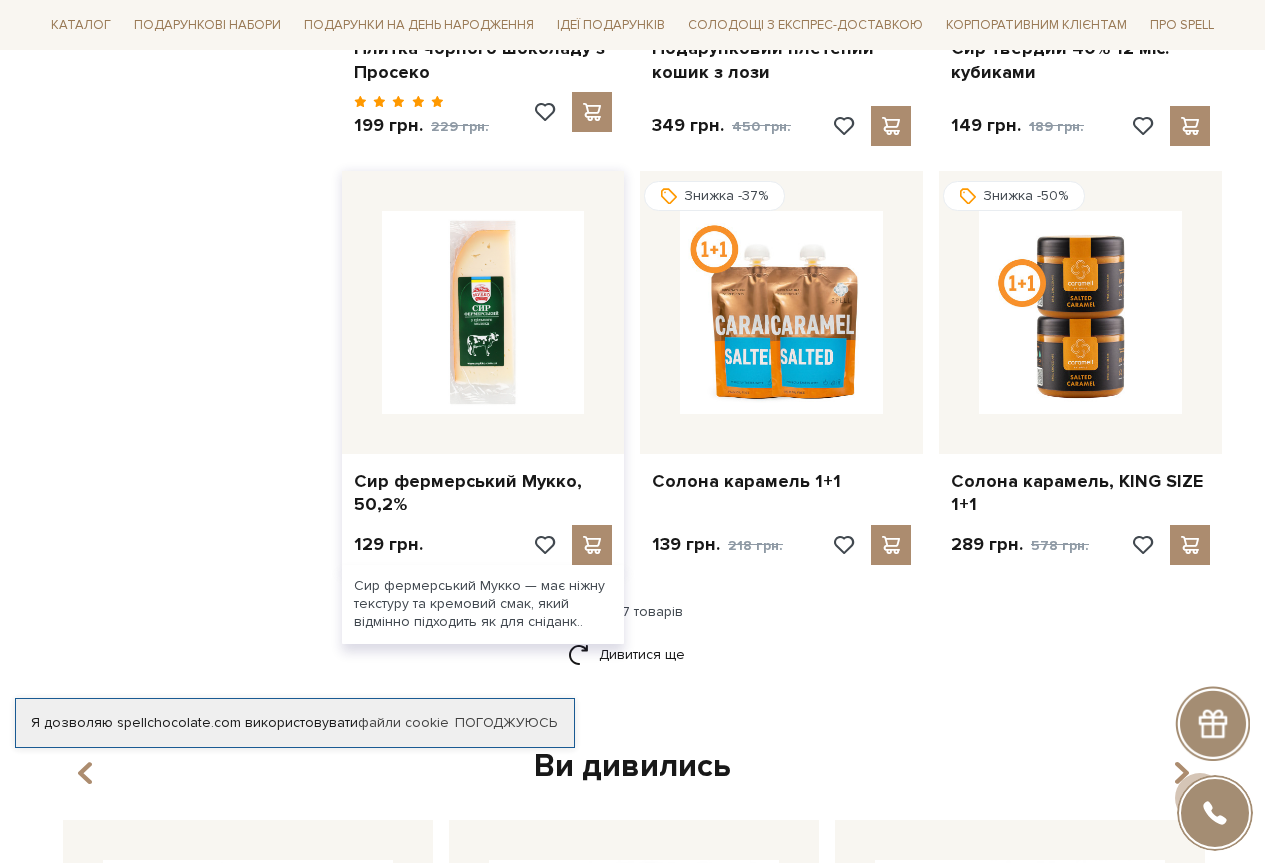 click at bounding box center [483, 312] 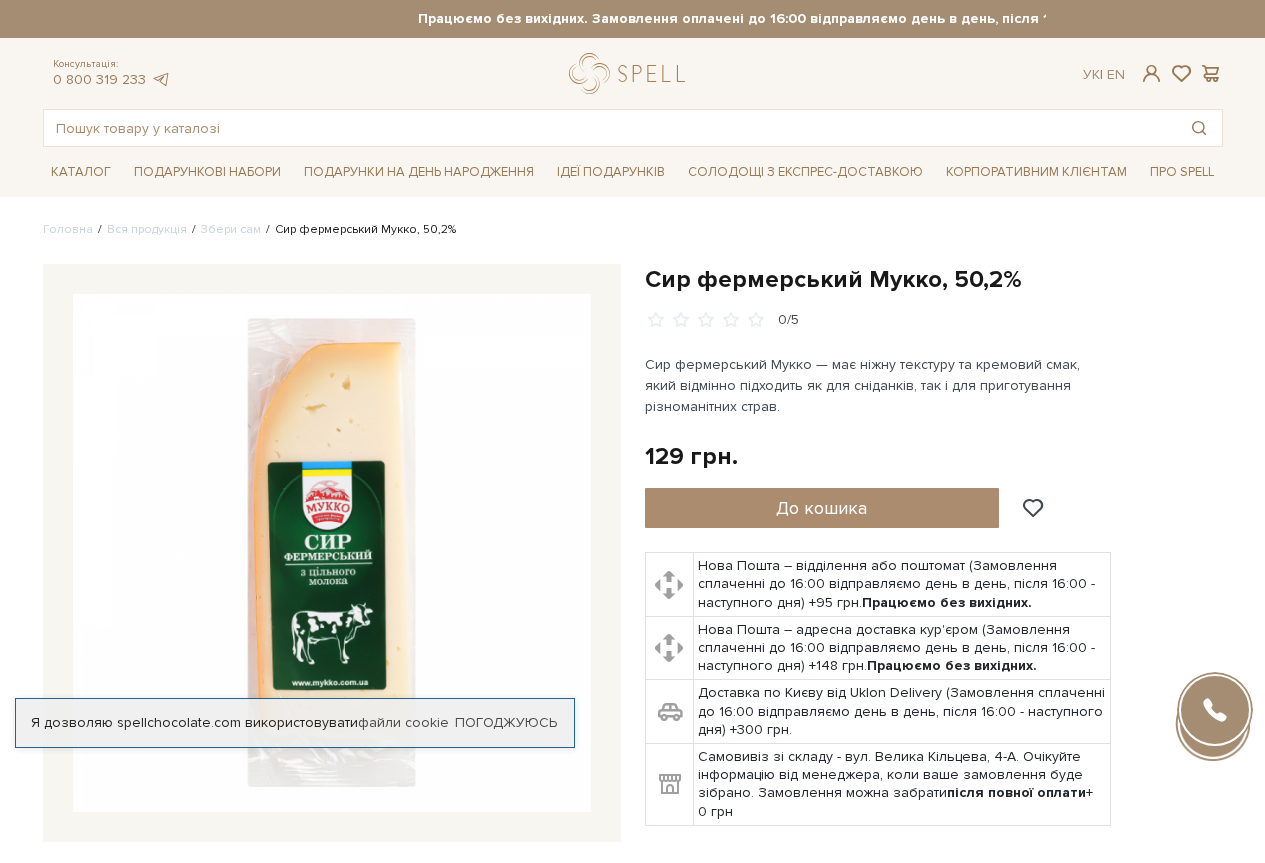 scroll, scrollTop: 0, scrollLeft: 0, axis: both 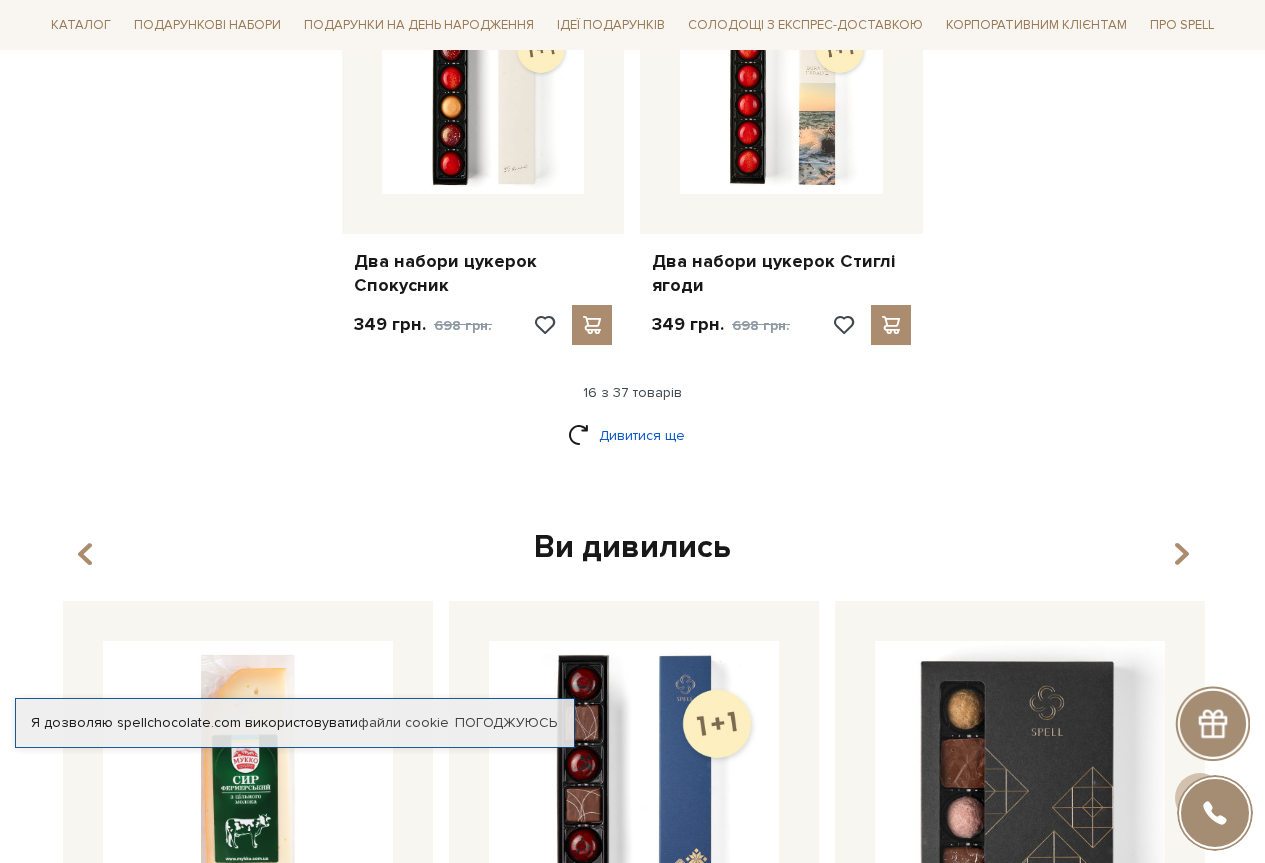 click on "Дивитися ще" at bounding box center (633, 435) 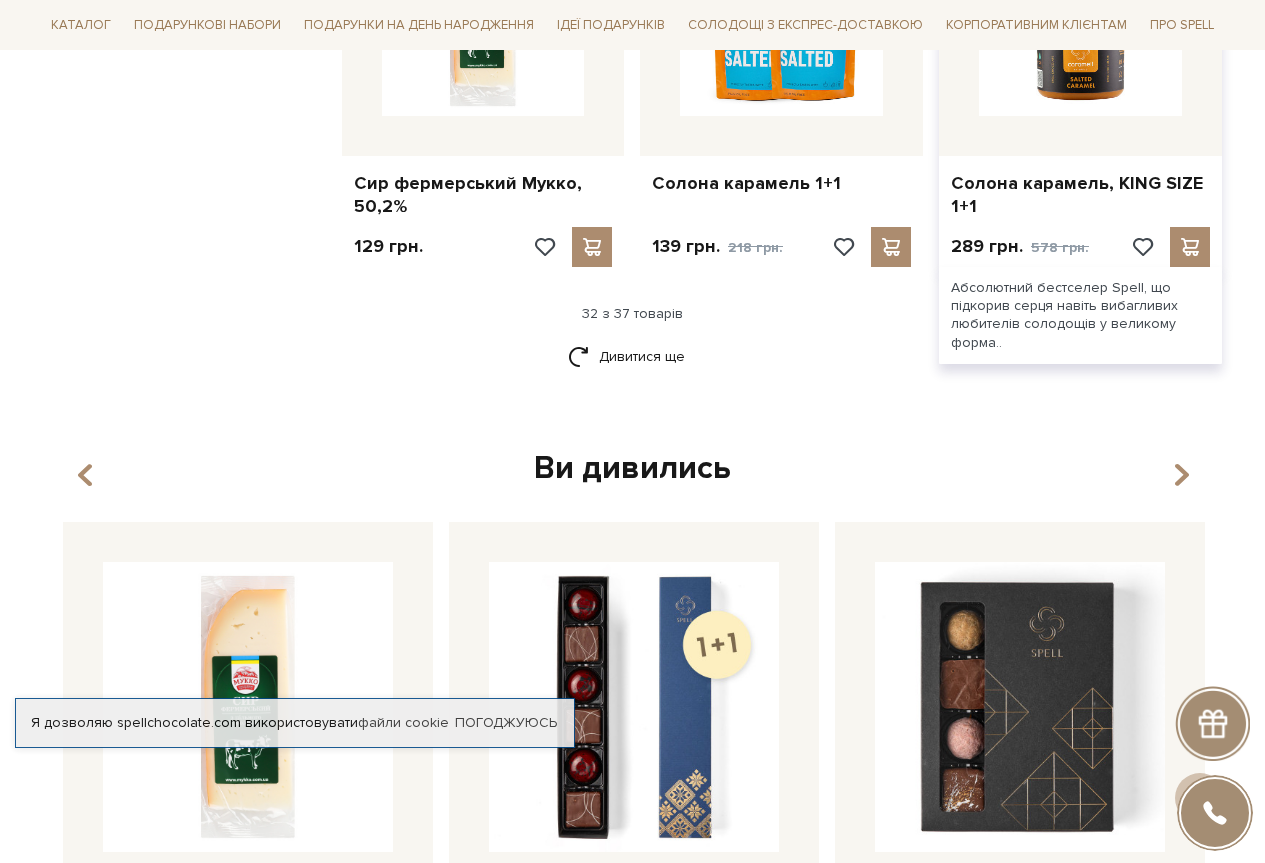 scroll, scrollTop: 4738, scrollLeft: 0, axis: vertical 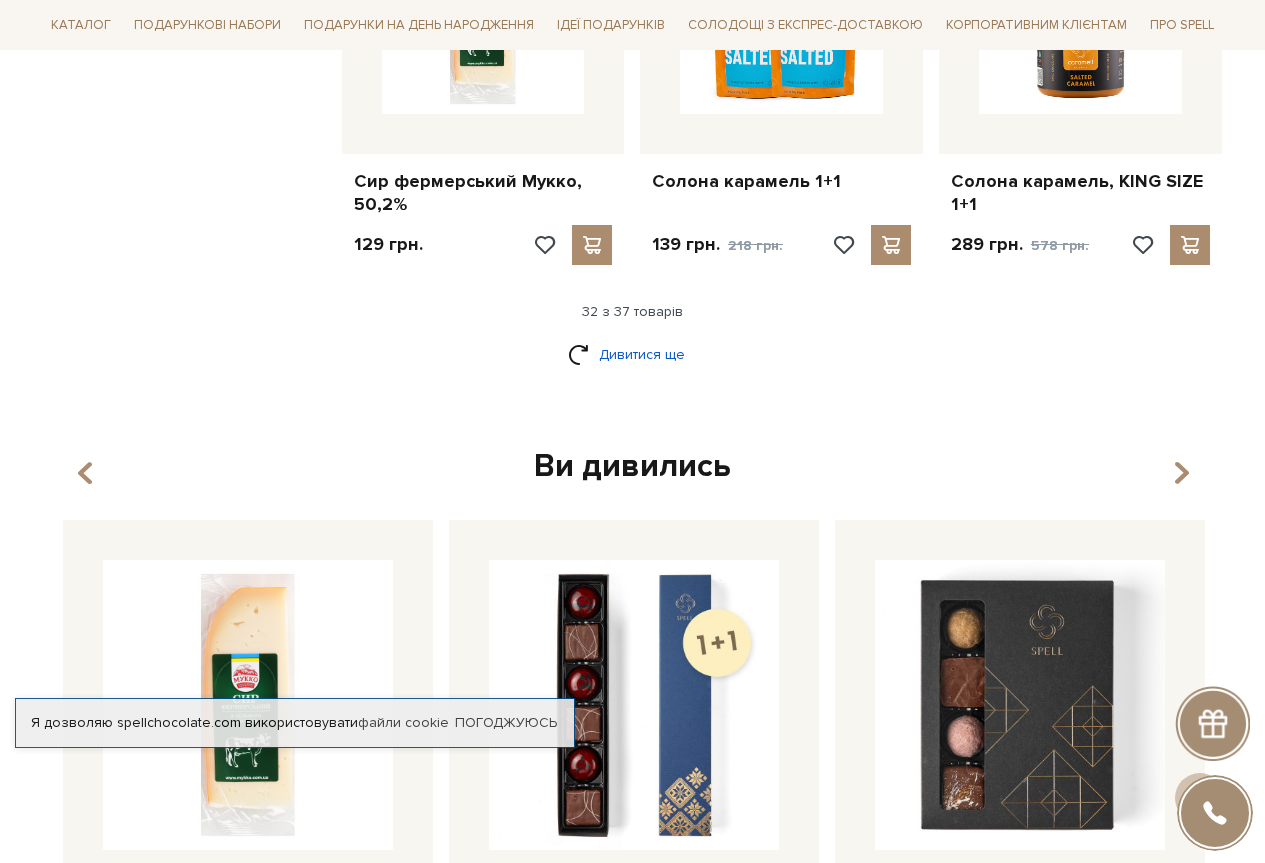 click on "Дивитися ще" at bounding box center (633, 354) 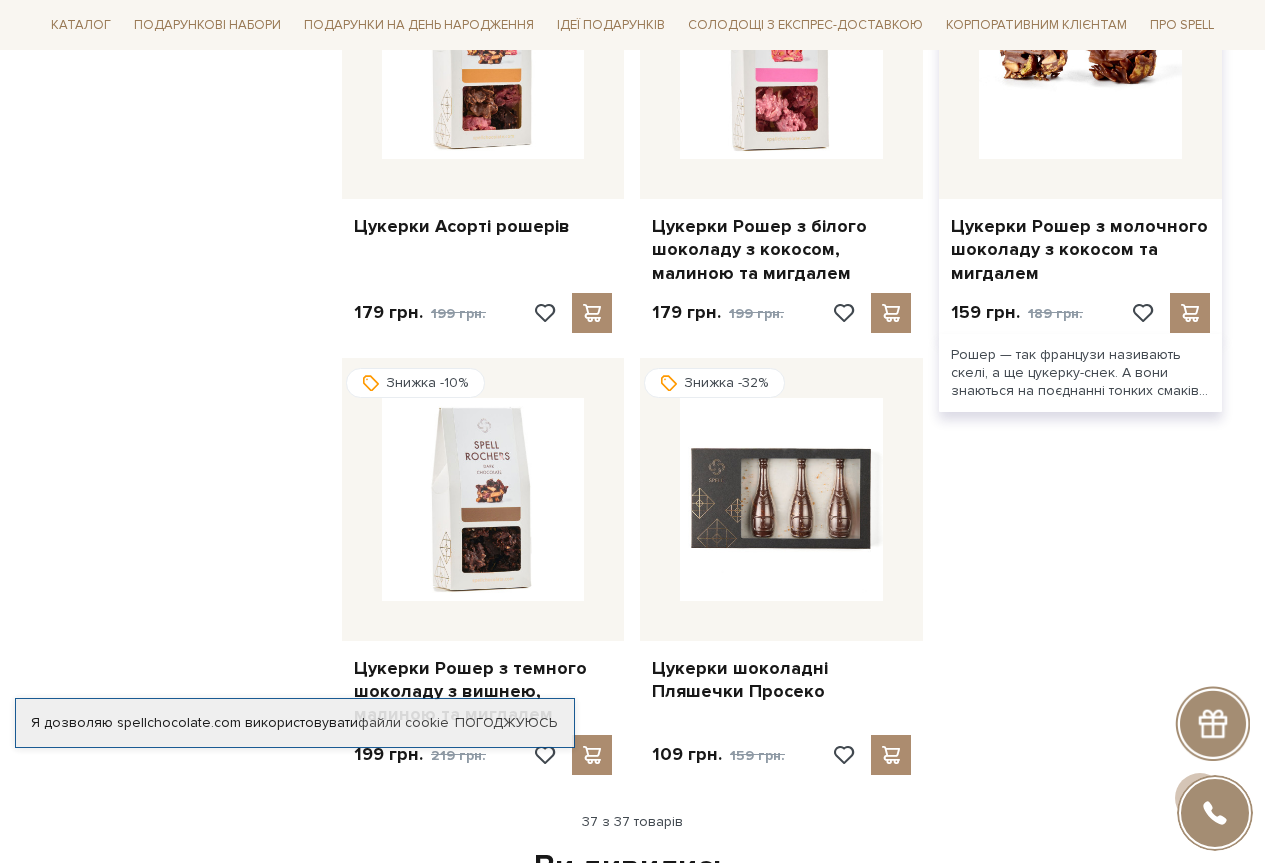 scroll, scrollTop: 5138, scrollLeft: 0, axis: vertical 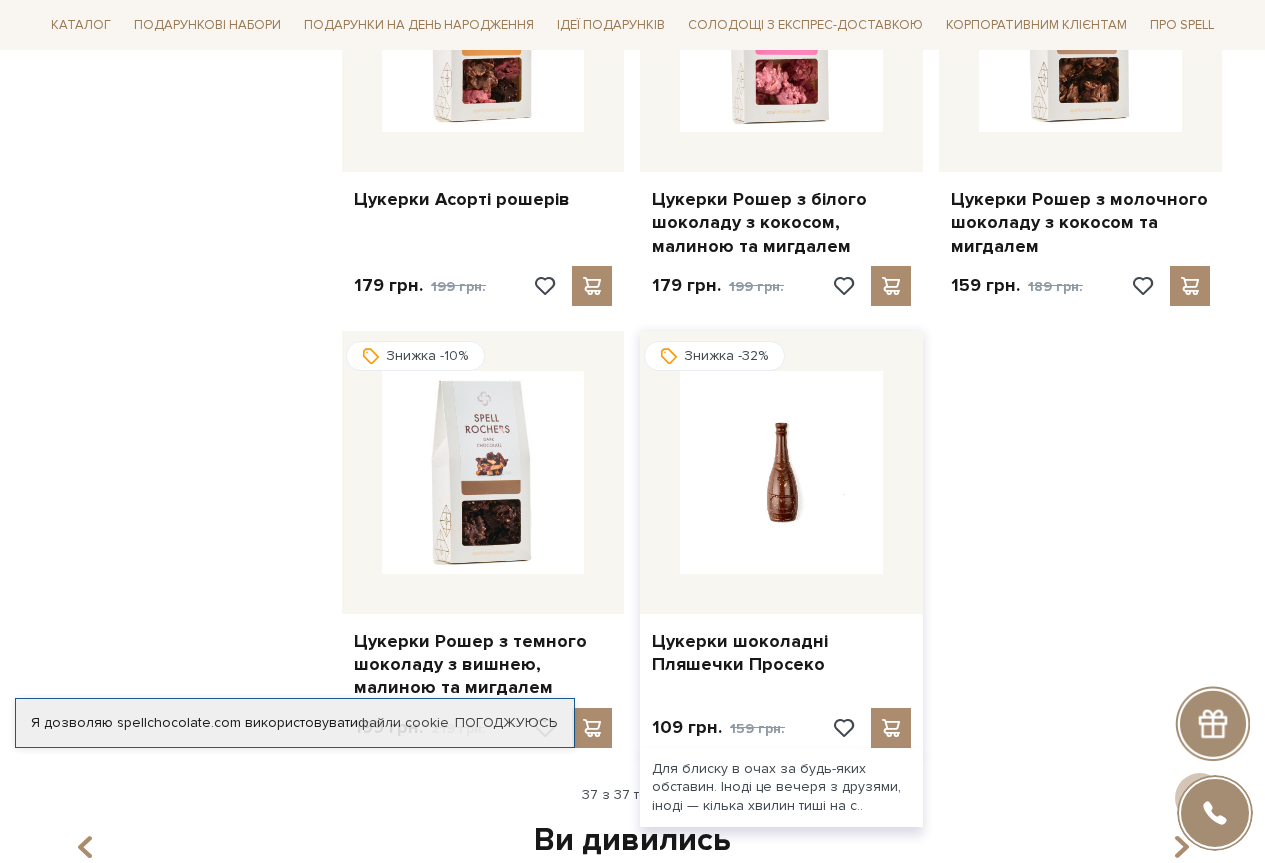 click at bounding box center [781, 472] 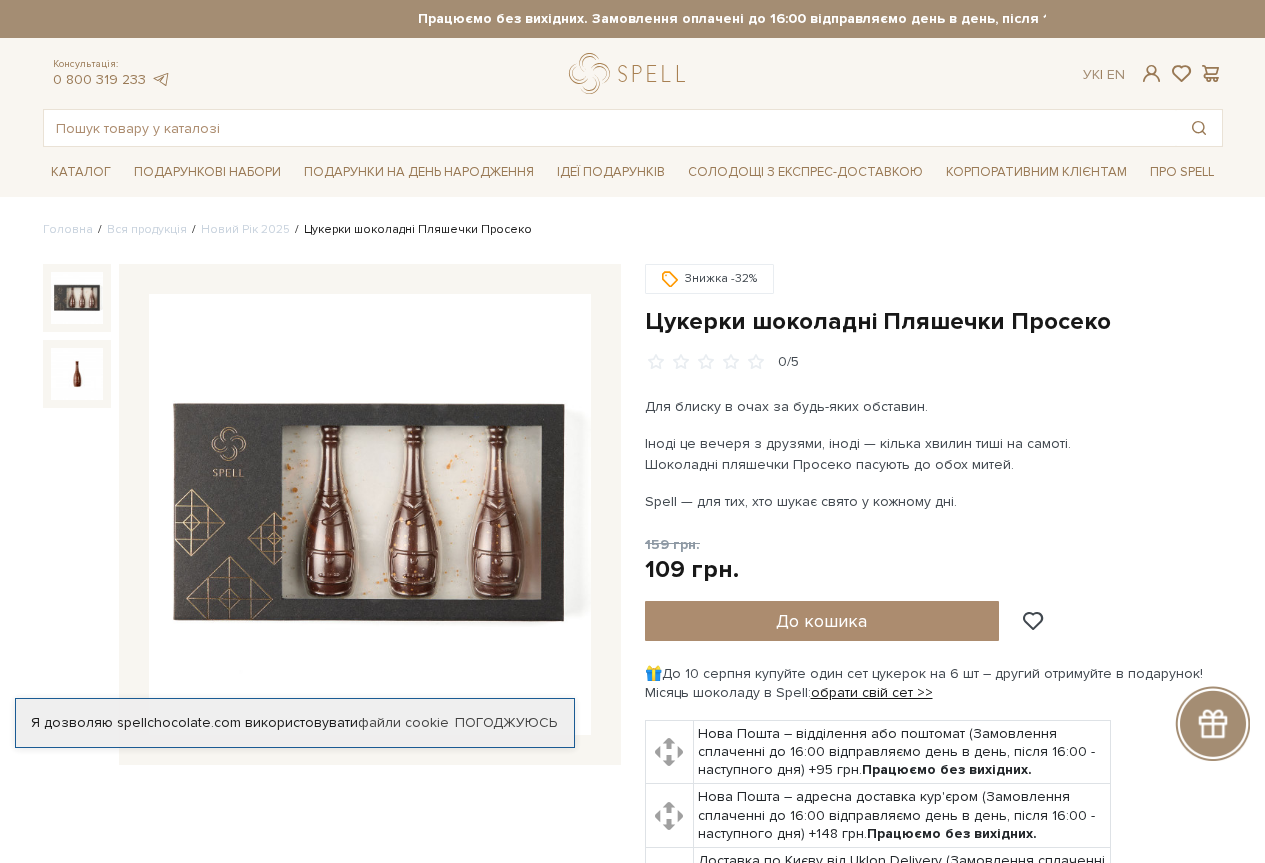 scroll, scrollTop: 0, scrollLeft: 0, axis: both 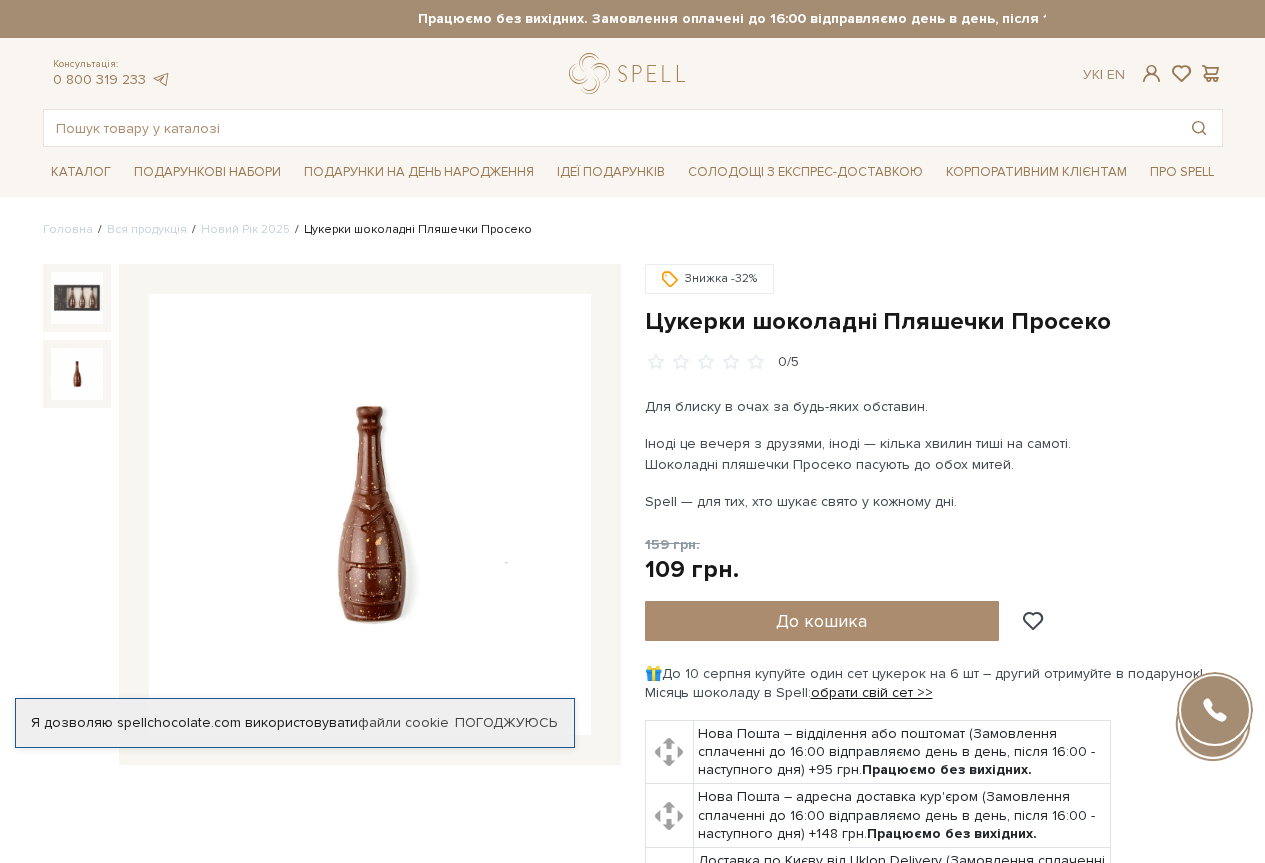 click at bounding box center [77, 374] 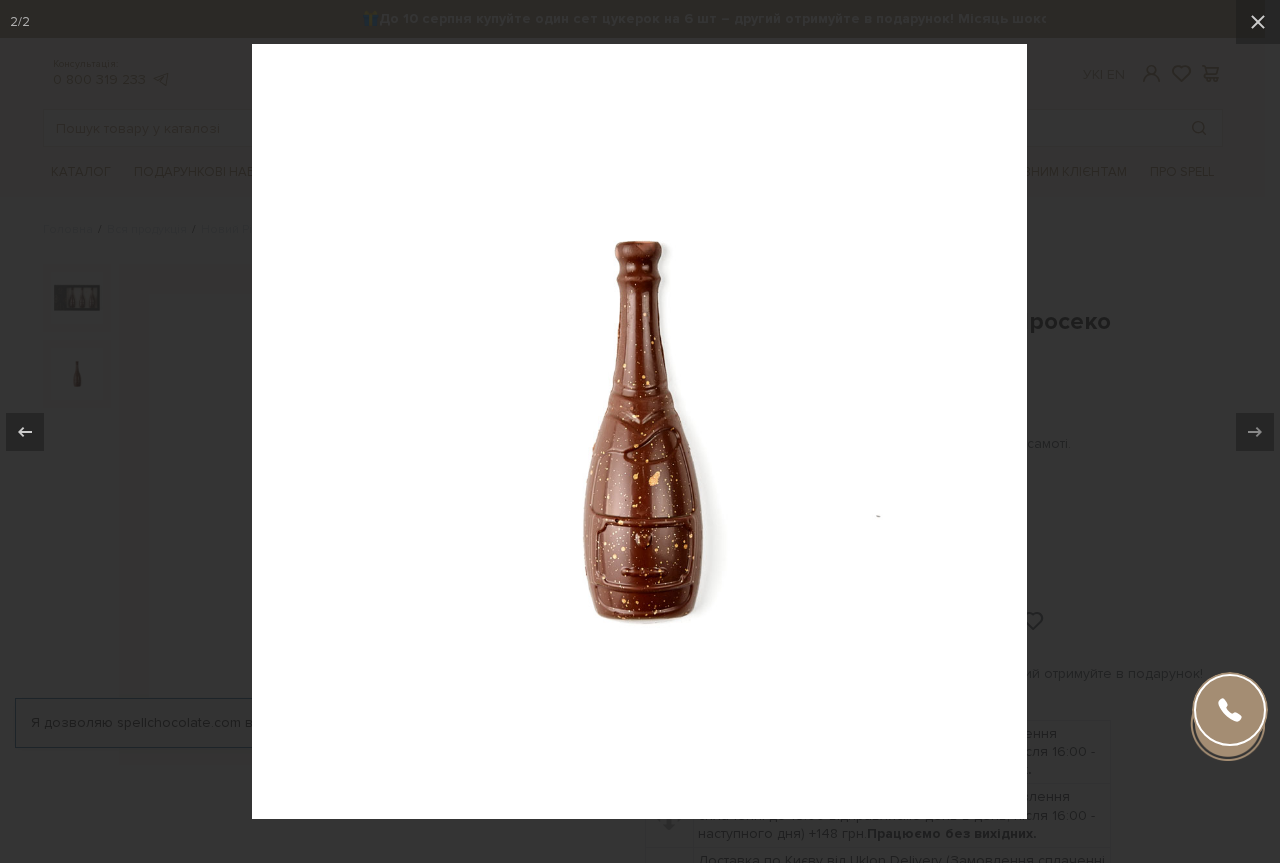 click at bounding box center (639, 431) 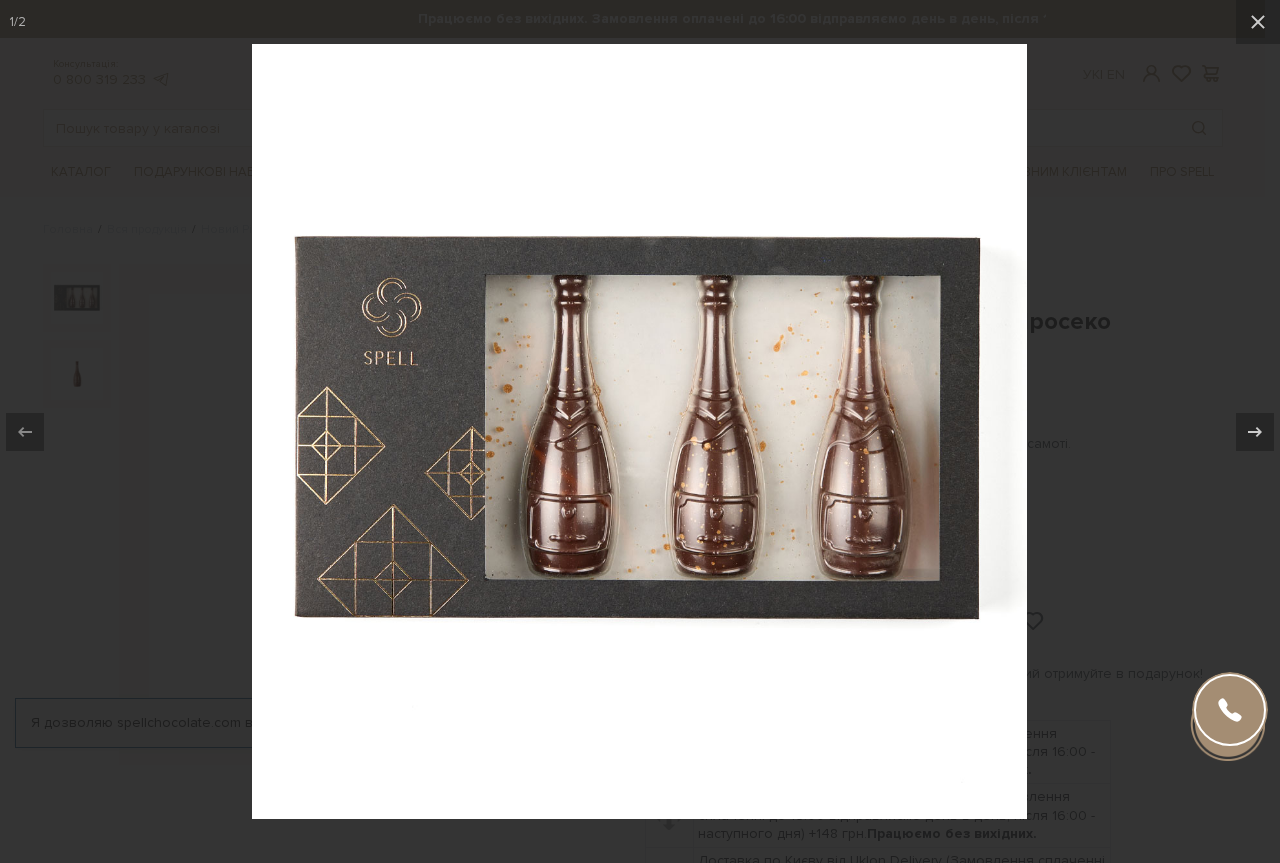 click at bounding box center [640, 431] 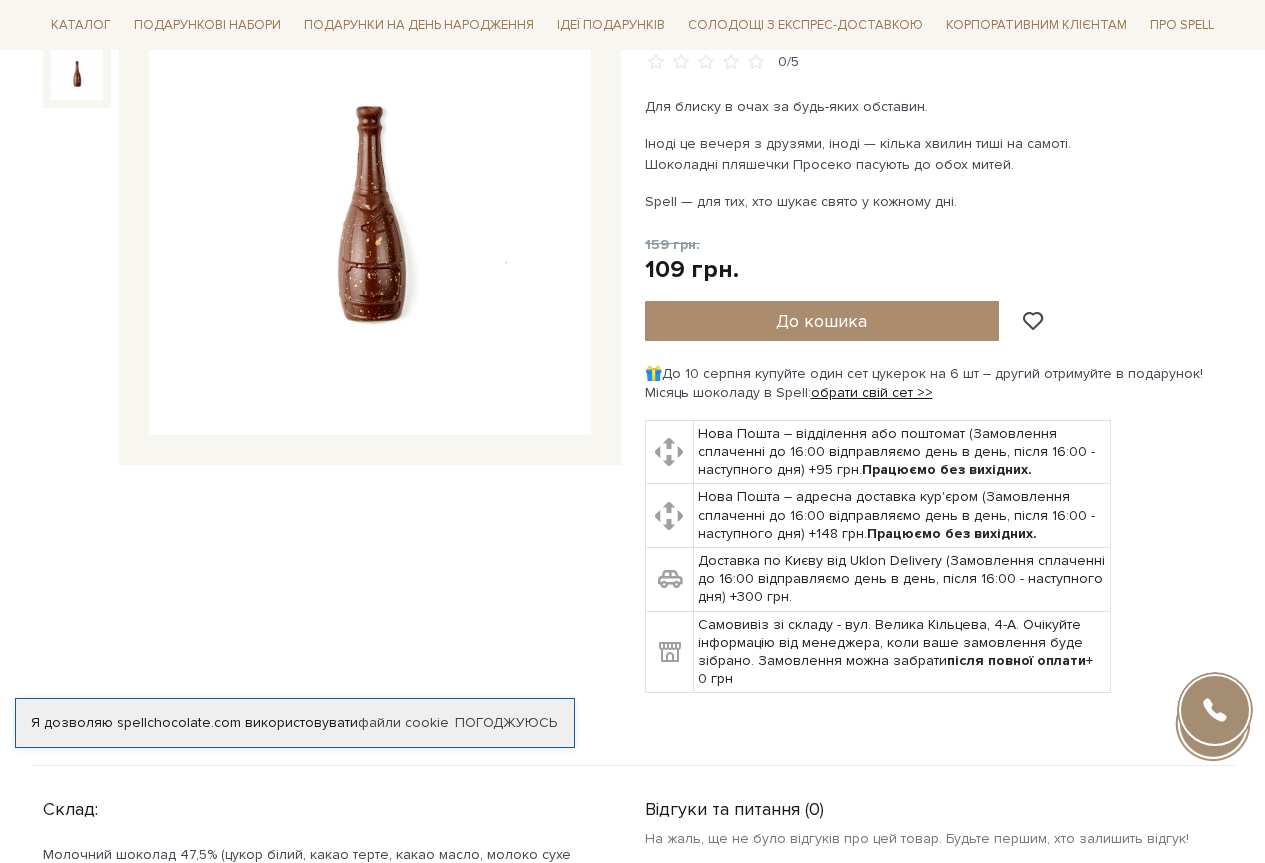 scroll, scrollTop: 0, scrollLeft: 0, axis: both 